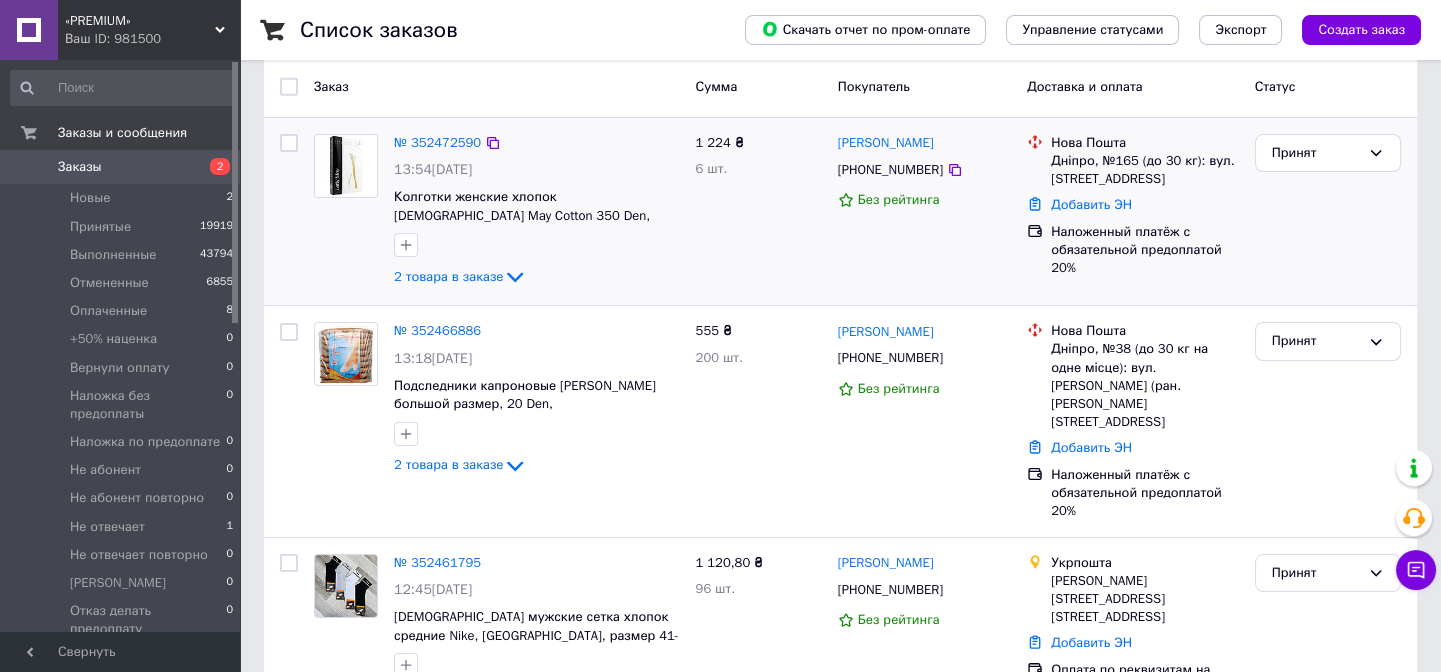scroll, scrollTop: 0, scrollLeft: 0, axis: both 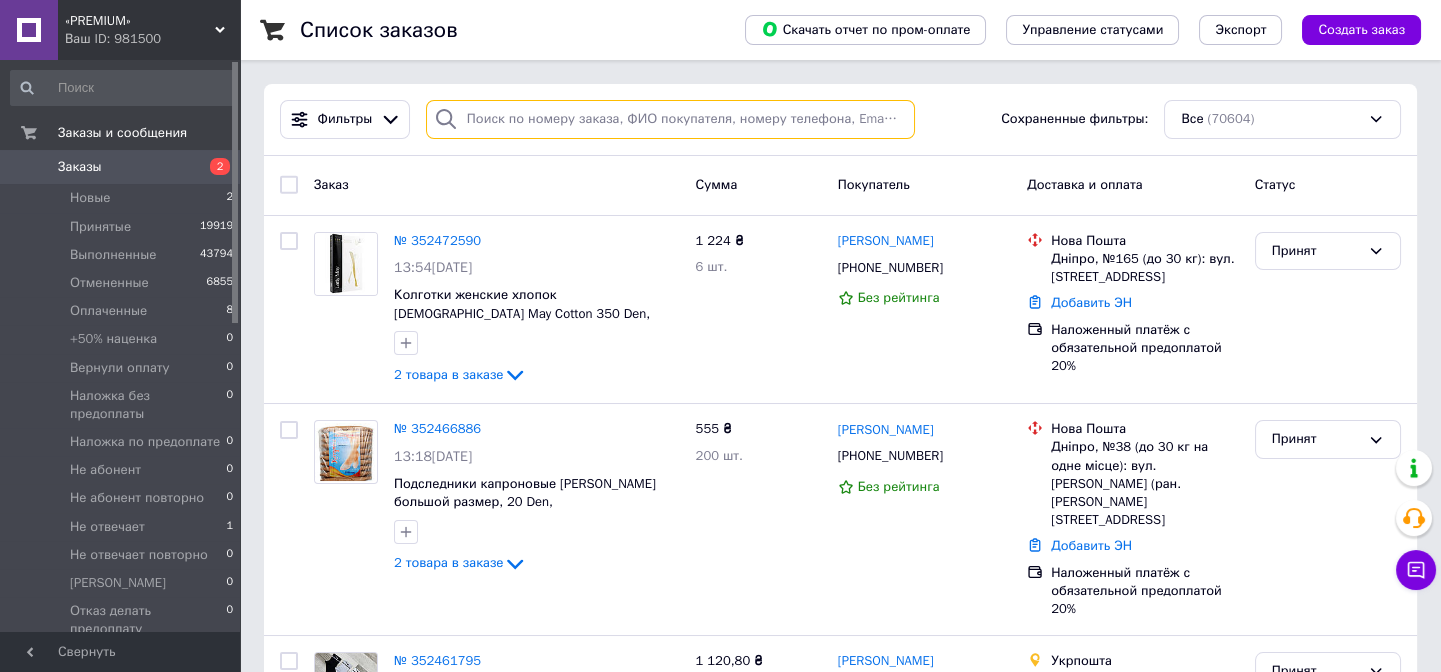 click at bounding box center [670, 119] 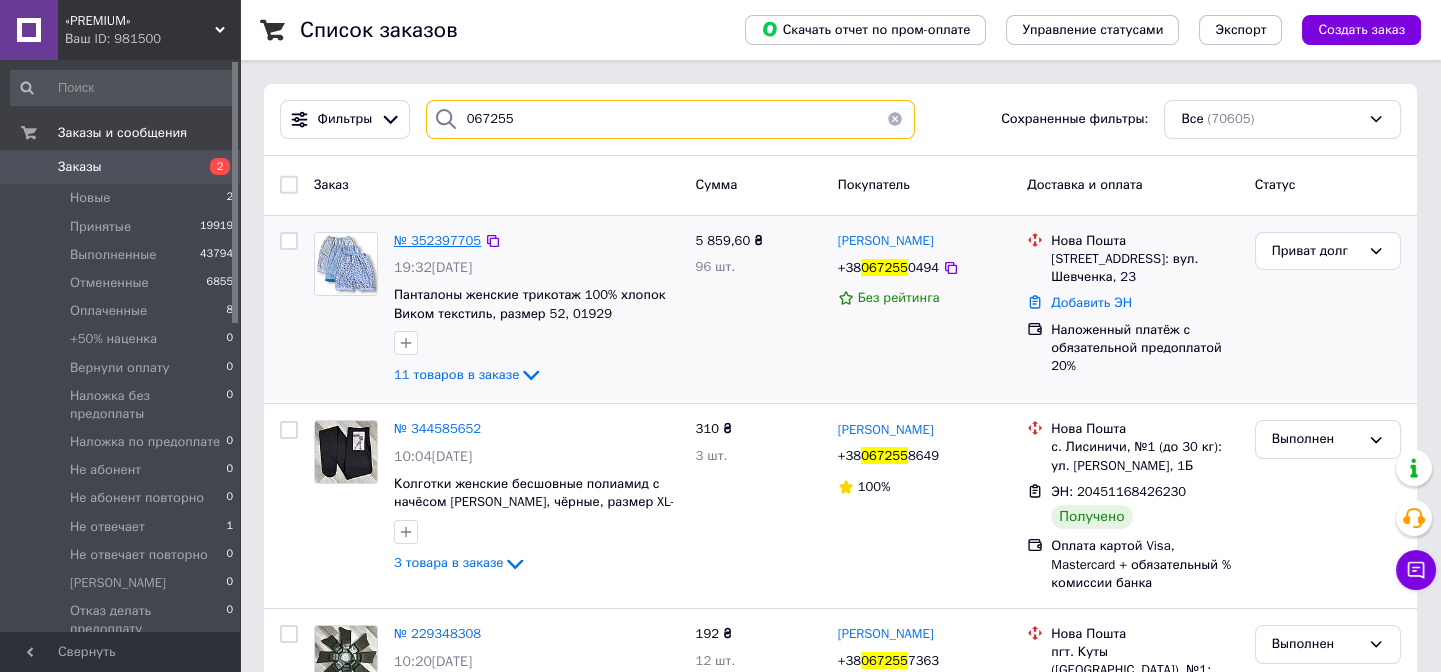 type on "067255" 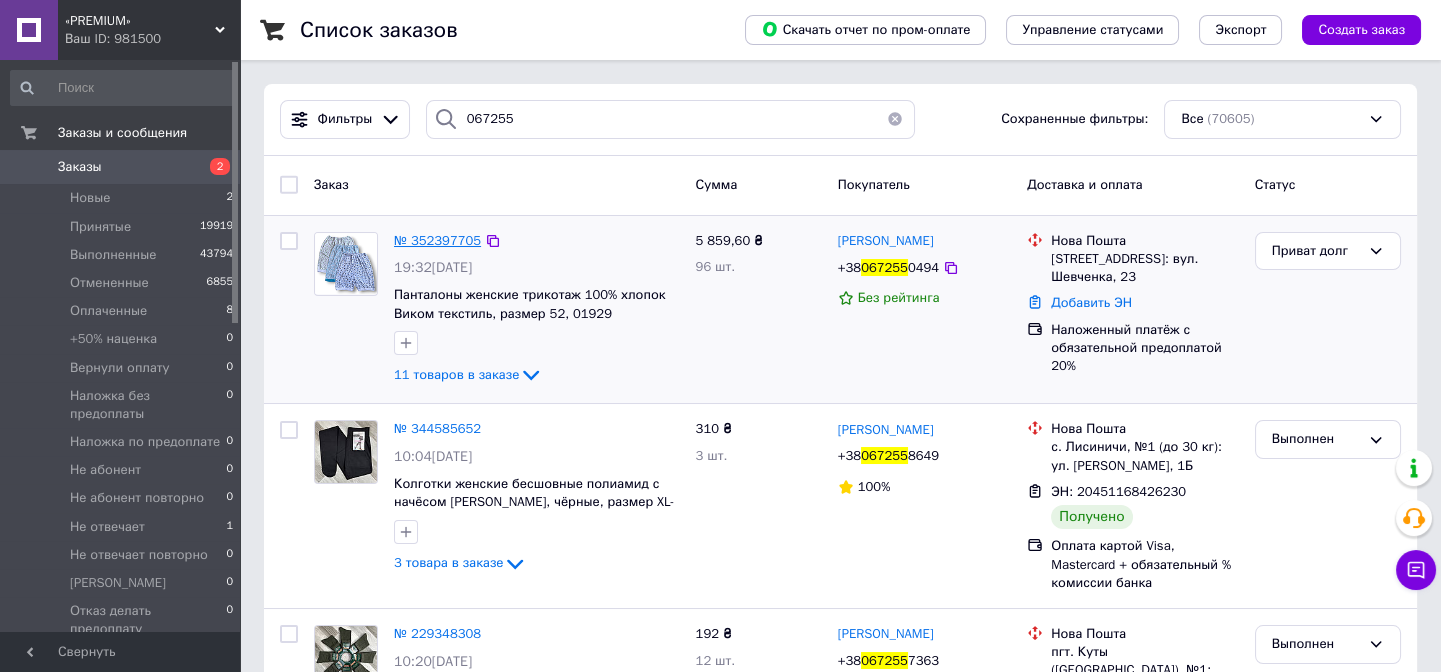 click on "№ 352397705" at bounding box center (437, 240) 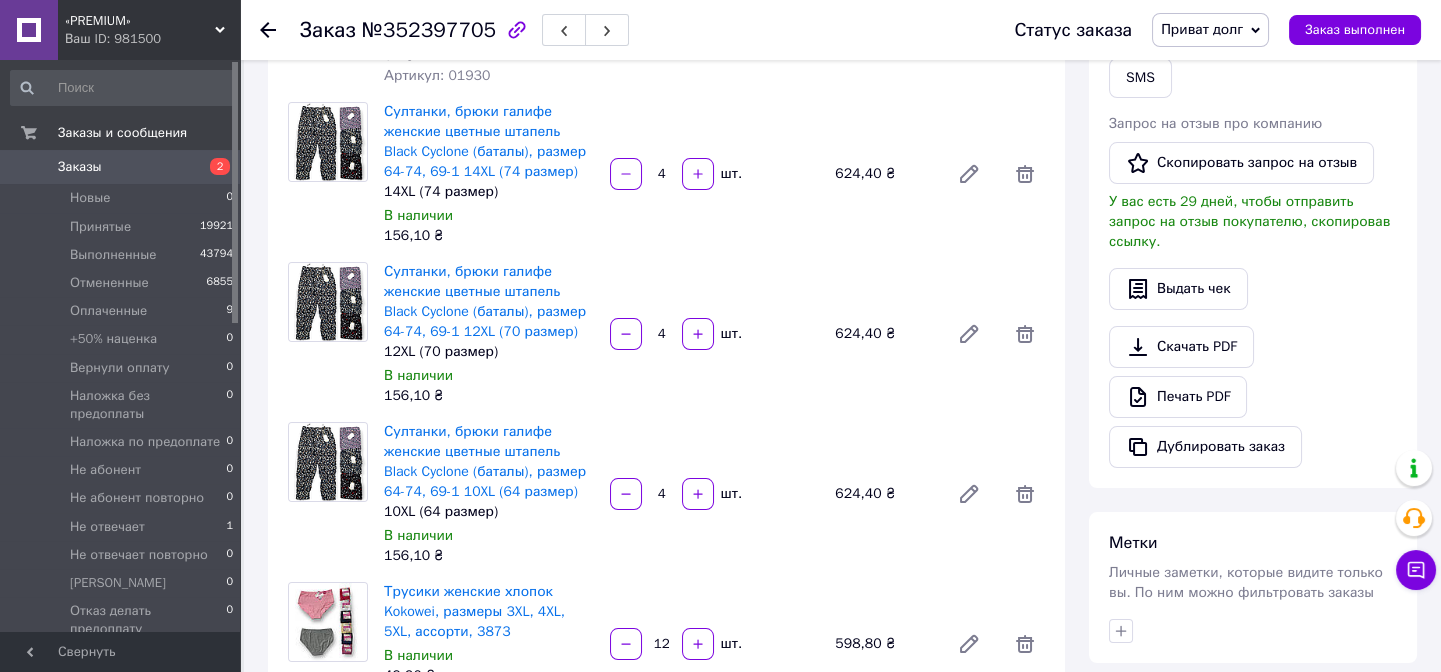 scroll, scrollTop: 636, scrollLeft: 0, axis: vertical 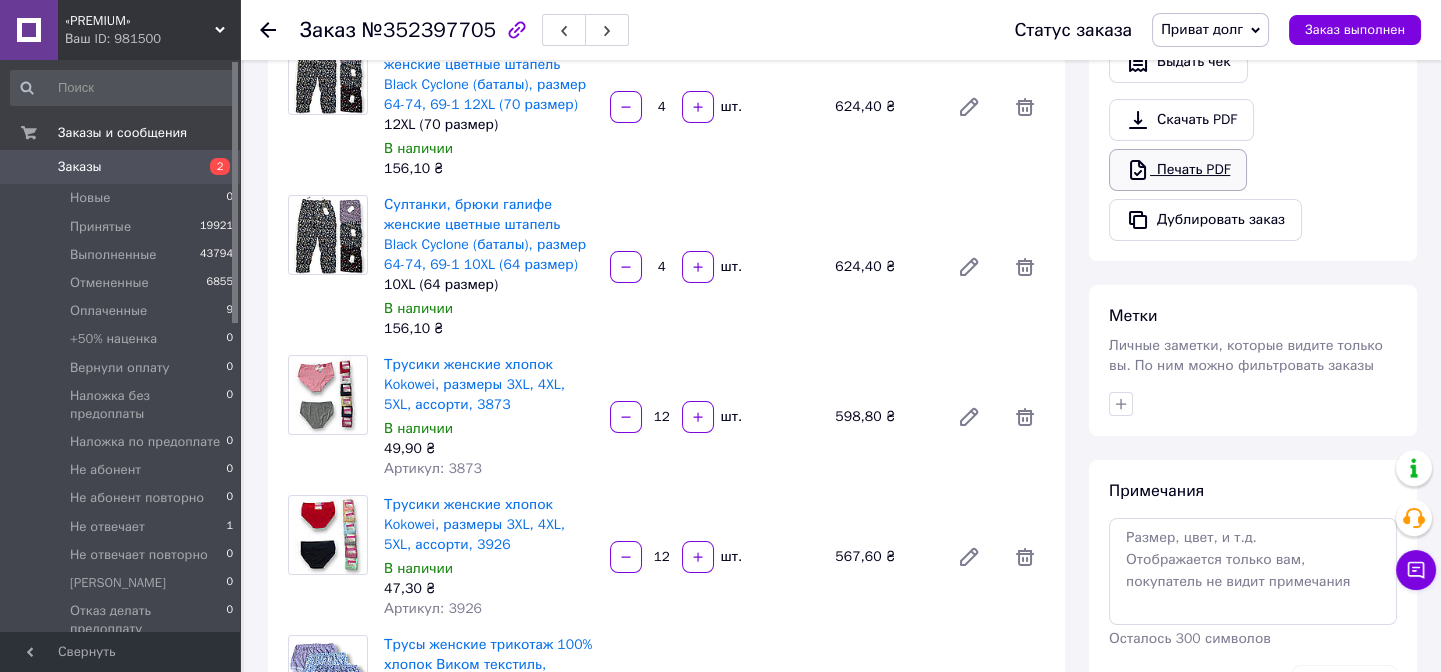 click on "Печать PDF" at bounding box center (1178, 170) 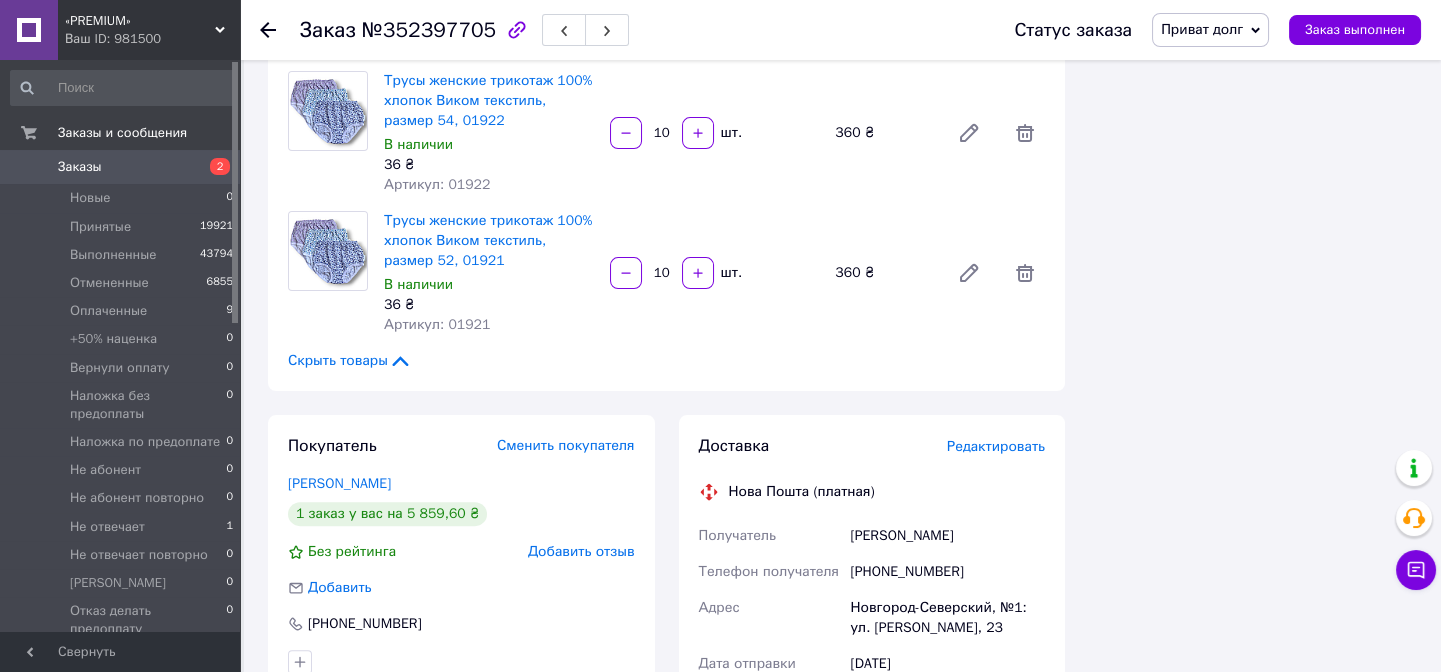 scroll, scrollTop: 1545, scrollLeft: 0, axis: vertical 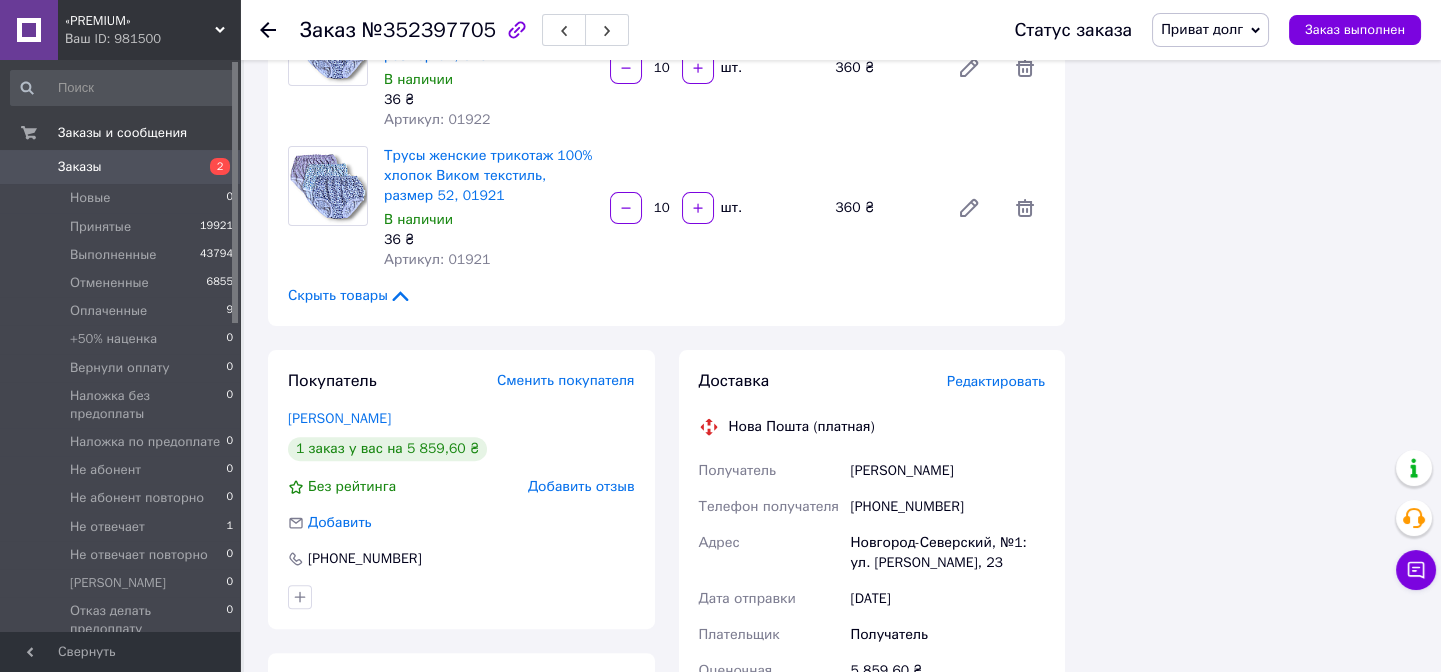 click 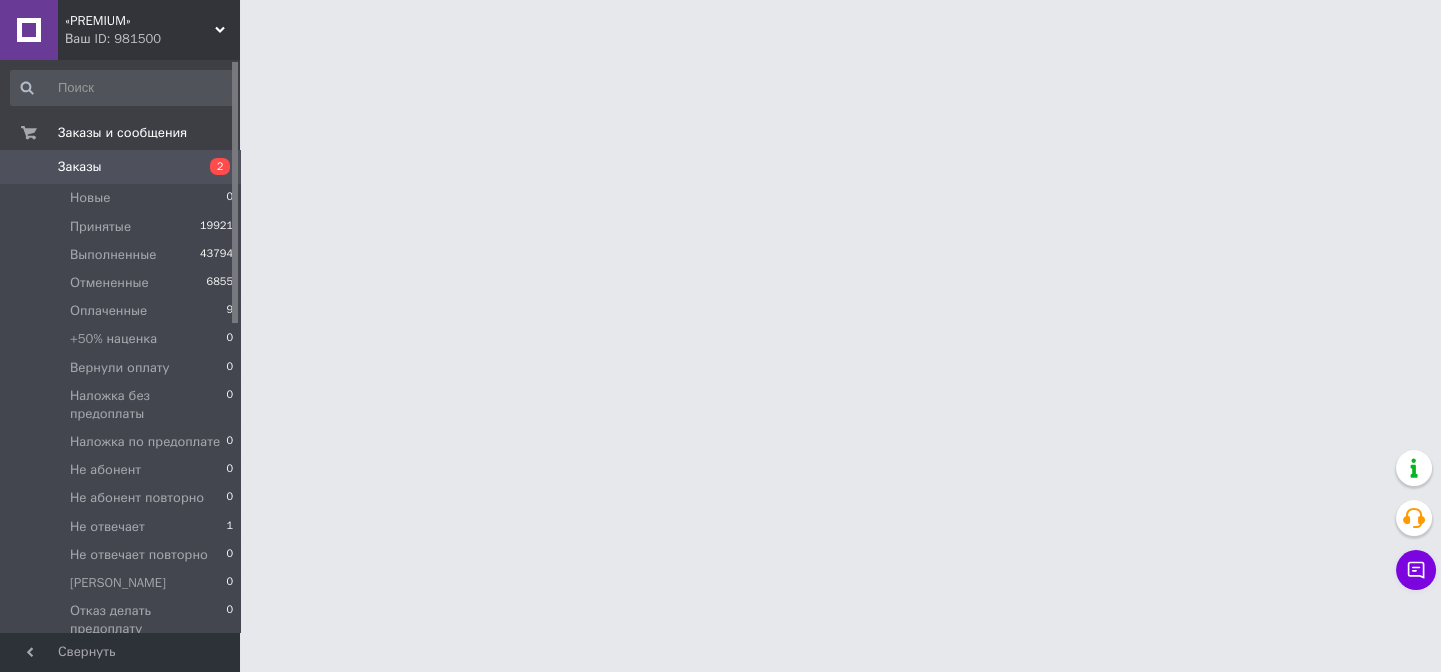 scroll, scrollTop: 0, scrollLeft: 0, axis: both 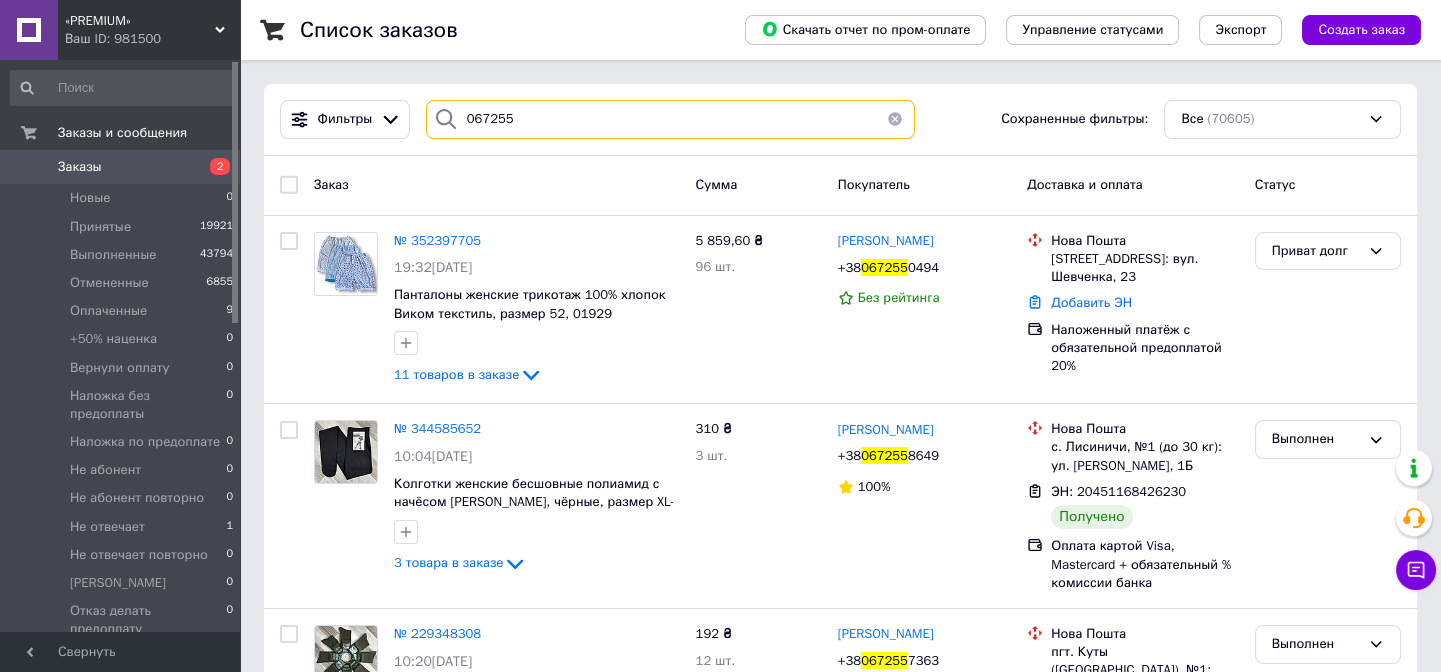 click on "067255" at bounding box center [670, 119] 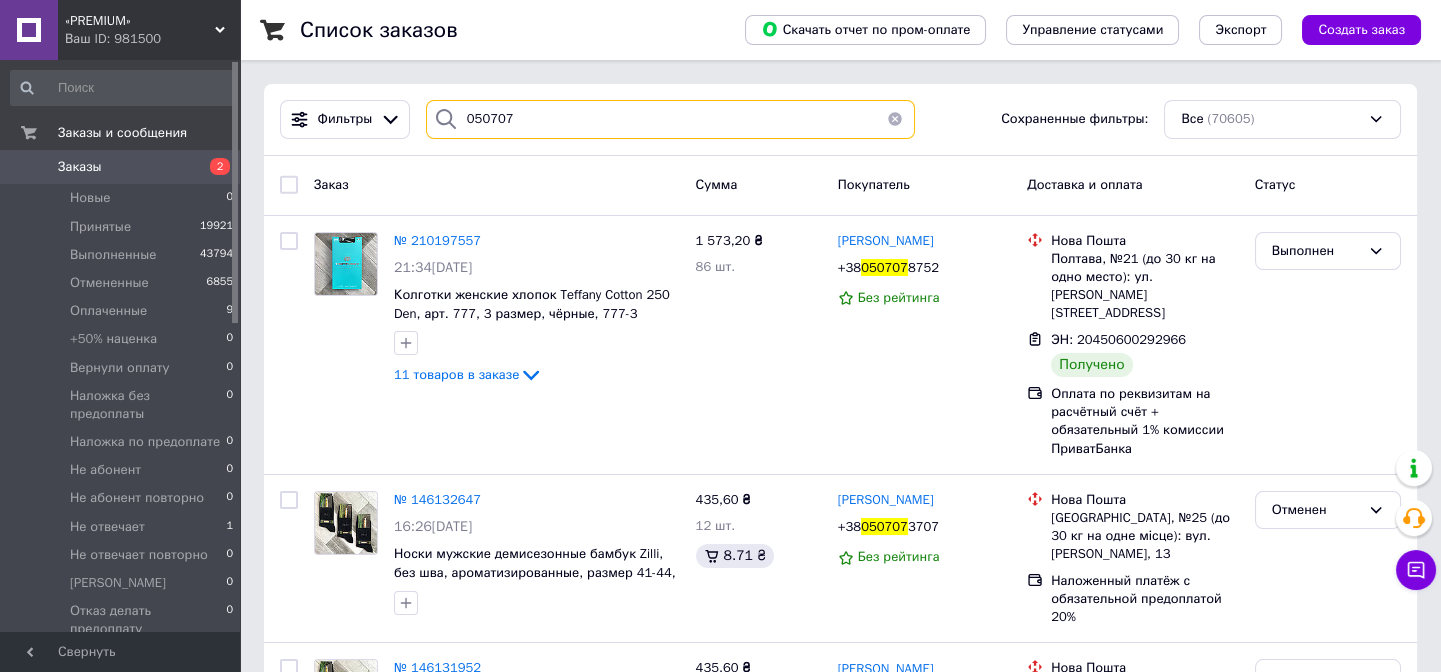 type on "050707" 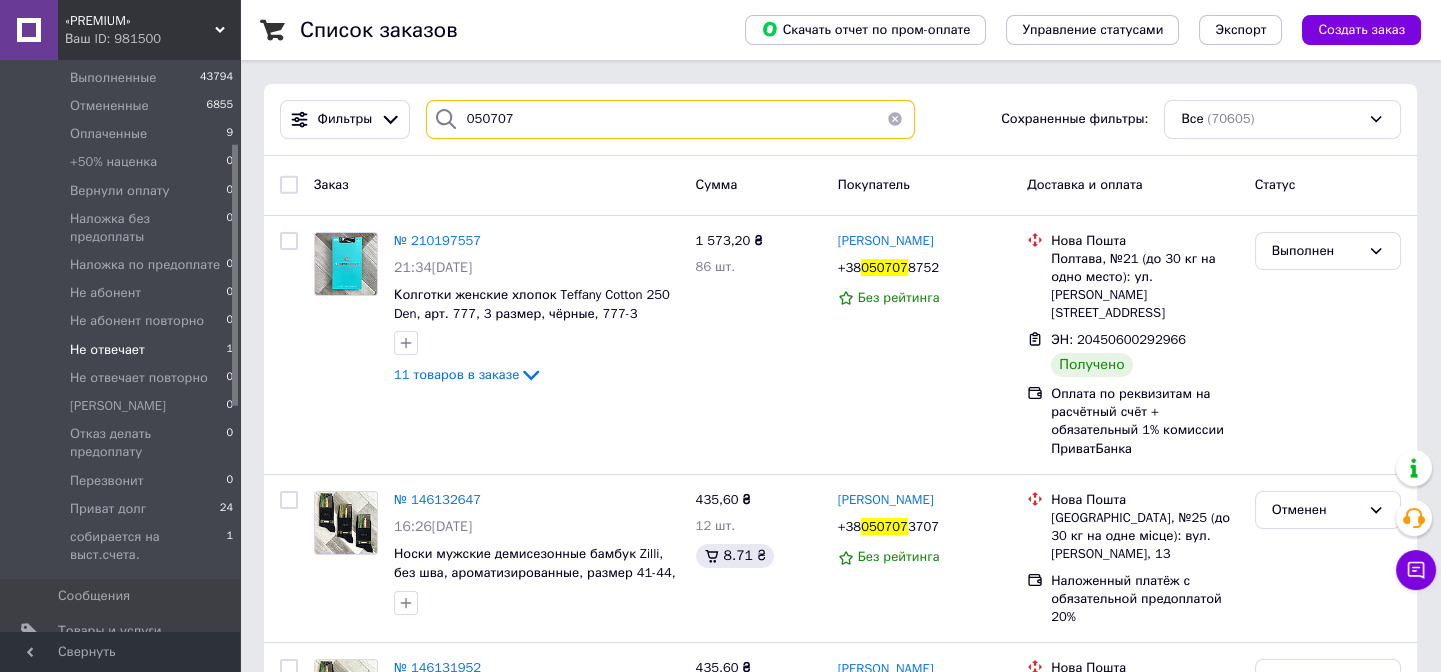 scroll, scrollTop: 181, scrollLeft: 0, axis: vertical 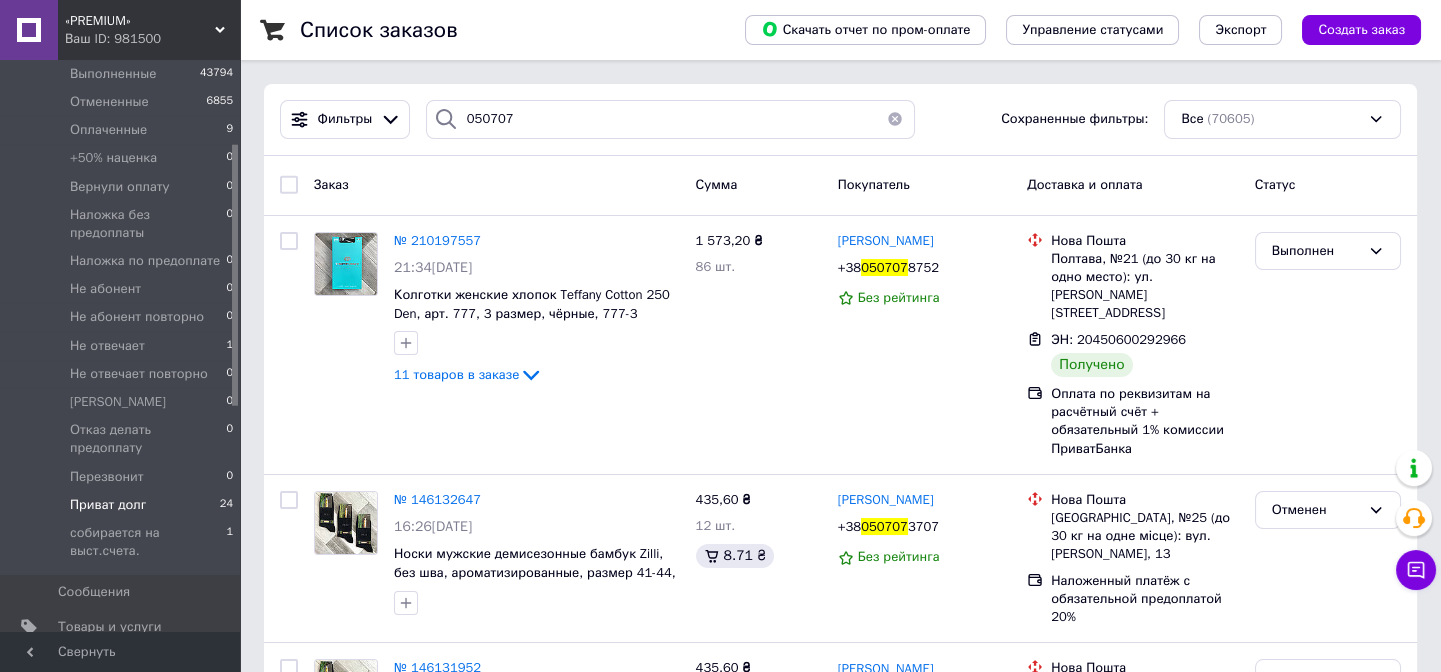click on "Приват долг 24" at bounding box center (122, 505) 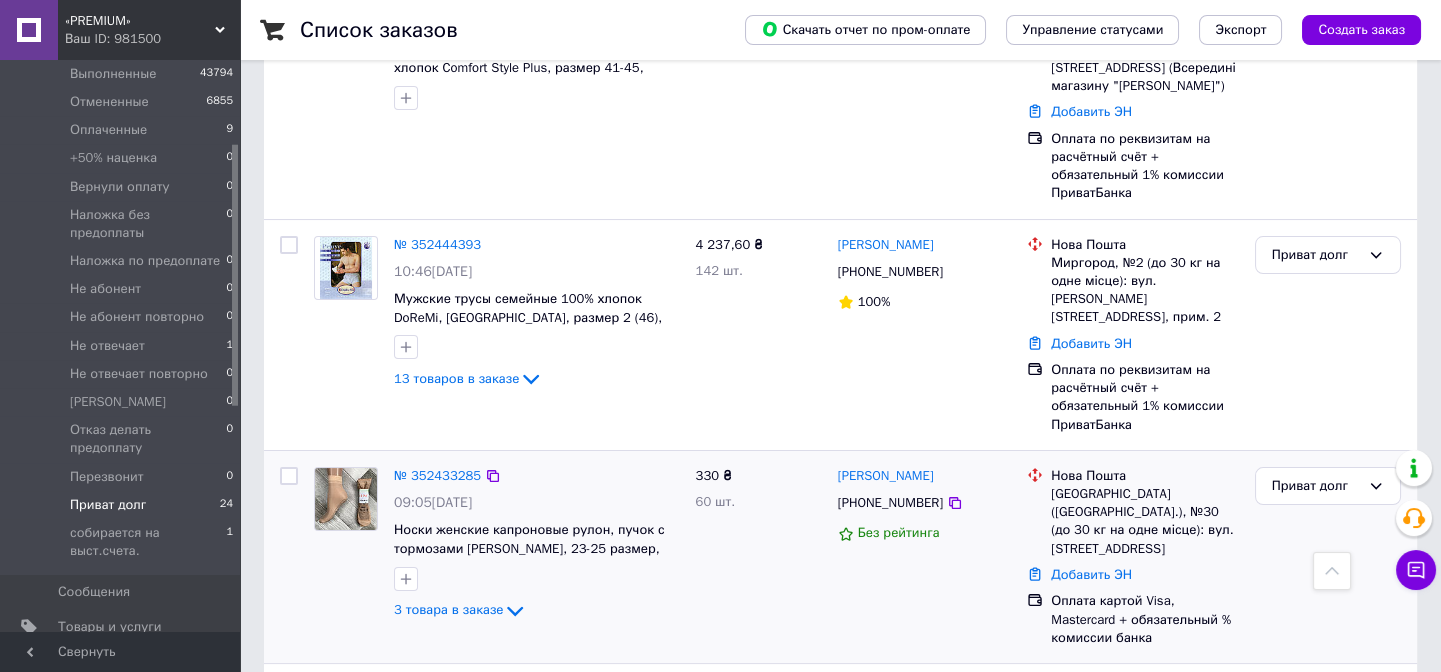 scroll, scrollTop: 727, scrollLeft: 0, axis: vertical 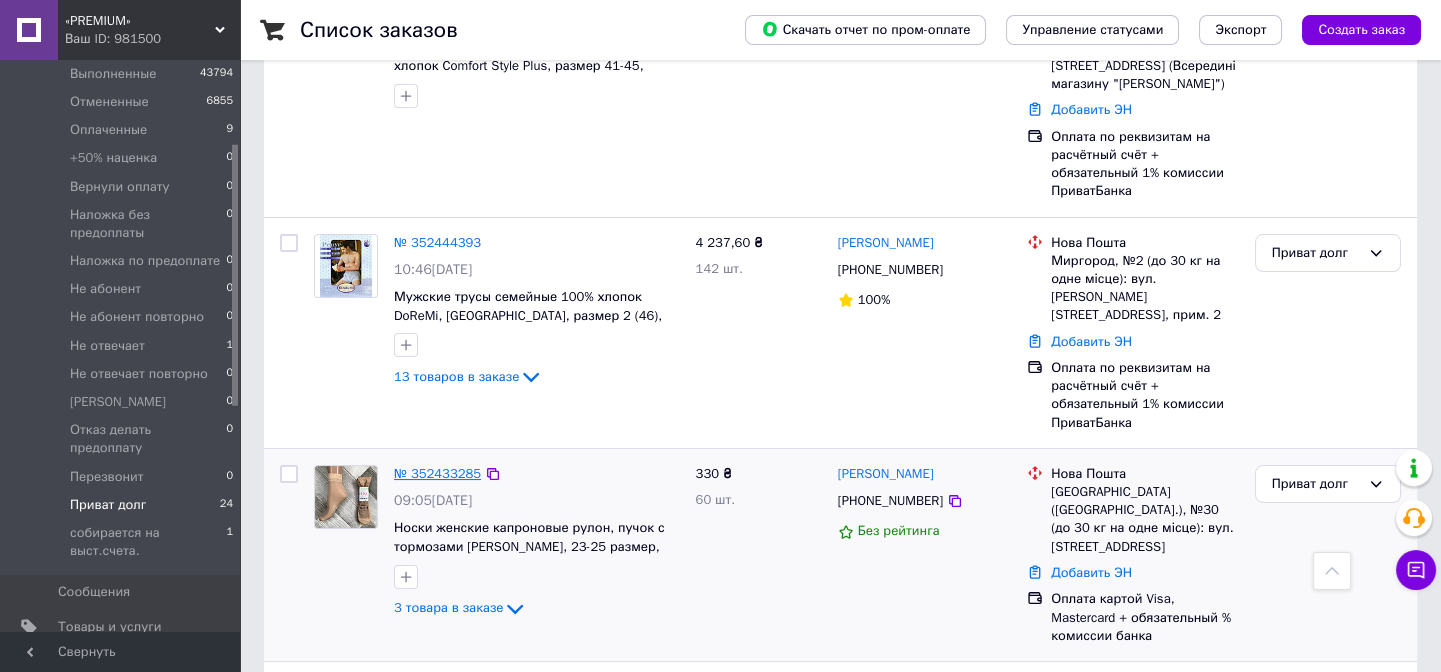 click on "№ 352433285" at bounding box center [437, 473] 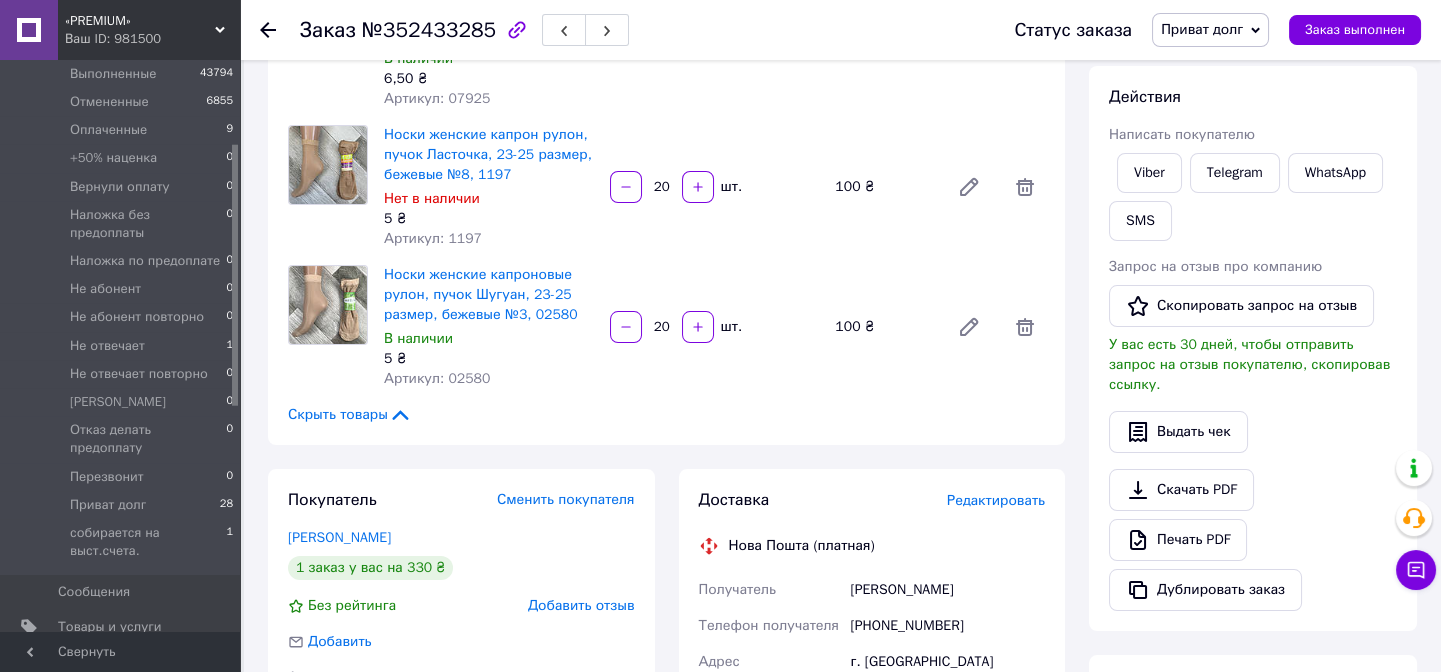 scroll, scrollTop: 272, scrollLeft: 0, axis: vertical 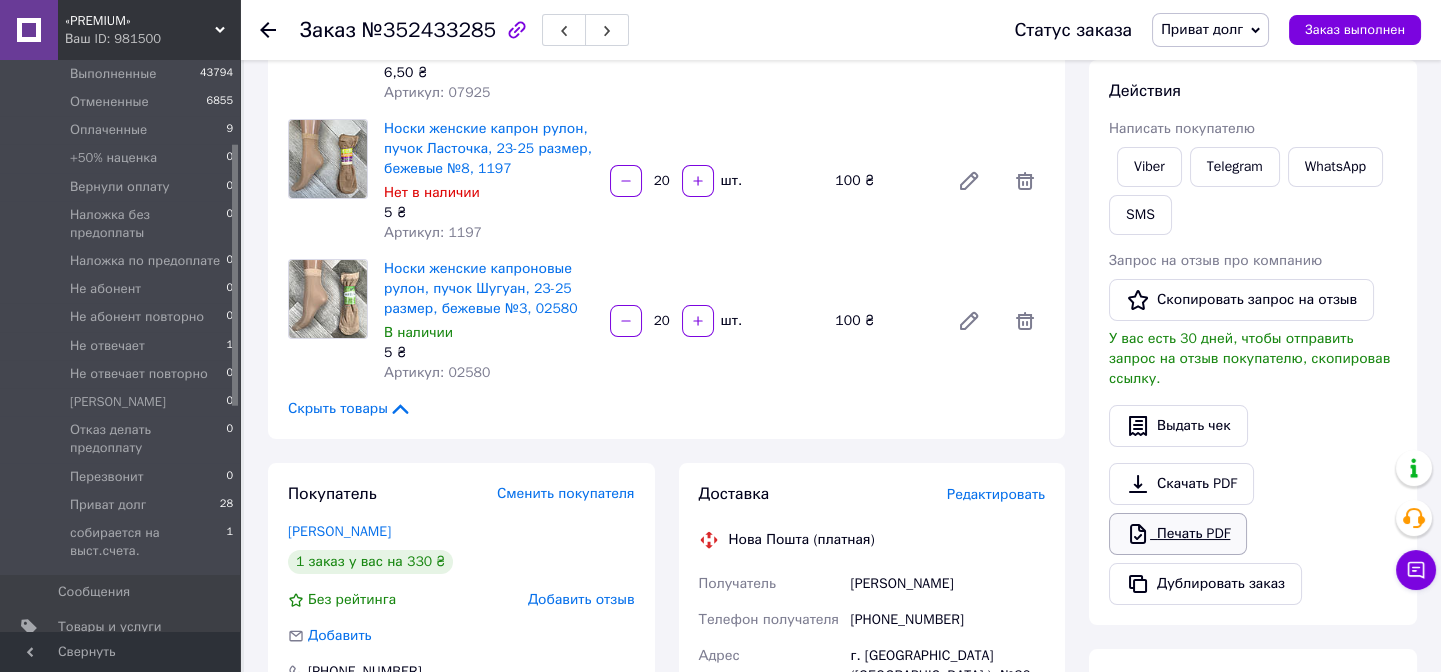 click on "Печать PDF" at bounding box center [1178, 534] 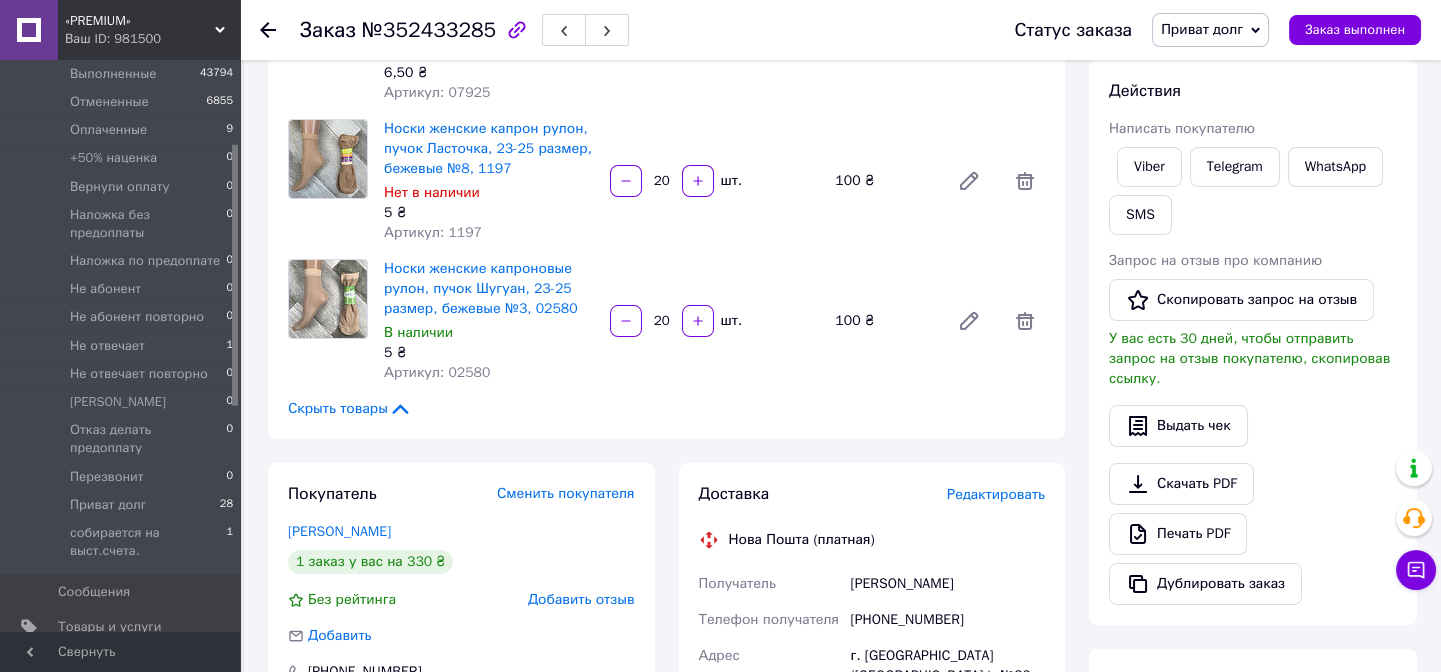 click 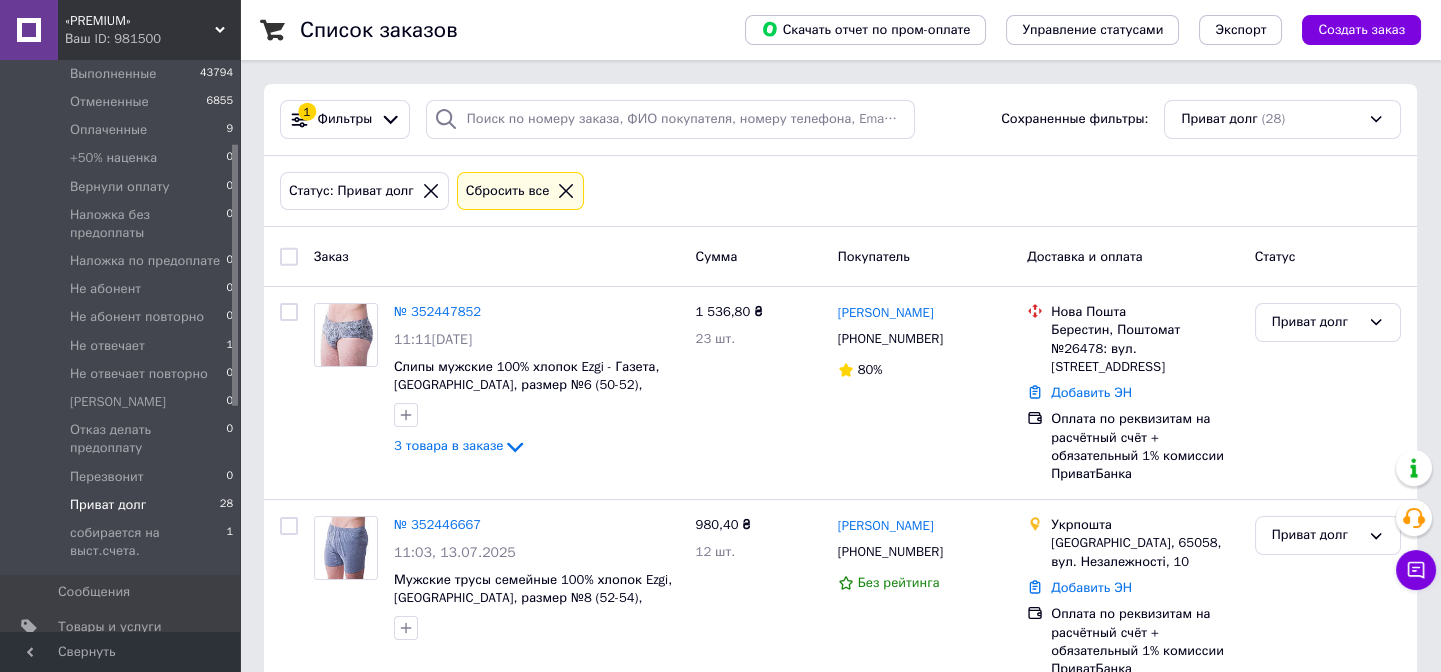 scroll, scrollTop: 0, scrollLeft: 0, axis: both 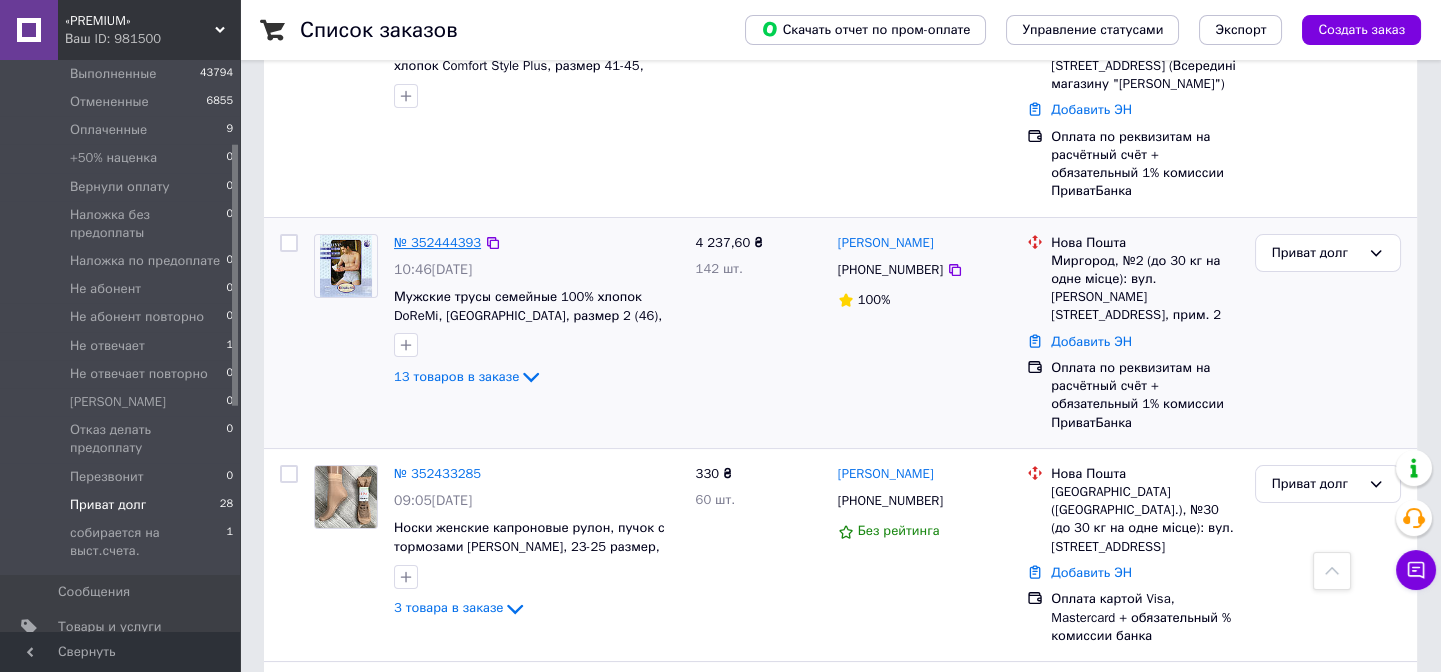 click on "№ 352444393" at bounding box center [437, 242] 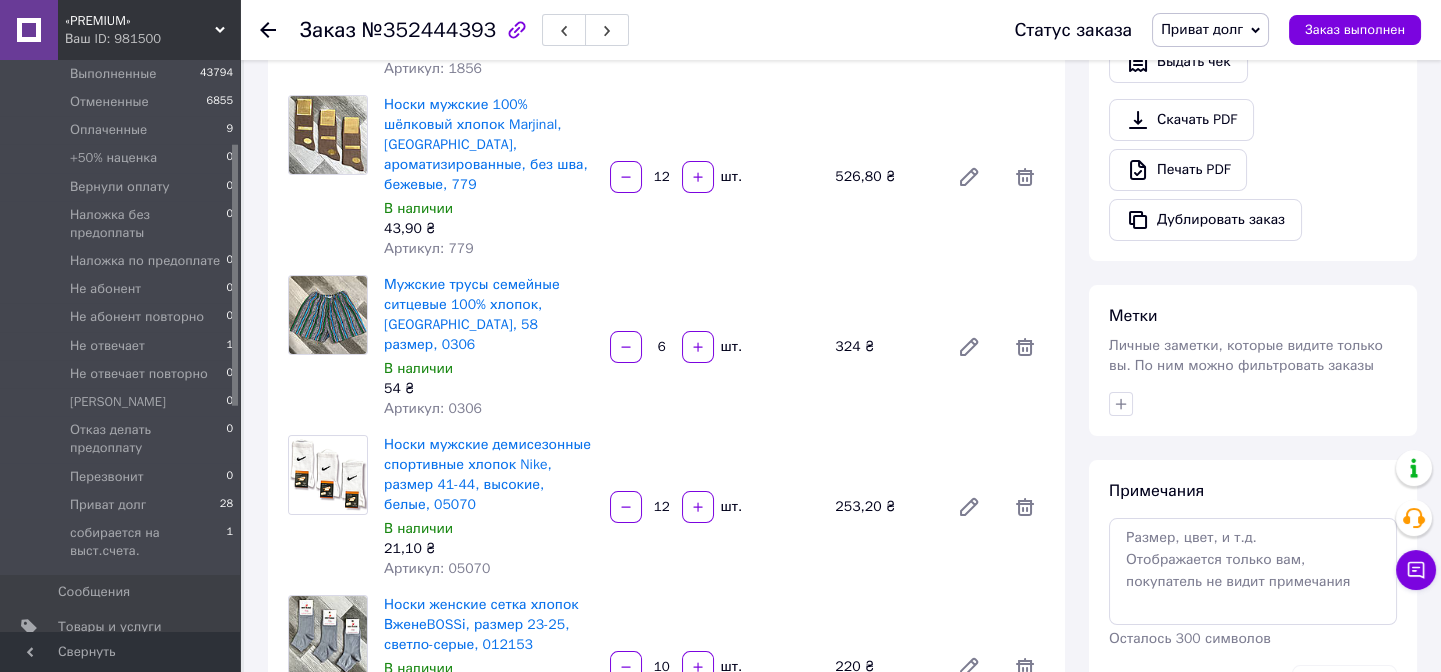 scroll, scrollTop: 272, scrollLeft: 0, axis: vertical 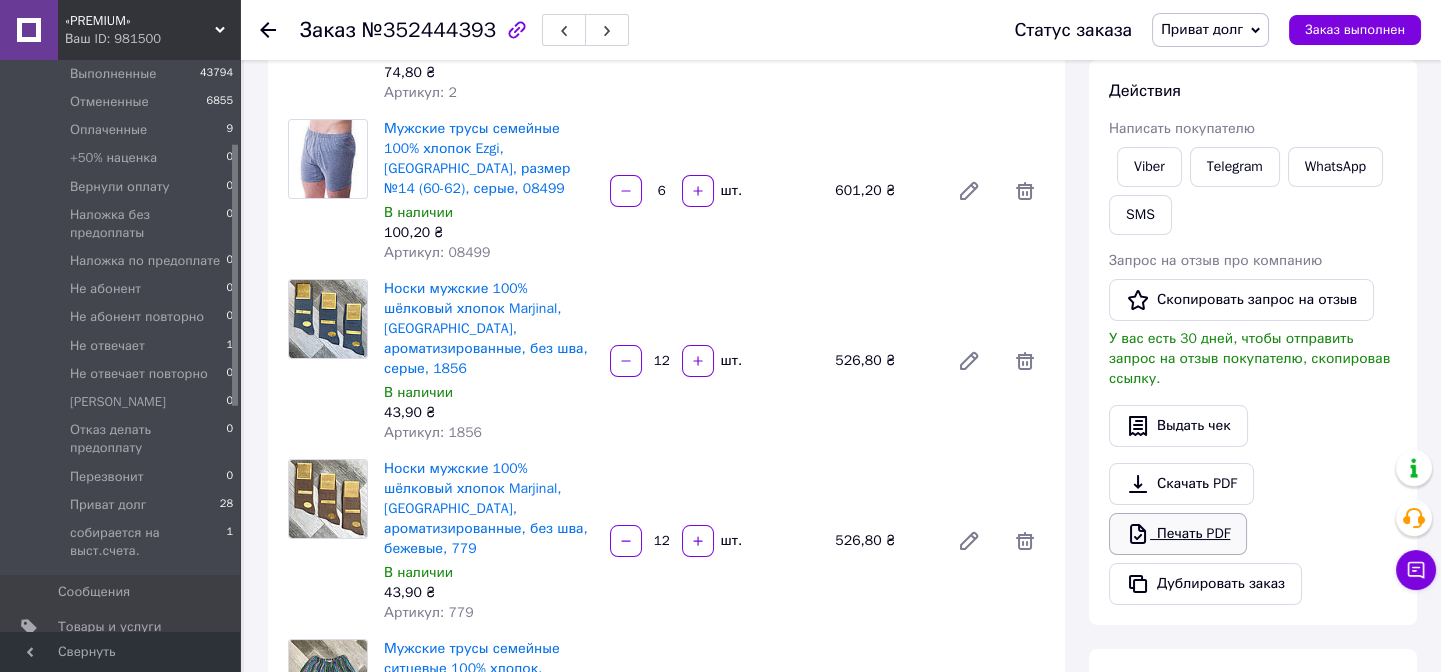 click on "Печать PDF" at bounding box center [1178, 534] 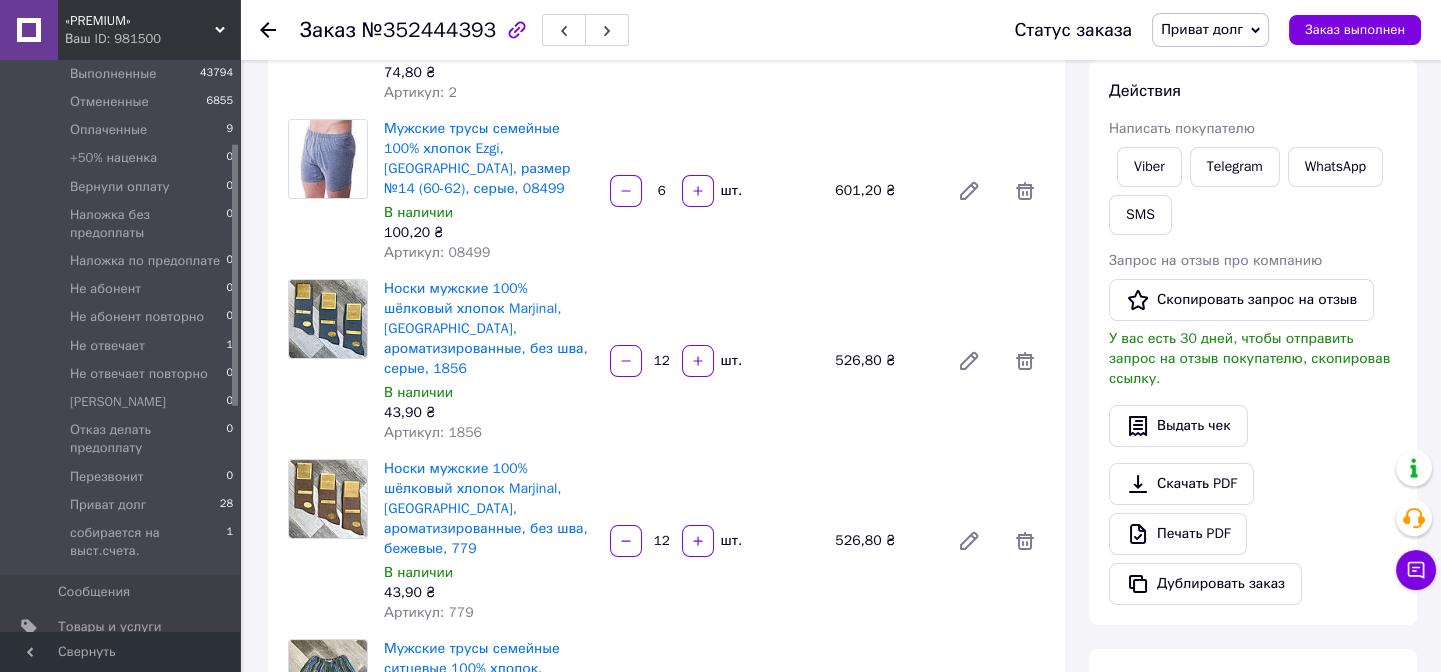click 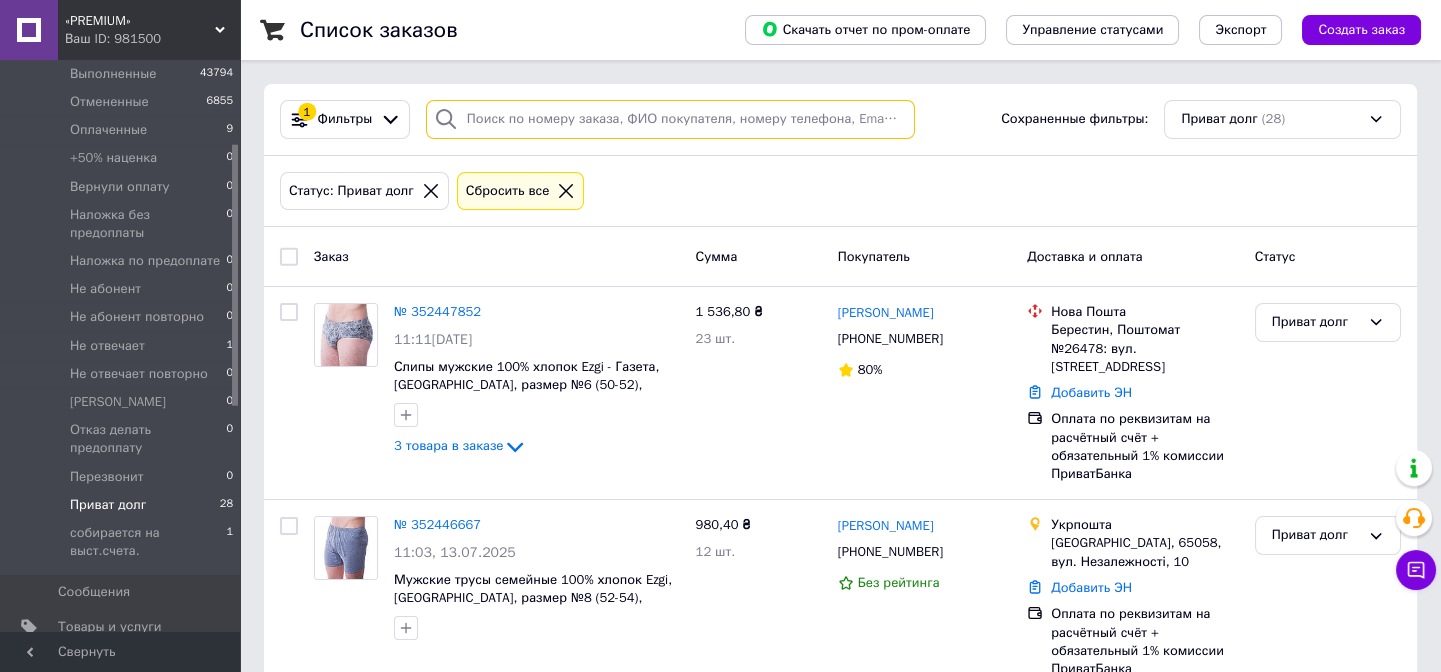 click at bounding box center (670, 119) 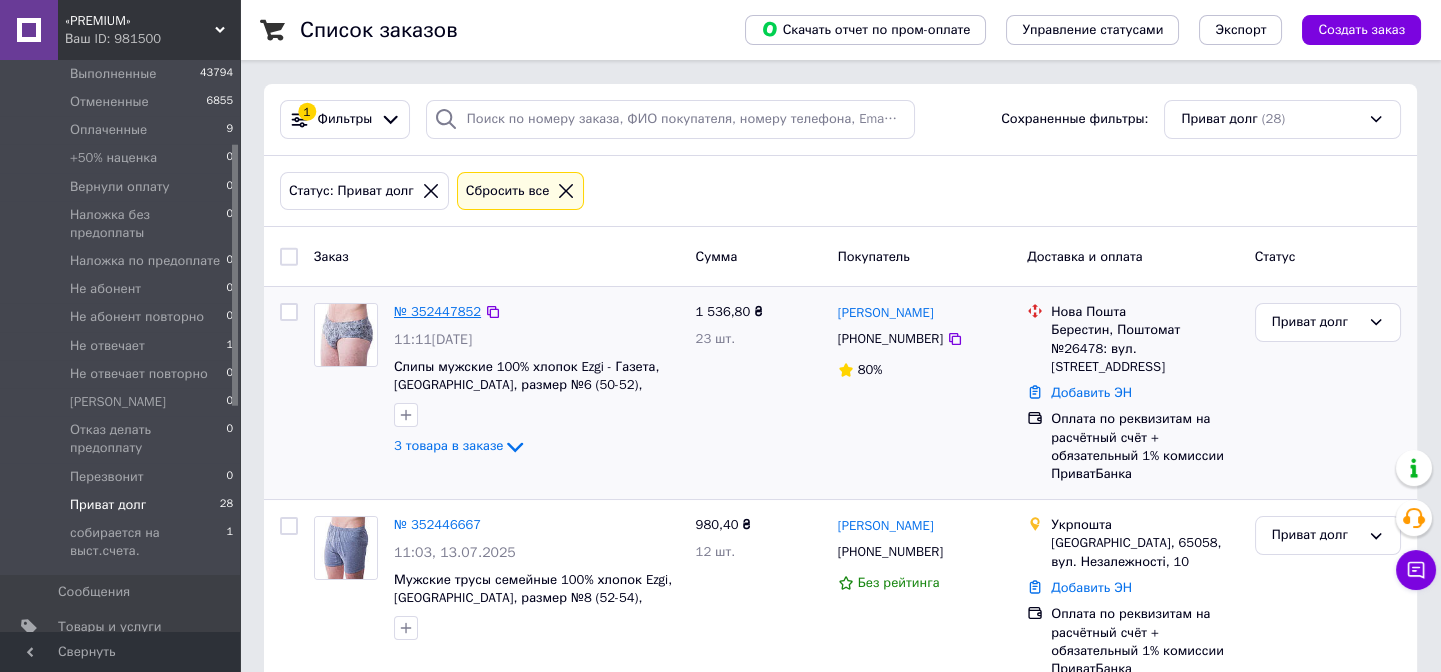 click on "№ 352447852" at bounding box center (437, 311) 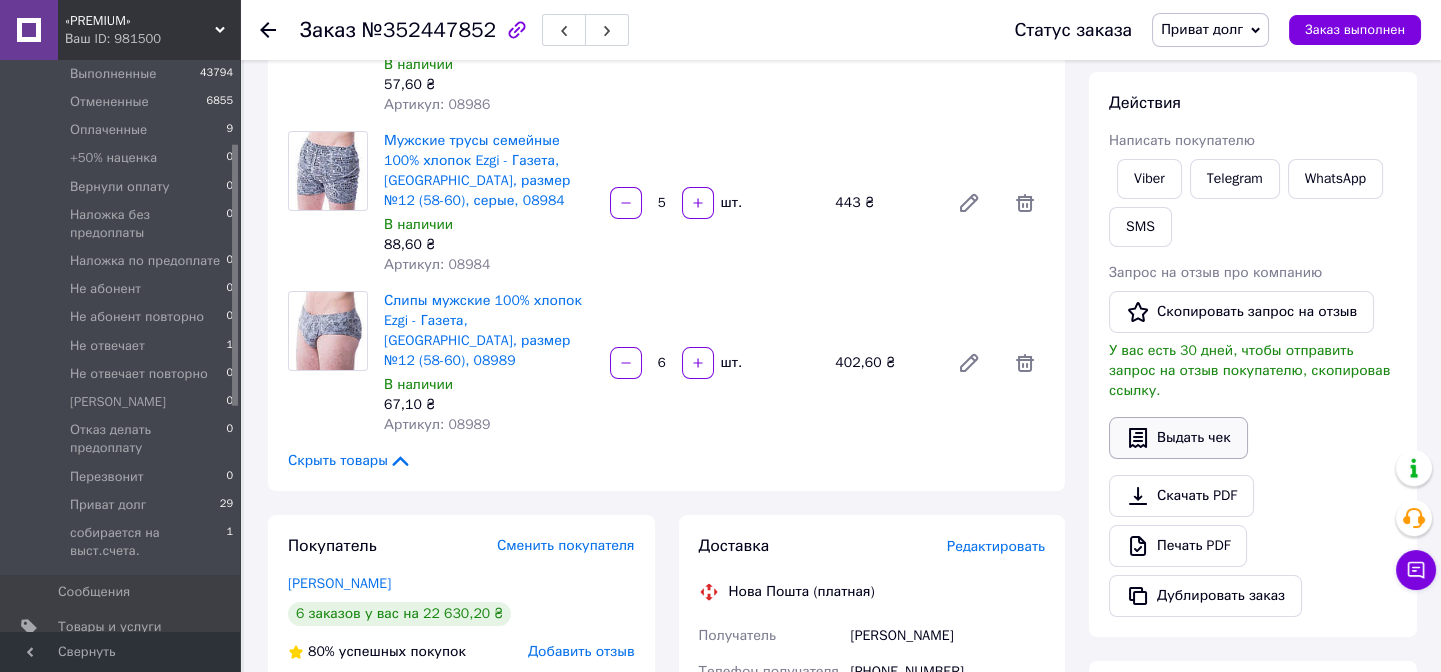 scroll, scrollTop: 272, scrollLeft: 0, axis: vertical 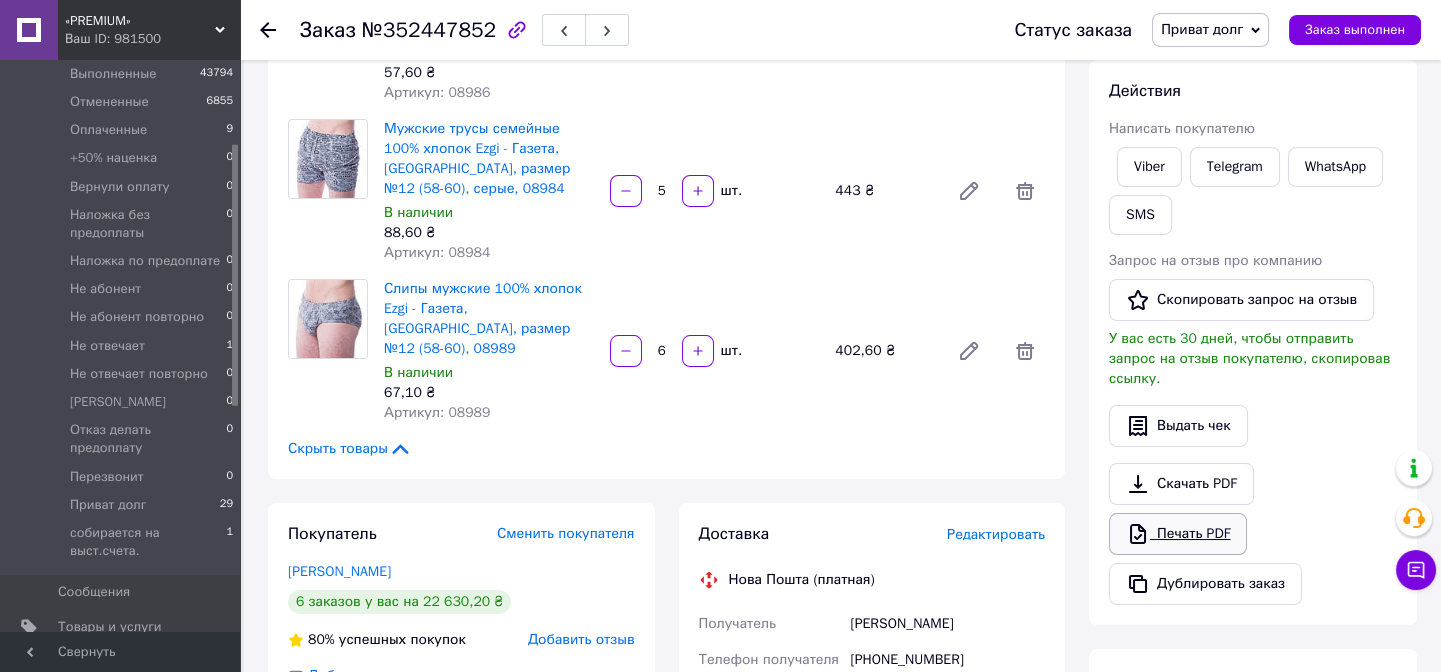 click on "Печать PDF" at bounding box center [1178, 534] 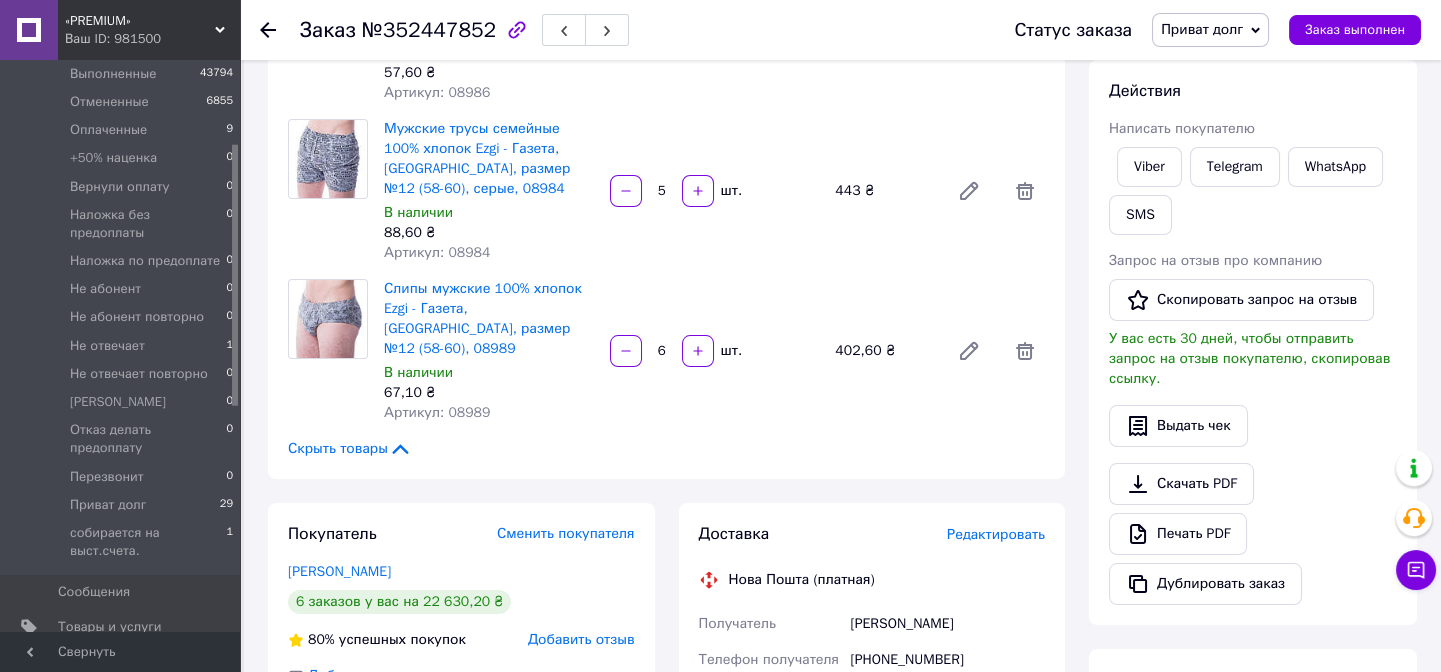 click 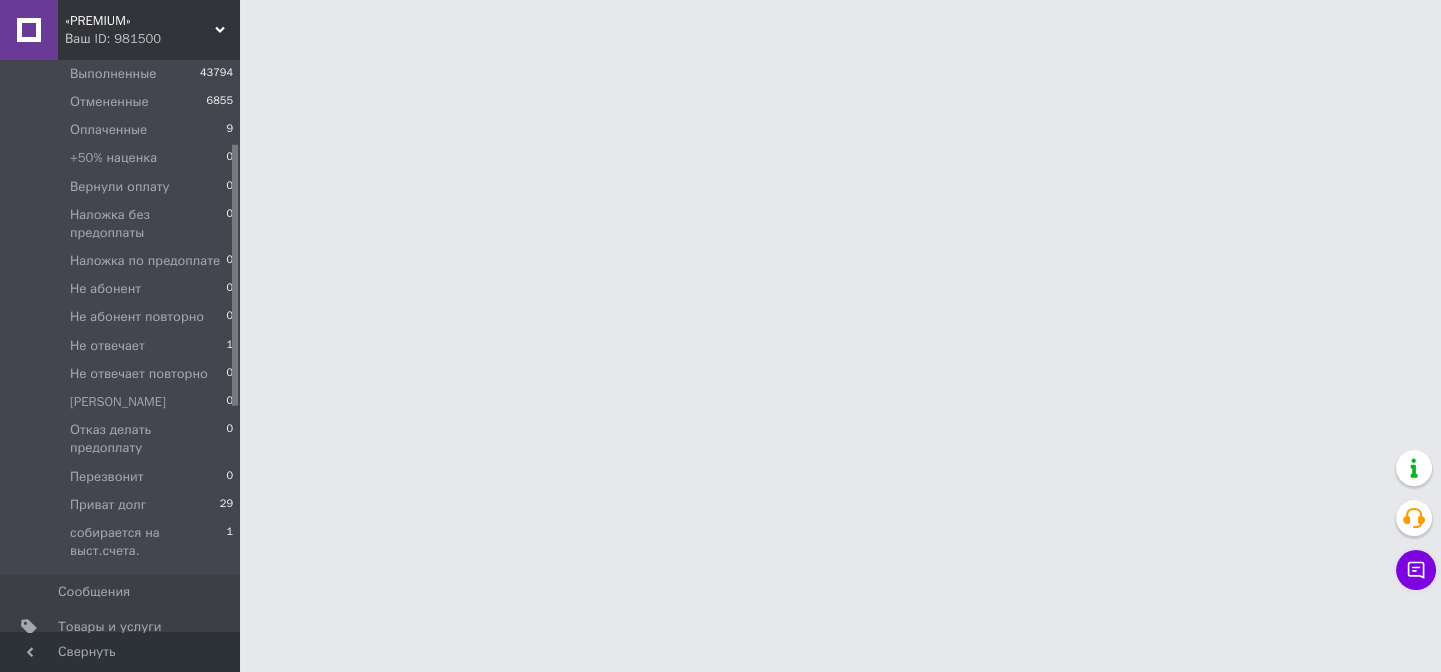 scroll, scrollTop: 0, scrollLeft: 0, axis: both 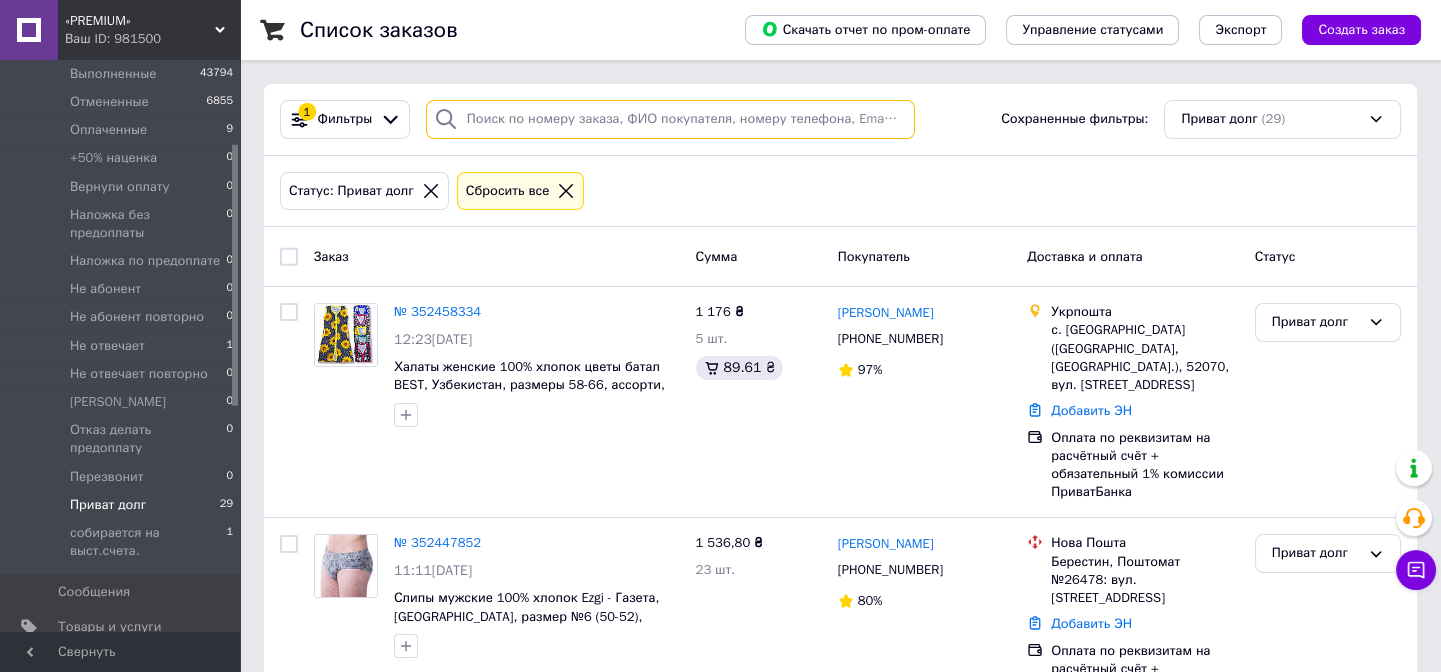 click at bounding box center [670, 119] 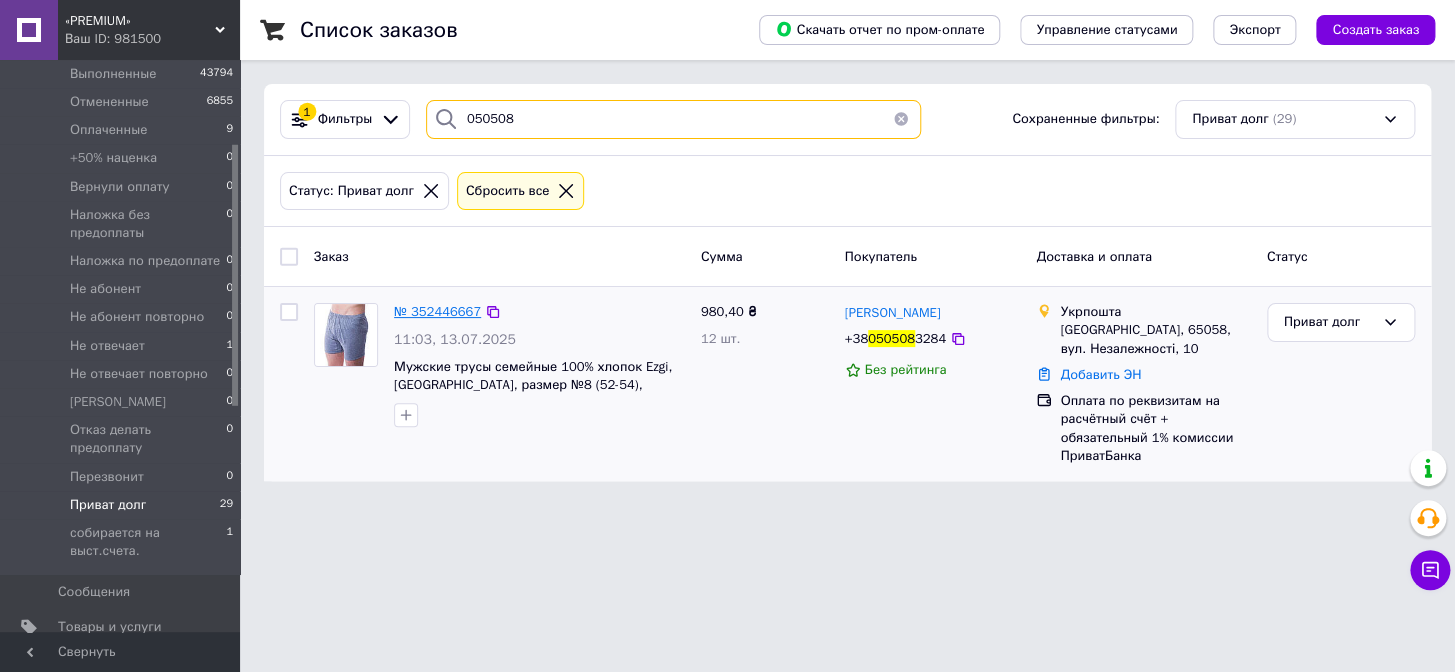 type on "050508" 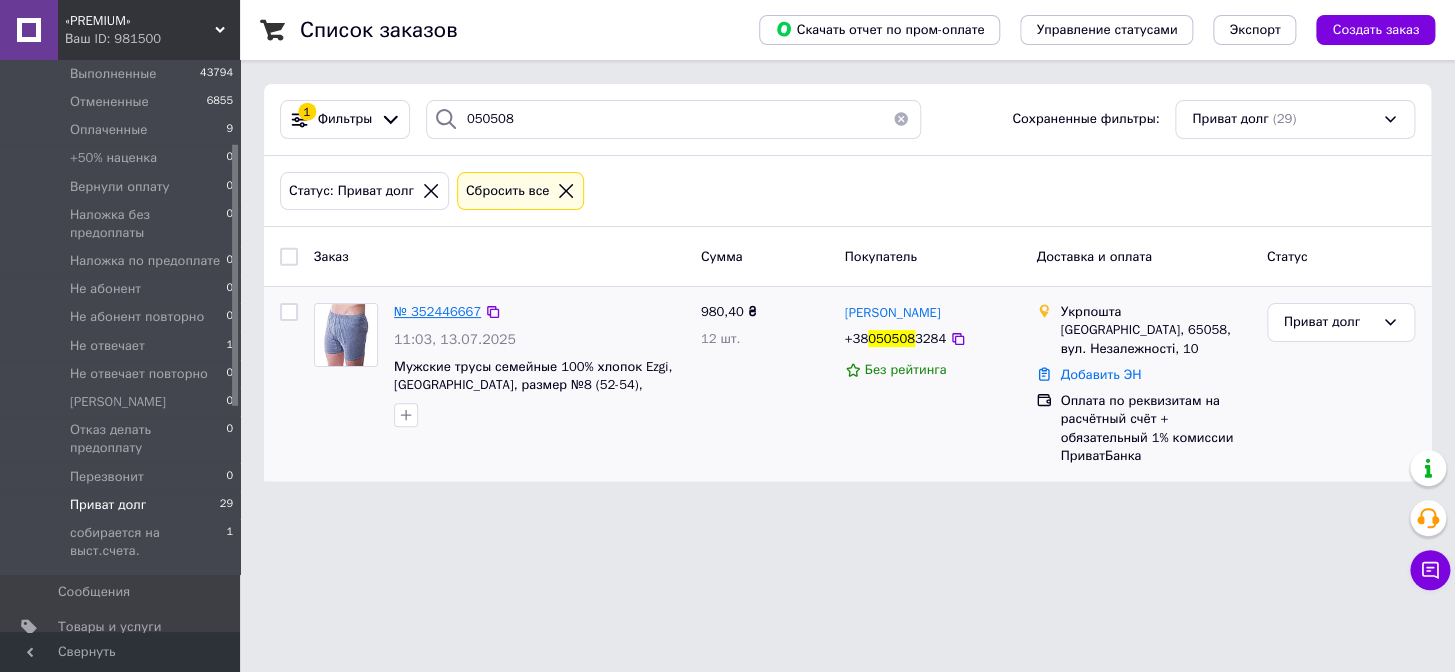 click on "№ 352446667" at bounding box center (437, 311) 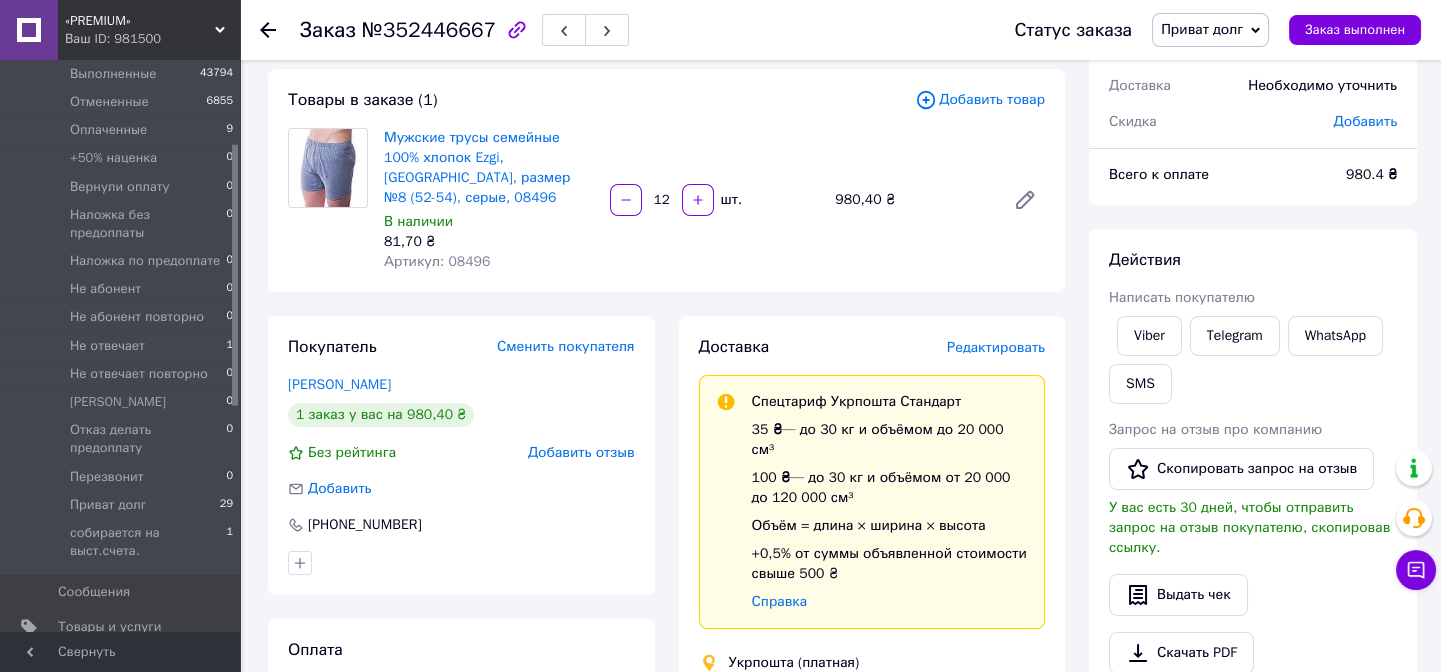 scroll, scrollTop: 181, scrollLeft: 0, axis: vertical 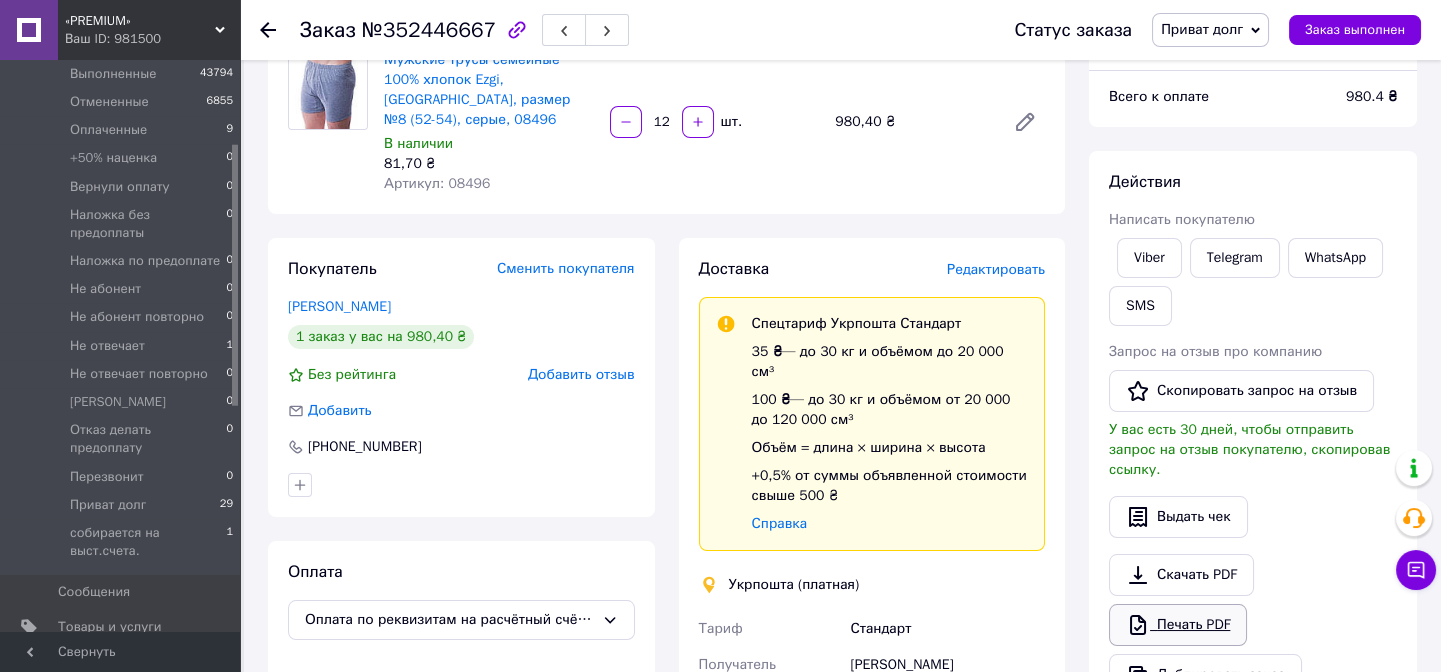 click on "Печать PDF" at bounding box center [1178, 625] 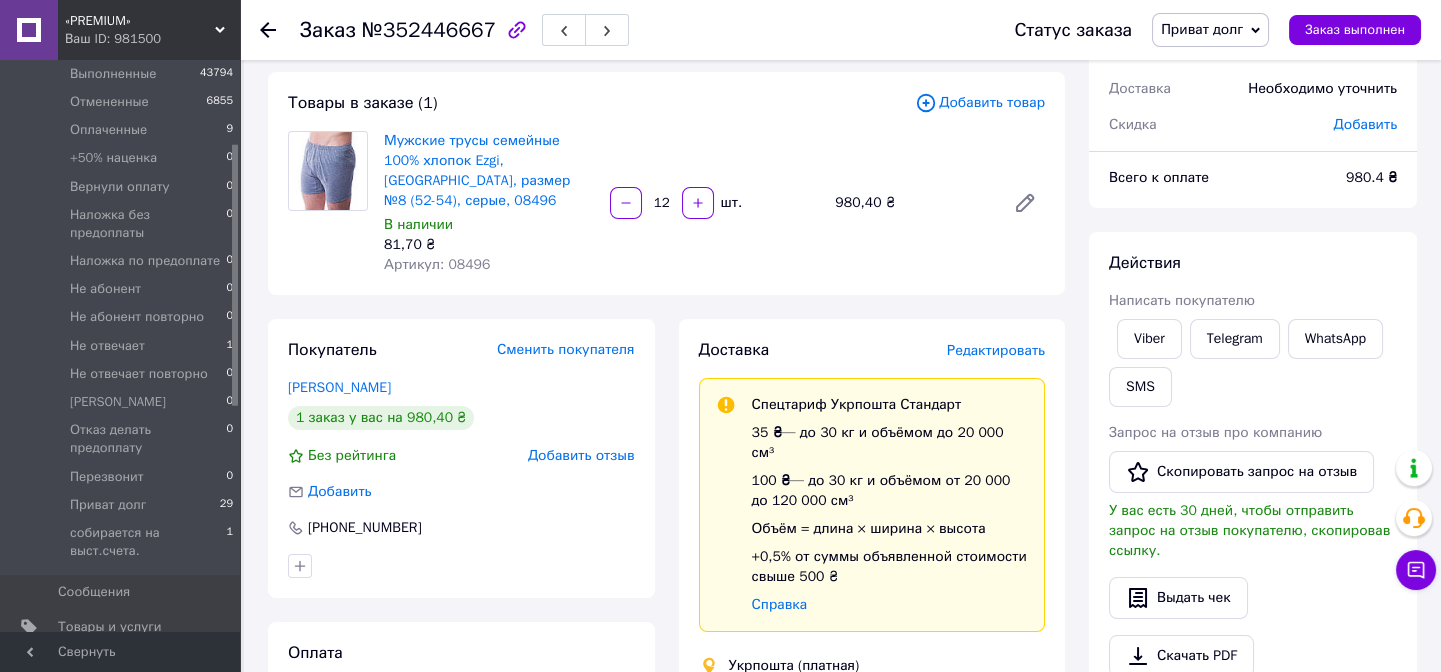 scroll, scrollTop: 0, scrollLeft: 0, axis: both 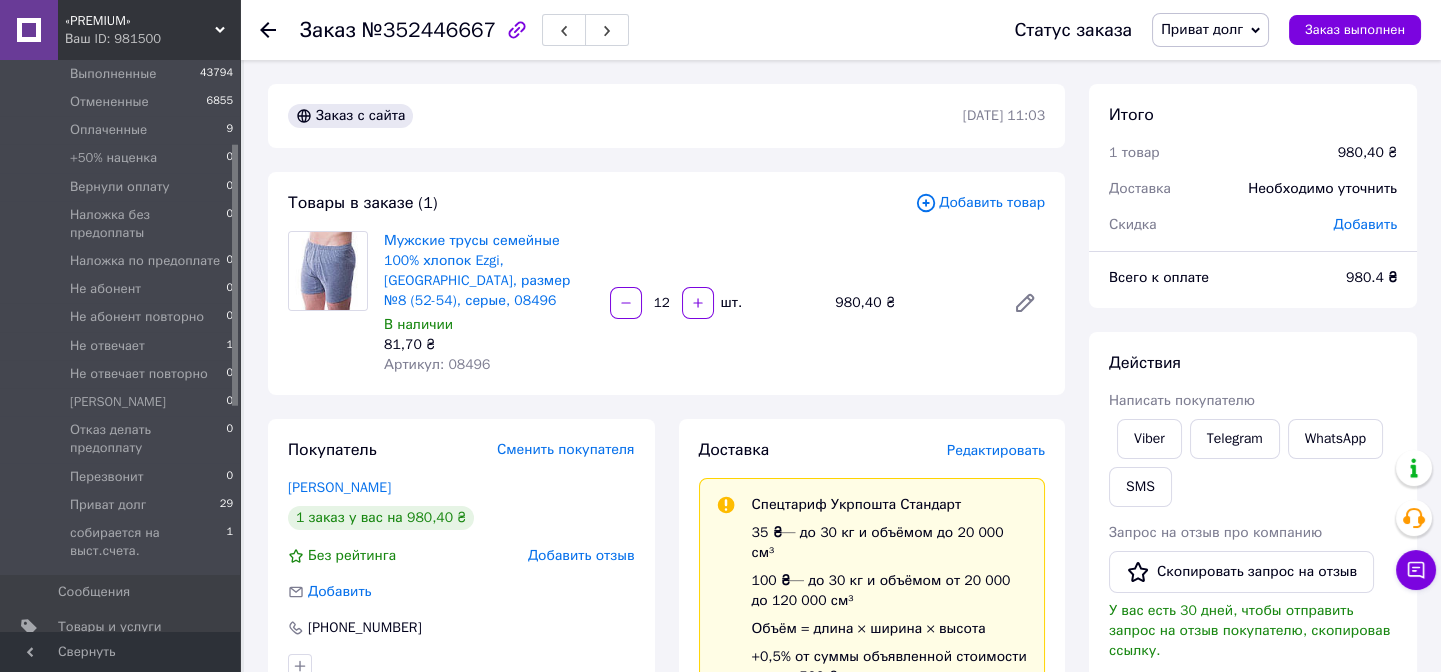 click 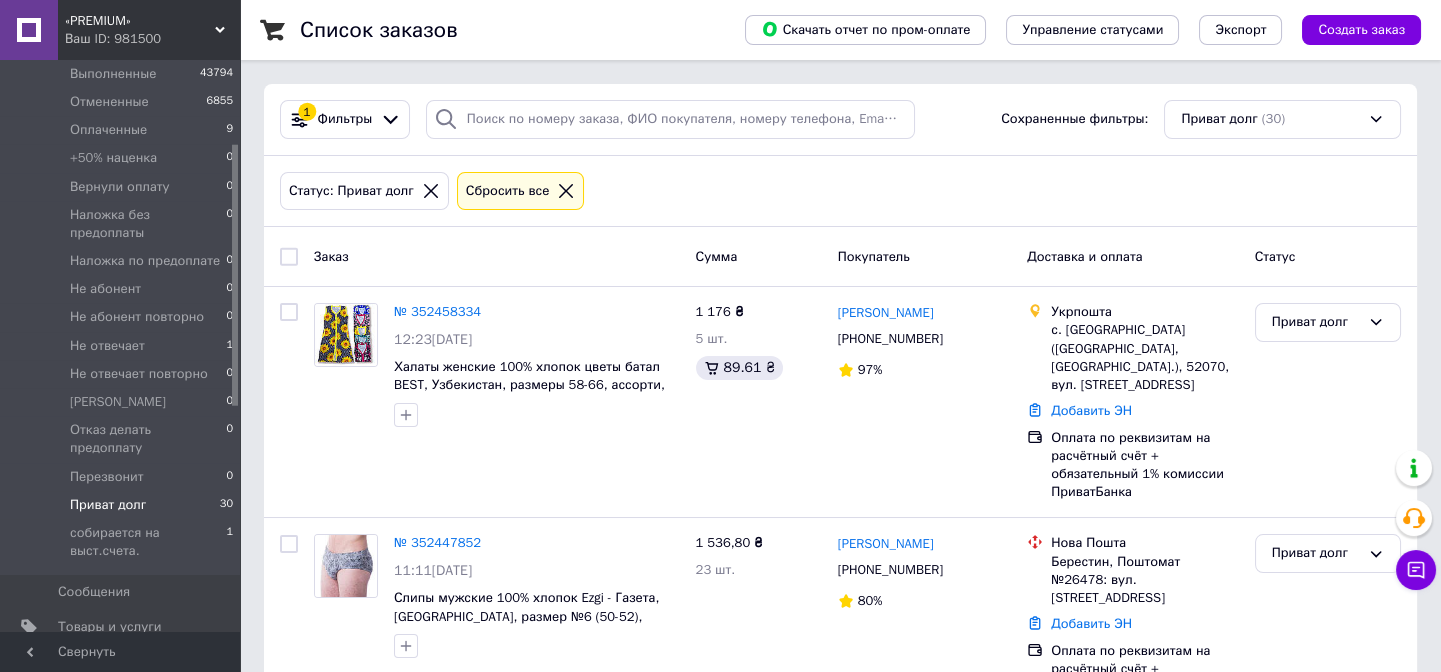 click 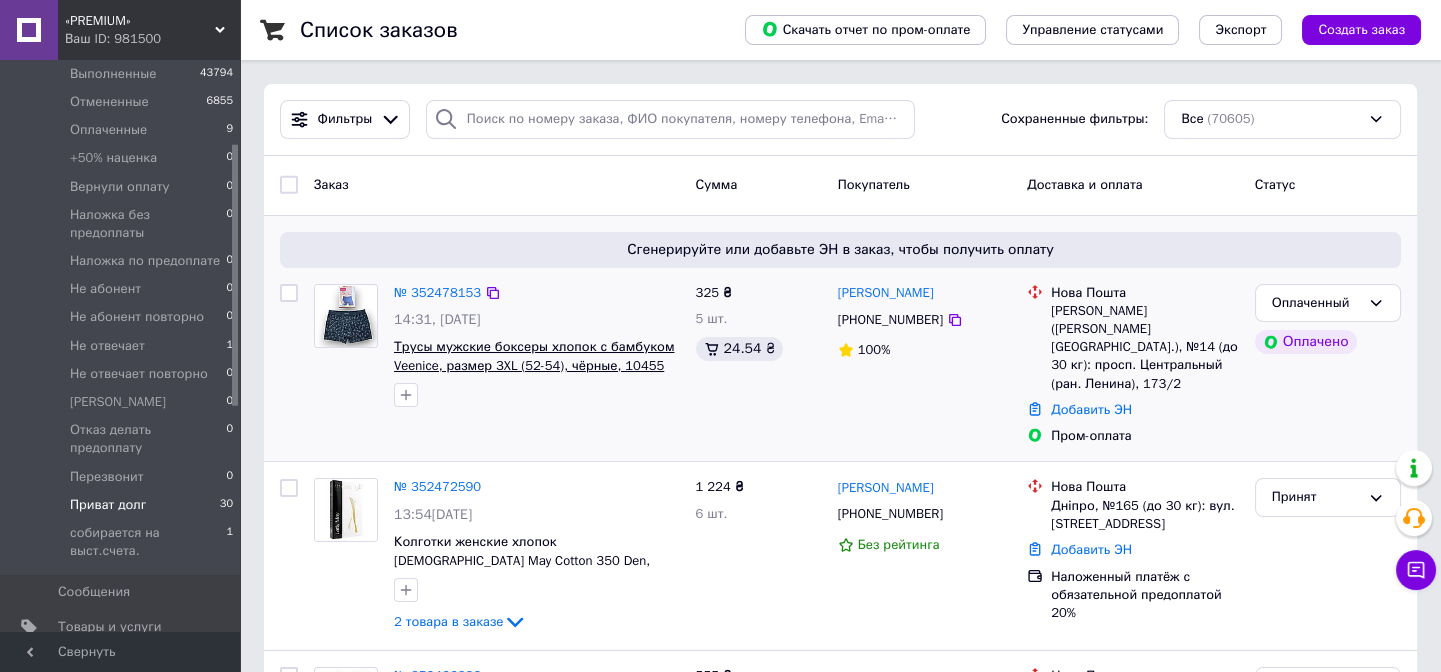 scroll, scrollTop: 272, scrollLeft: 0, axis: vertical 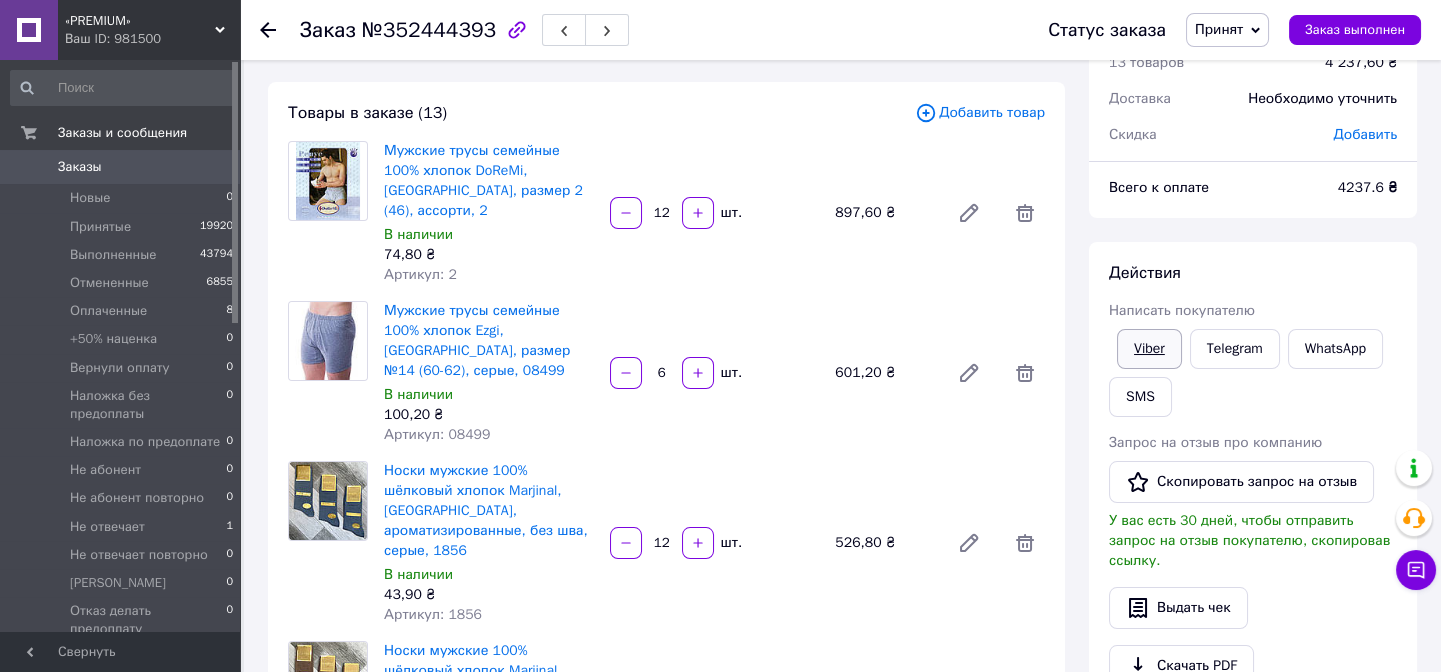 click on "Viber" at bounding box center [1149, 349] 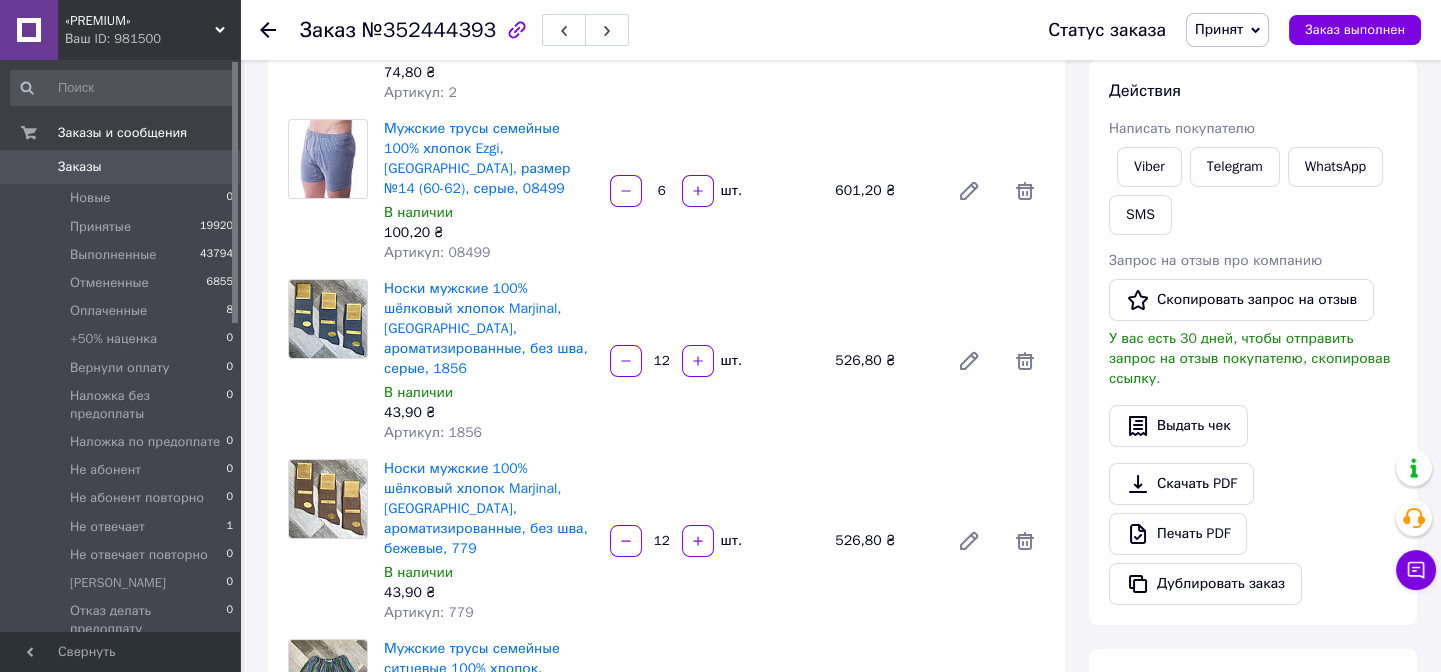 scroll, scrollTop: 0, scrollLeft: 0, axis: both 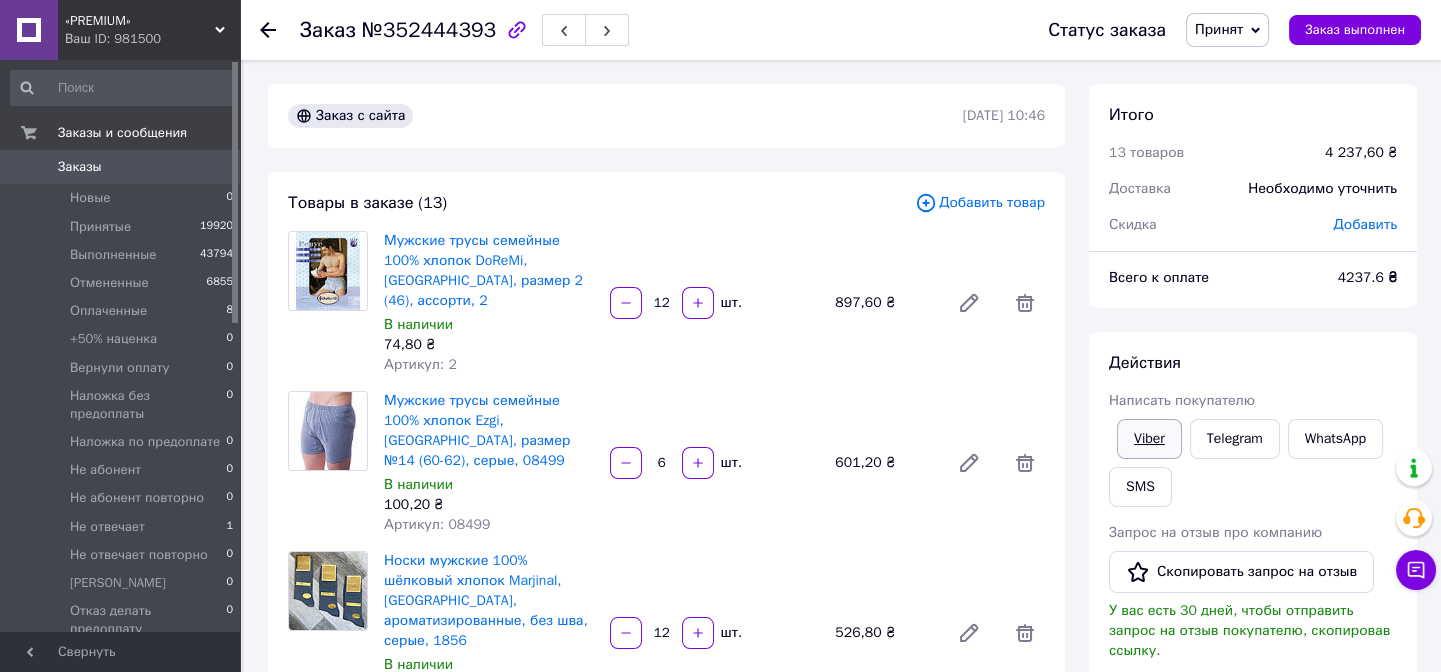 click on "Viber" at bounding box center (1149, 439) 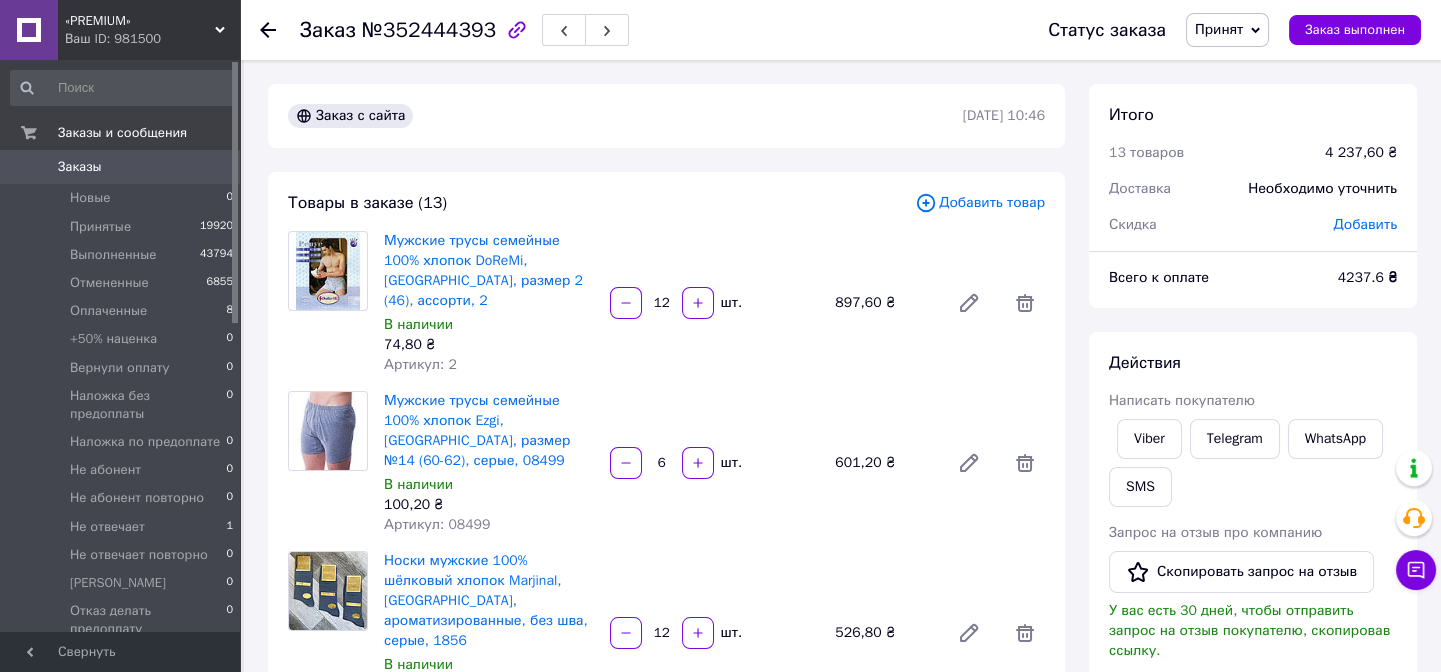 drag, startPoint x: 1260, startPoint y: 26, endPoint x: 1287, endPoint y: 135, distance: 112.29426 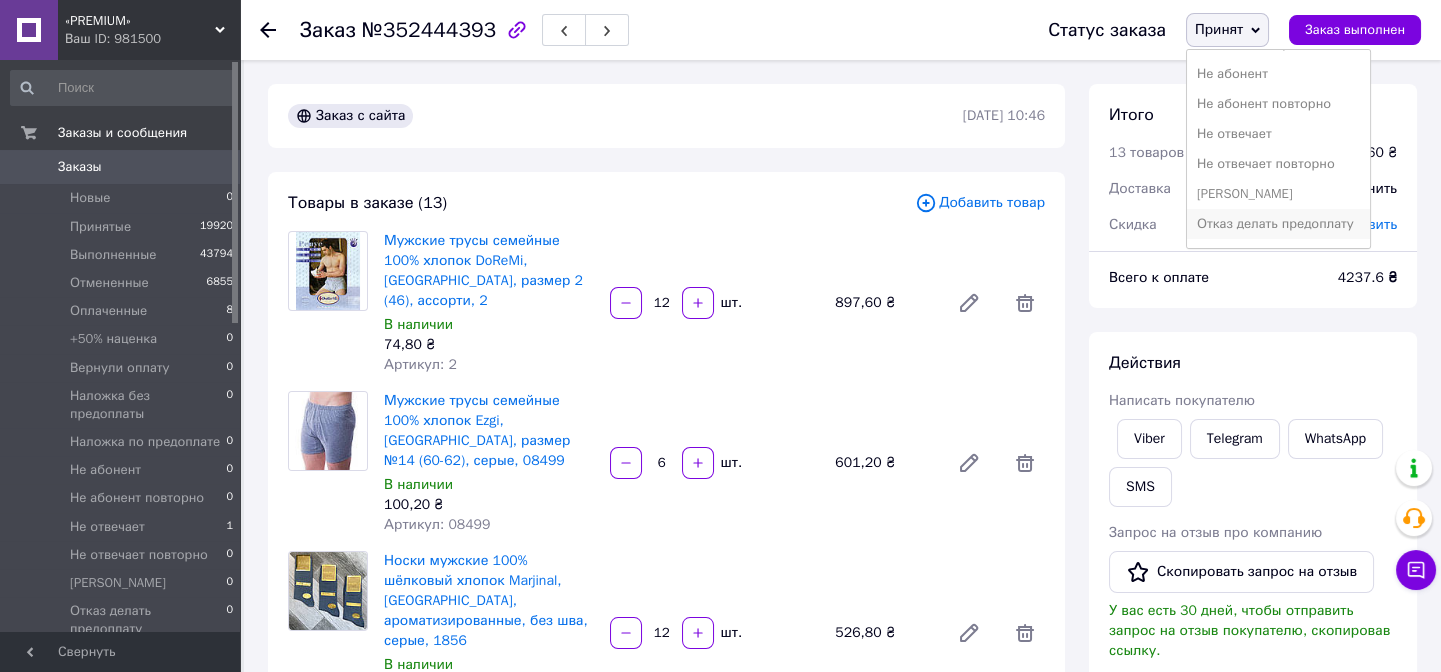 scroll, scrollTop: 291, scrollLeft: 0, axis: vertical 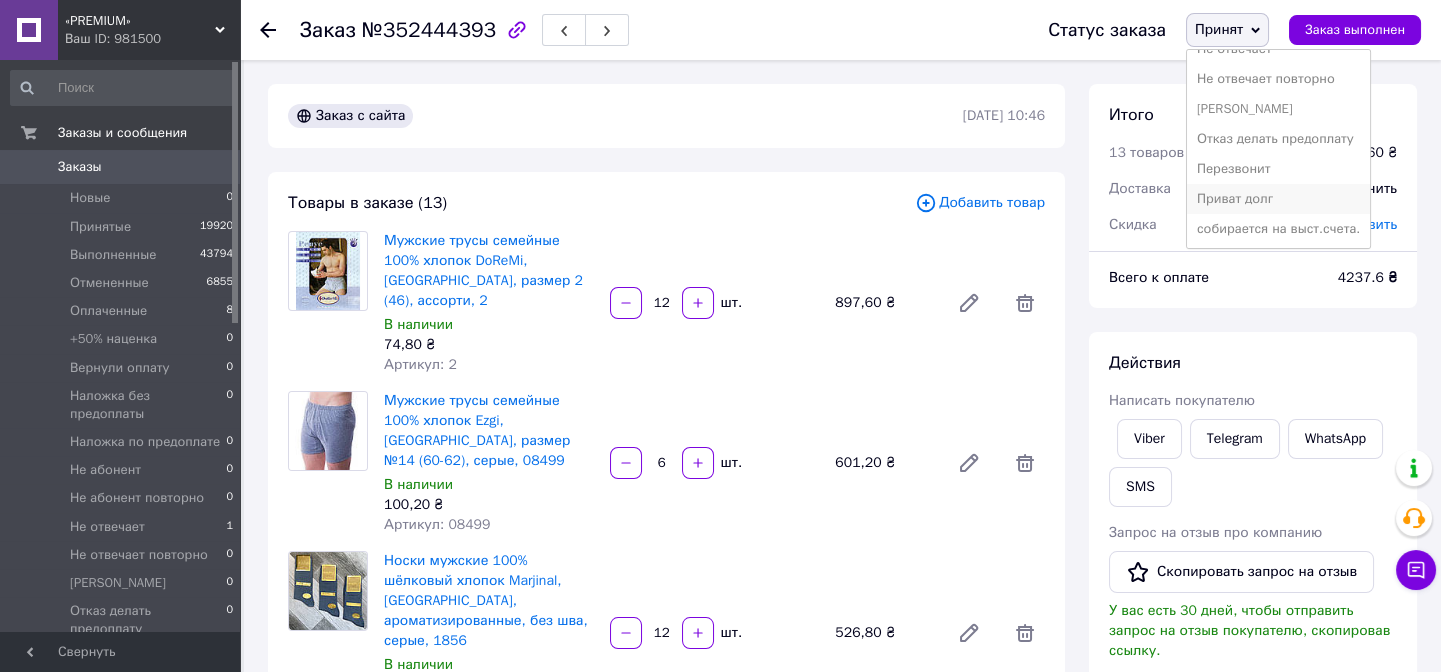 click on "Приват долг" at bounding box center [1278, 199] 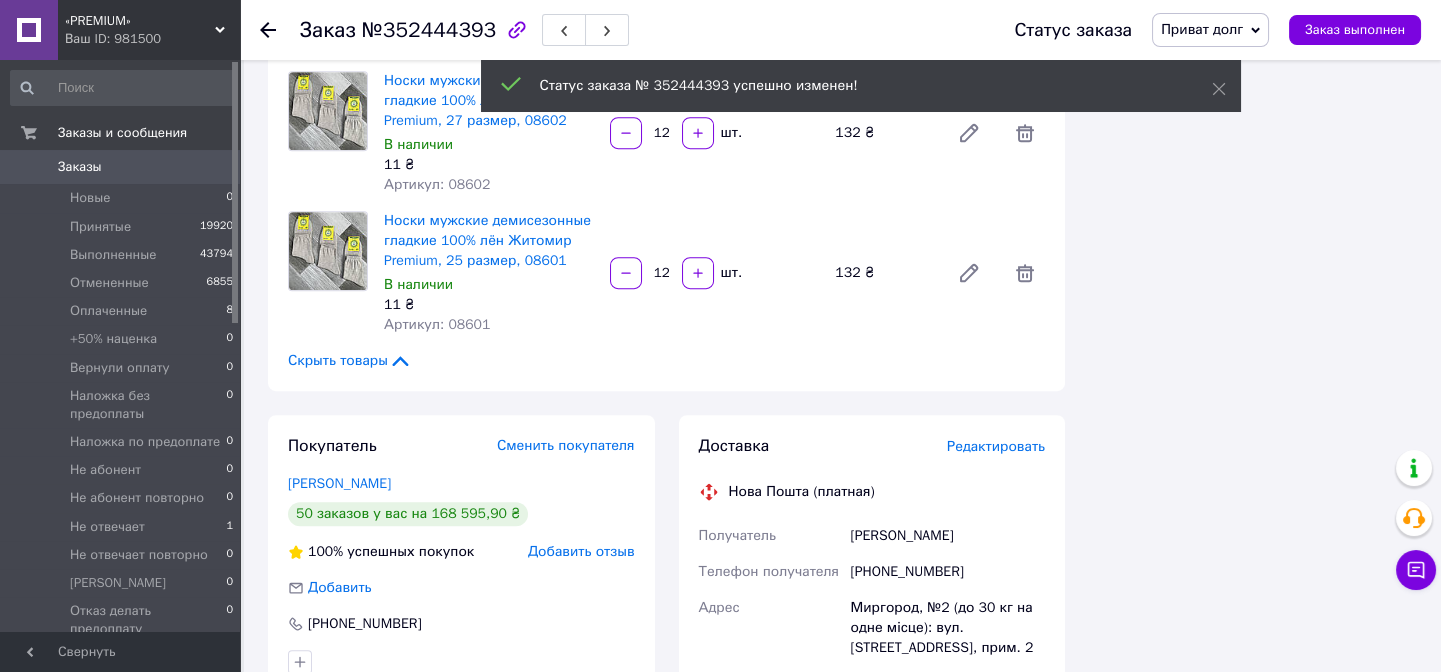 scroll, scrollTop: 2090, scrollLeft: 0, axis: vertical 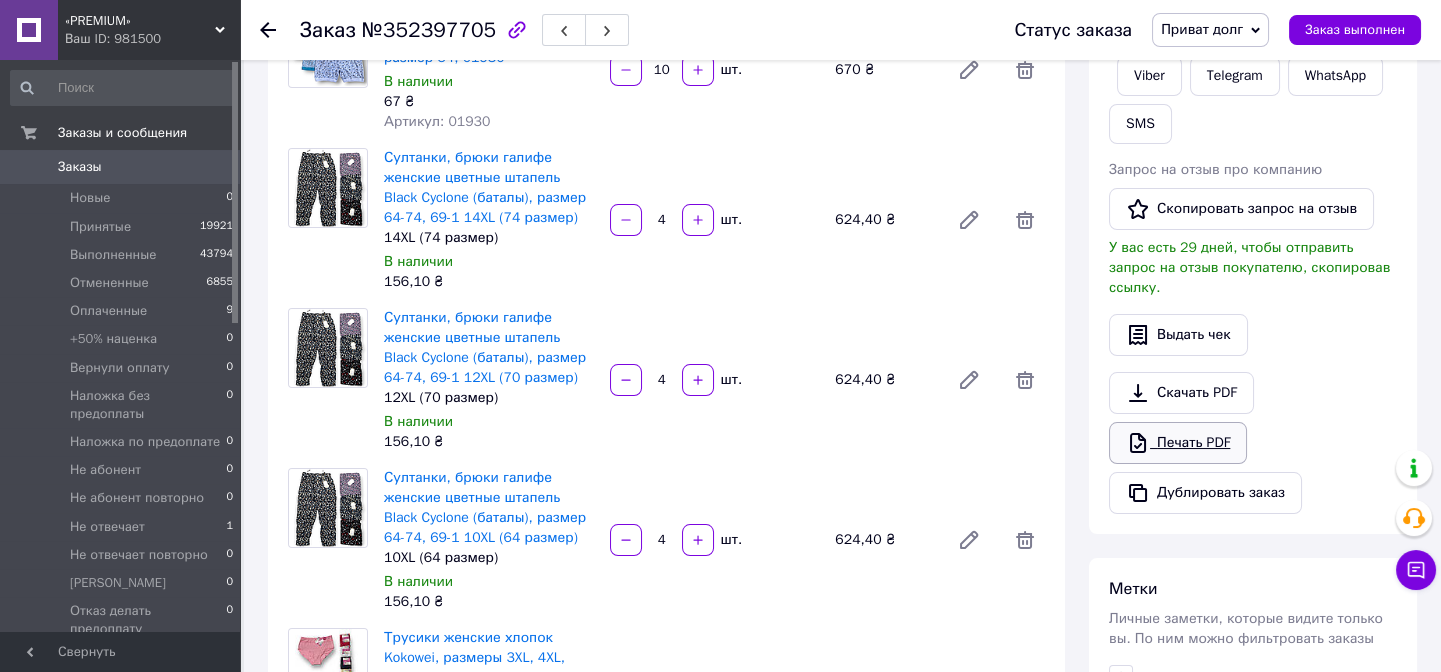 click on "Печать PDF" at bounding box center [1178, 443] 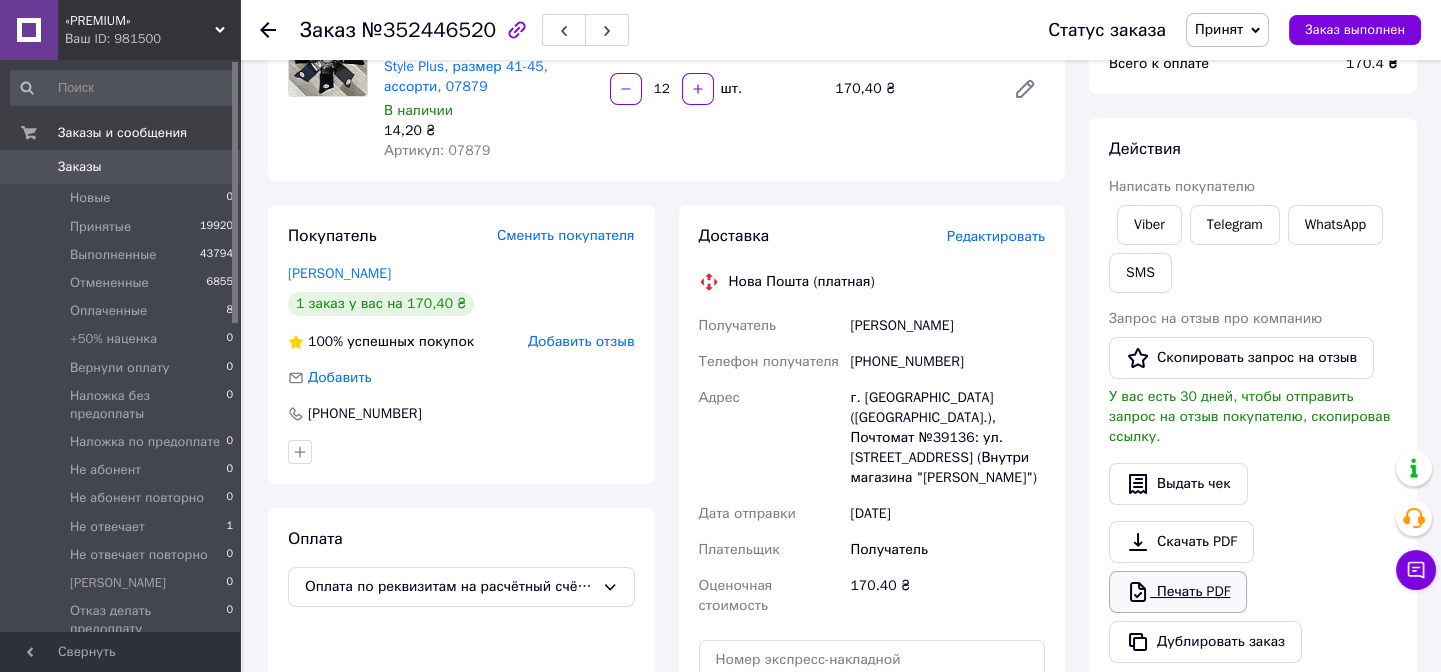 scroll, scrollTop: 181, scrollLeft: 0, axis: vertical 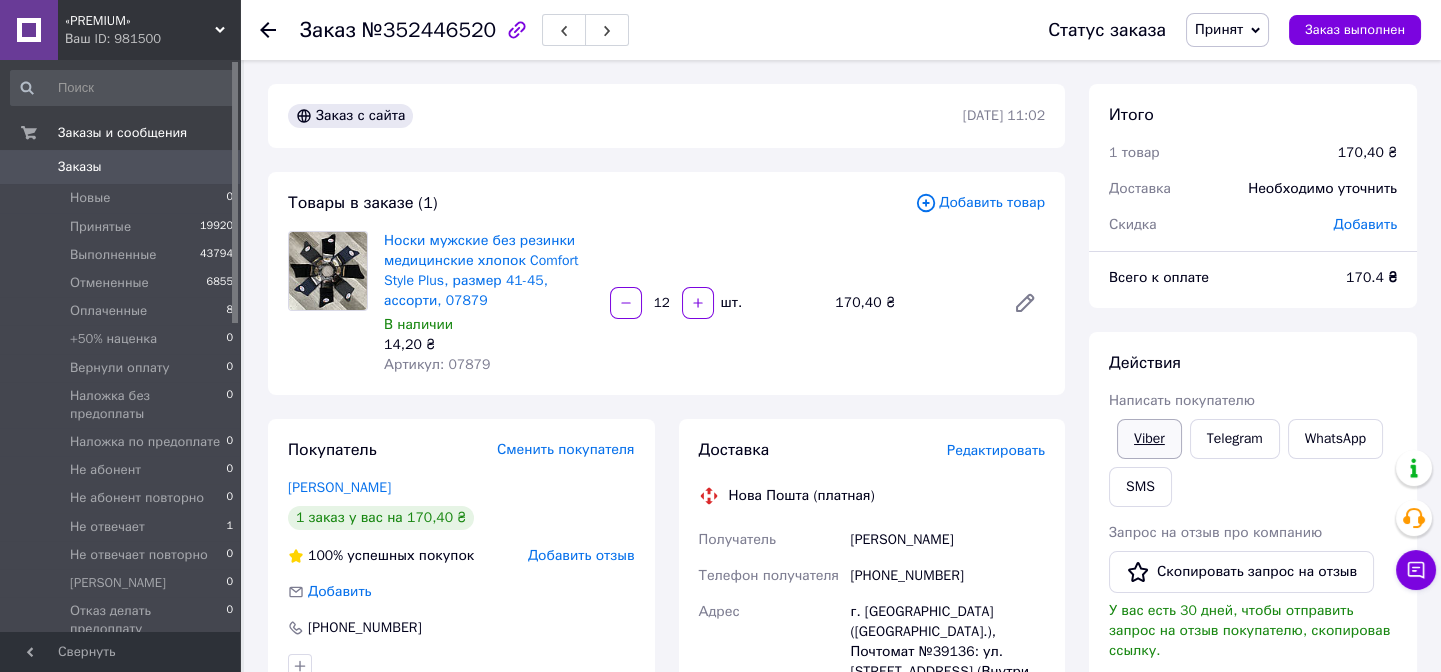 click on "Viber" at bounding box center [1149, 439] 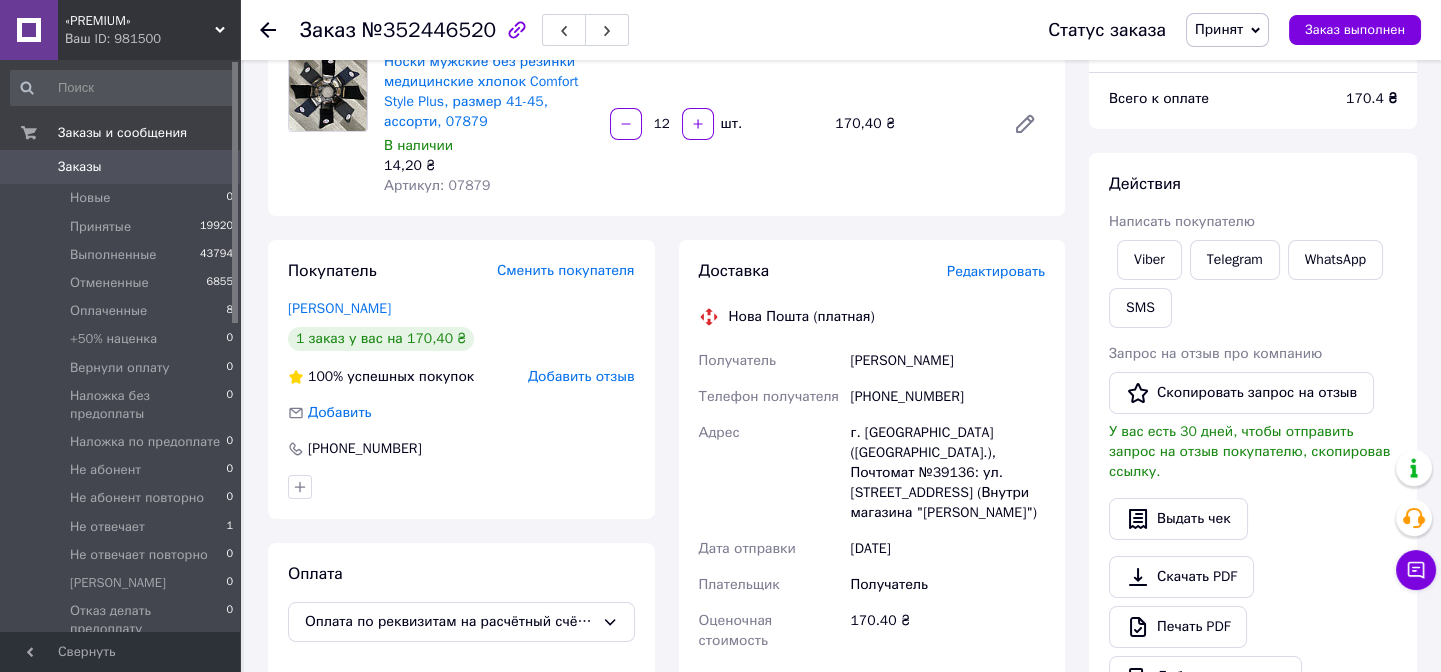 scroll, scrollTop: 181, scrollLeft: 0, axis: vertical 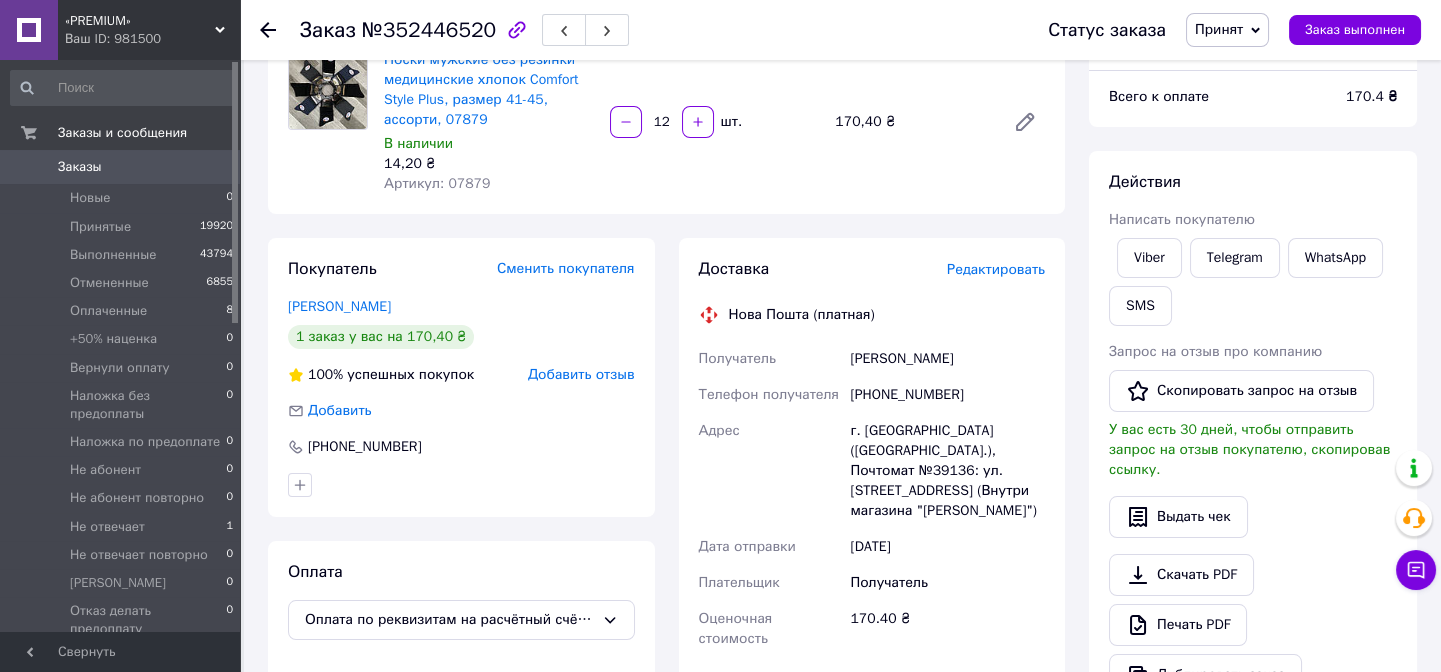 click on "Принят" at bounding box center (1227, 30) 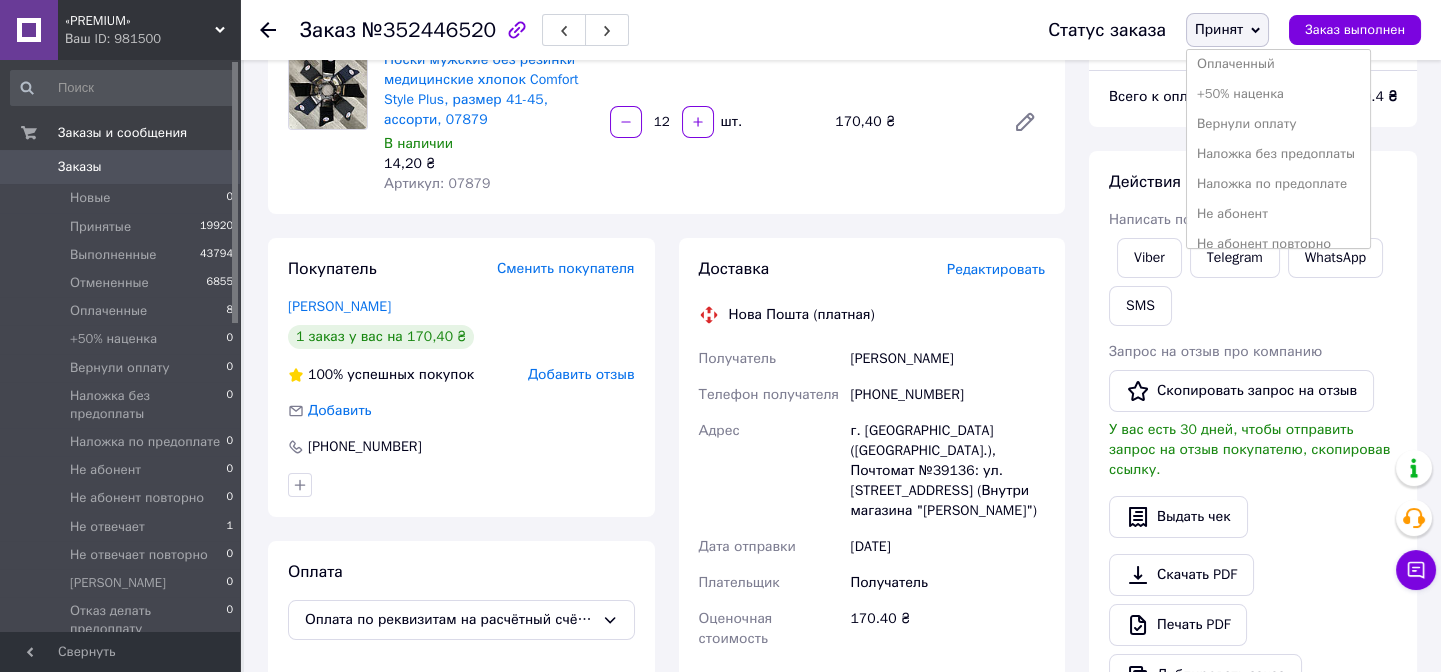 scroll, scrollTop: 291, scrollLeft: 0, axis: vertical 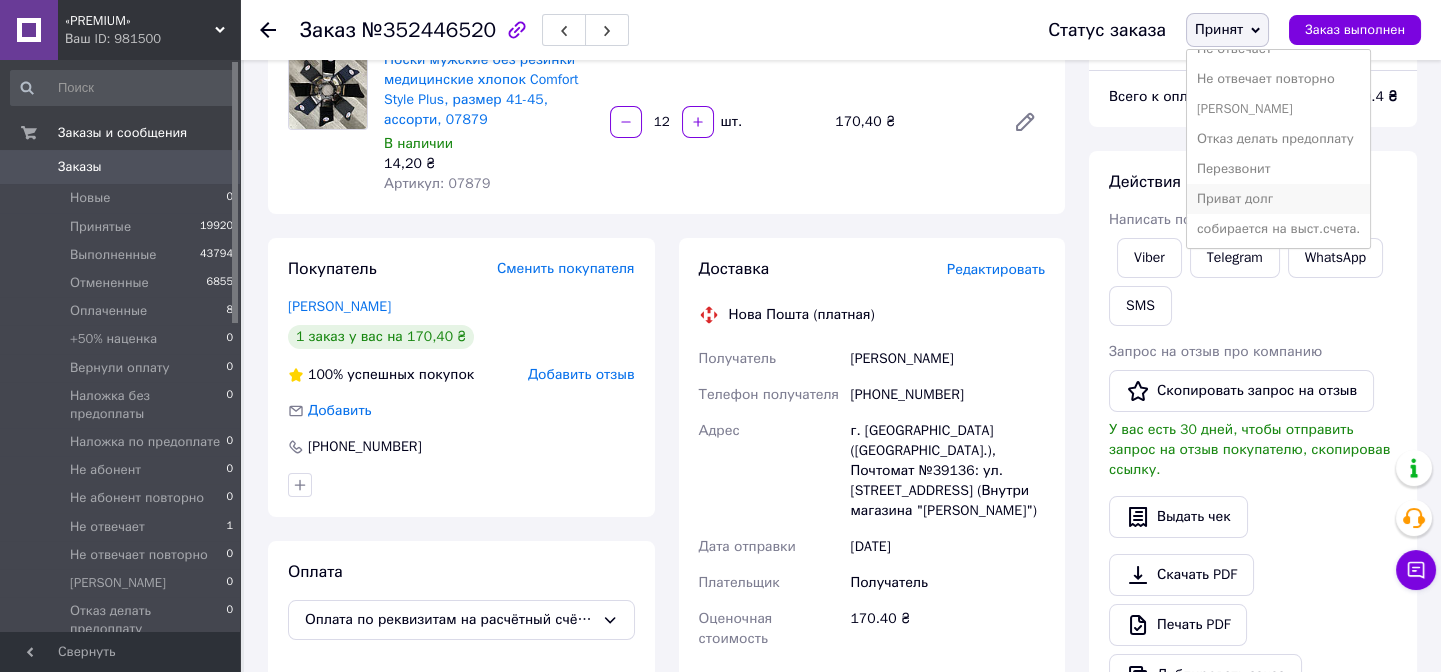 click on "Приват долг" at bounding box center (1278, 199) 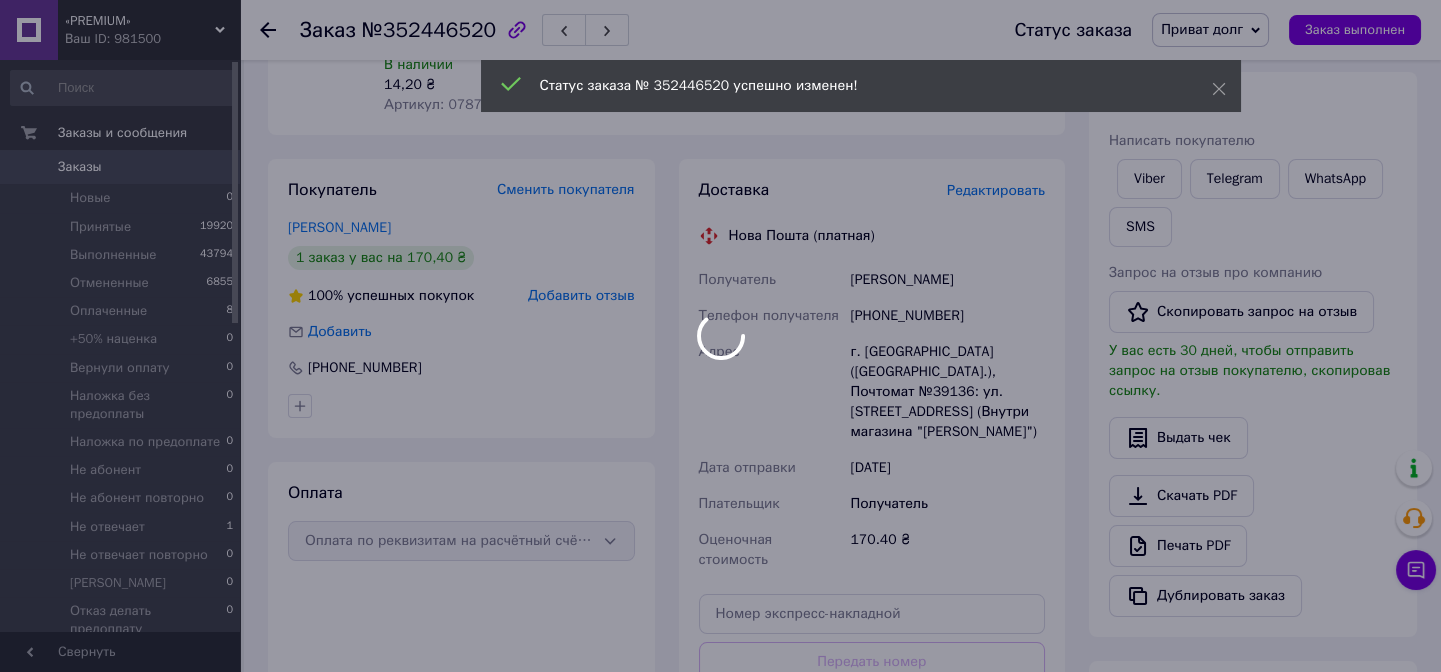 scroll, scrollTop: 272, scrollLeft: 0, axis: vertical 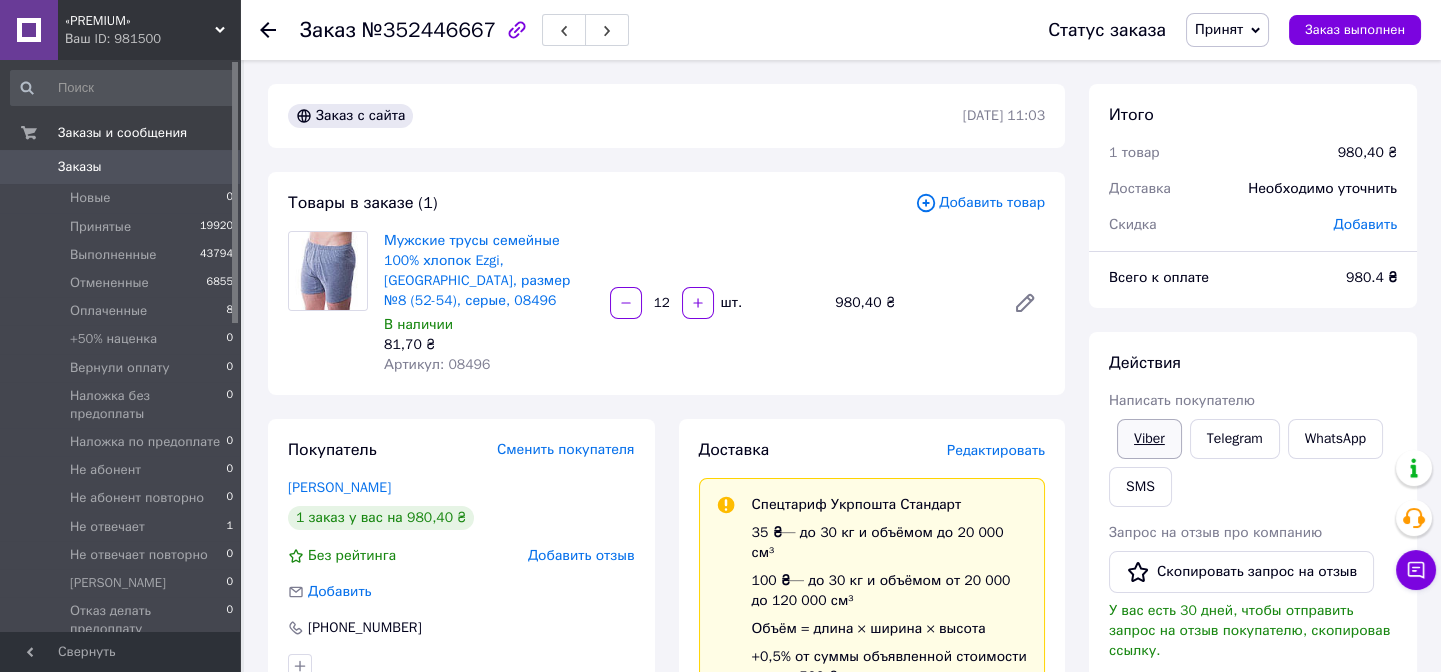 click on "Viber" at bounding box center (1149, 439) 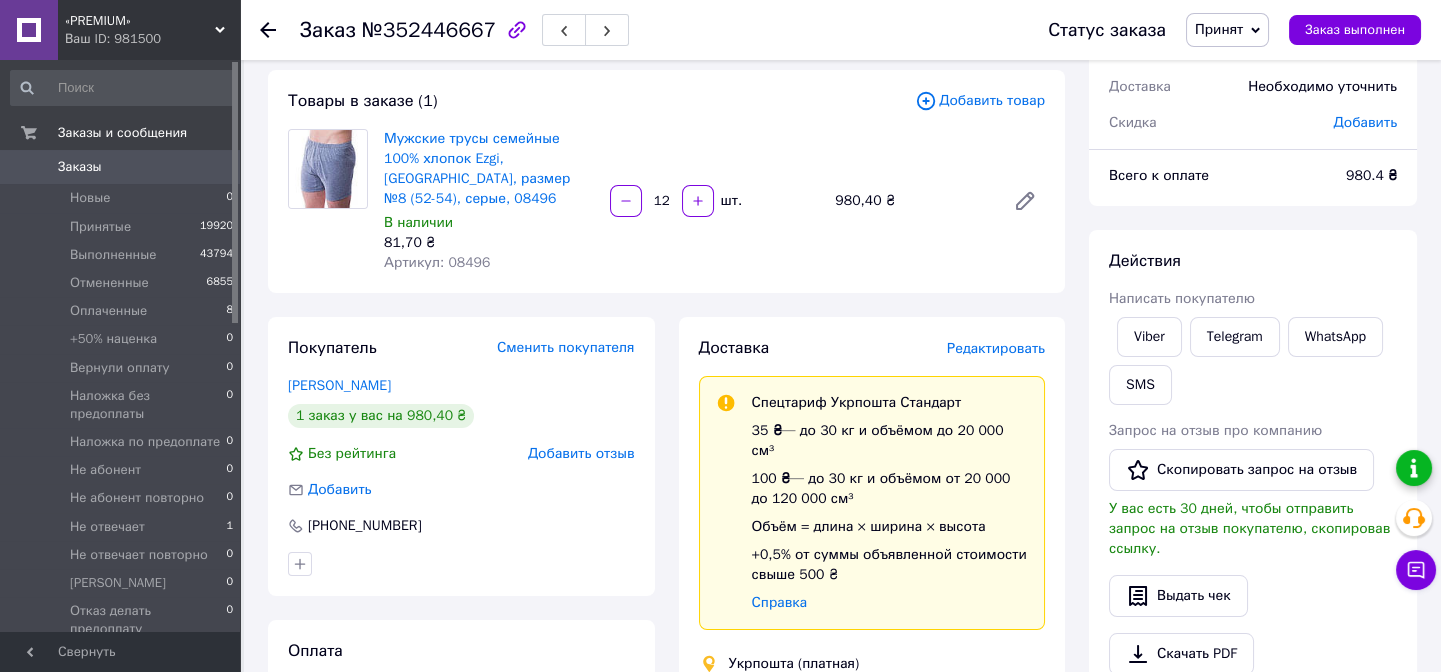 scroll, scrollTop: 0, scrollLeft: 0, axis: both 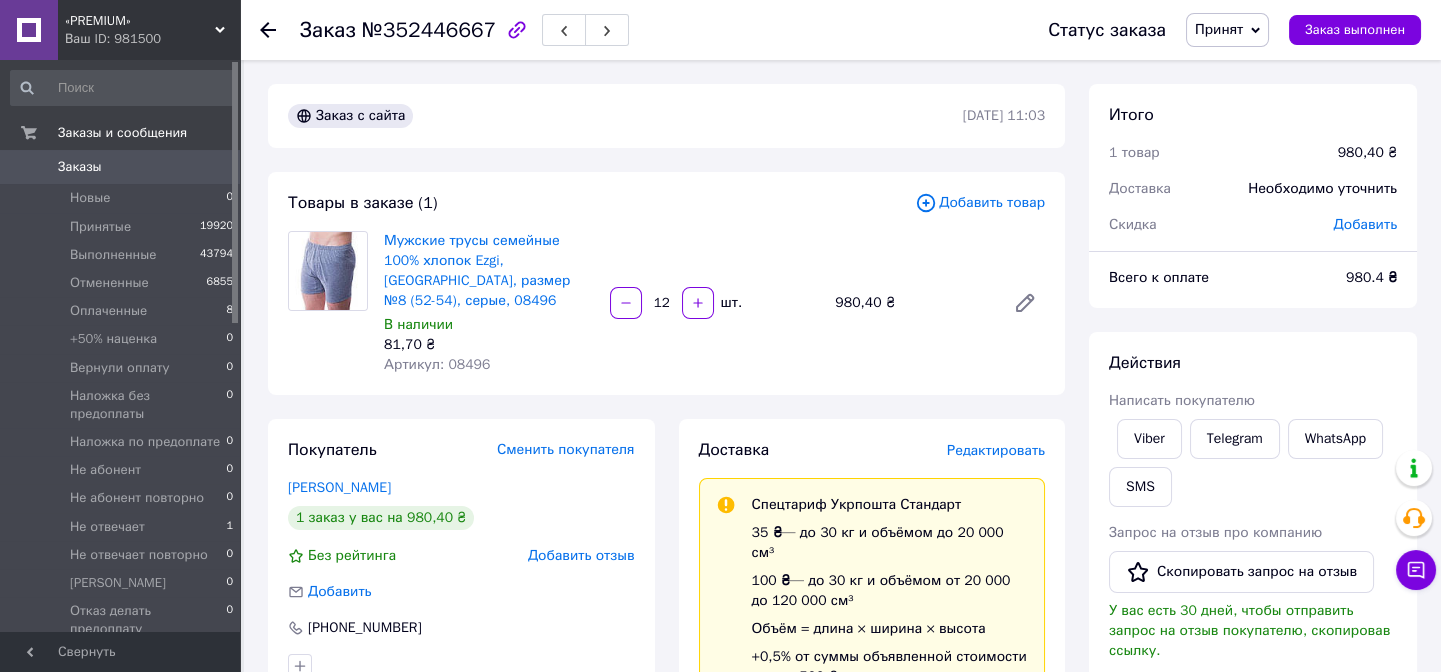 click on "Принят" at bounding box center [1219, 29] 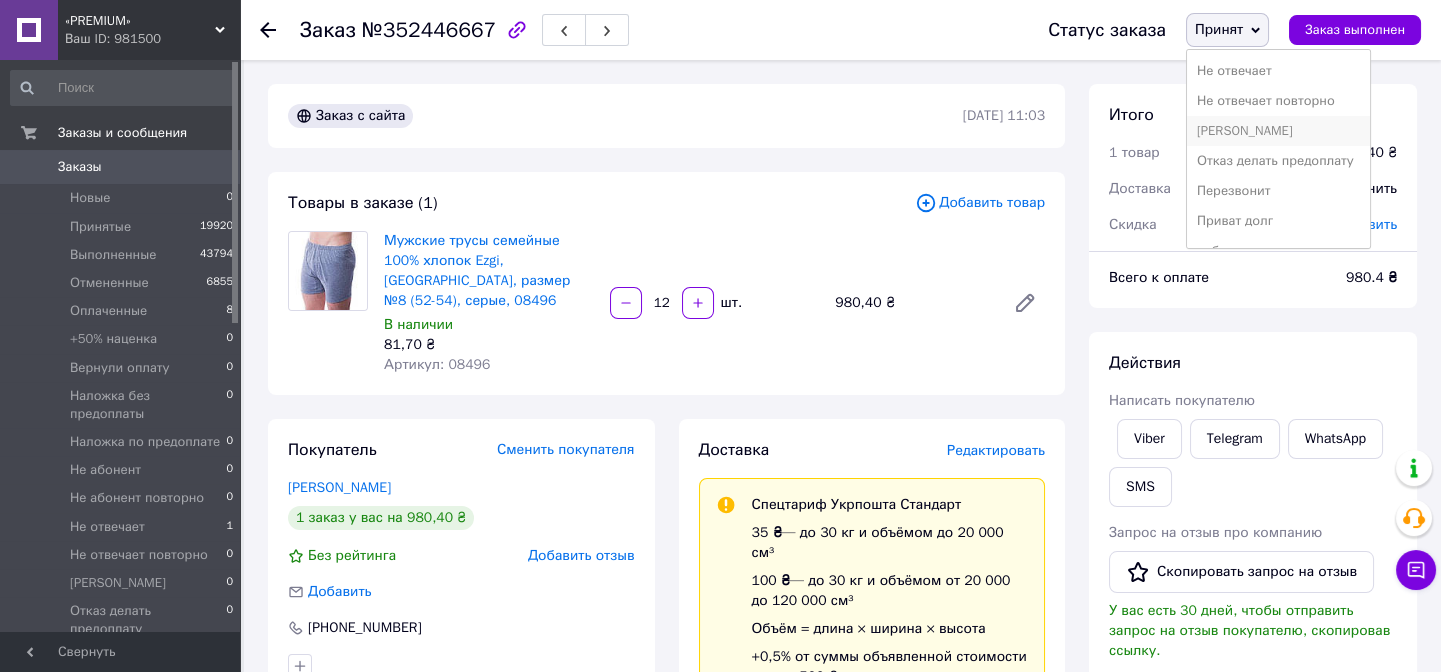 scroll, scrollTop: 272, scrollLeft: 0, axis: vertical 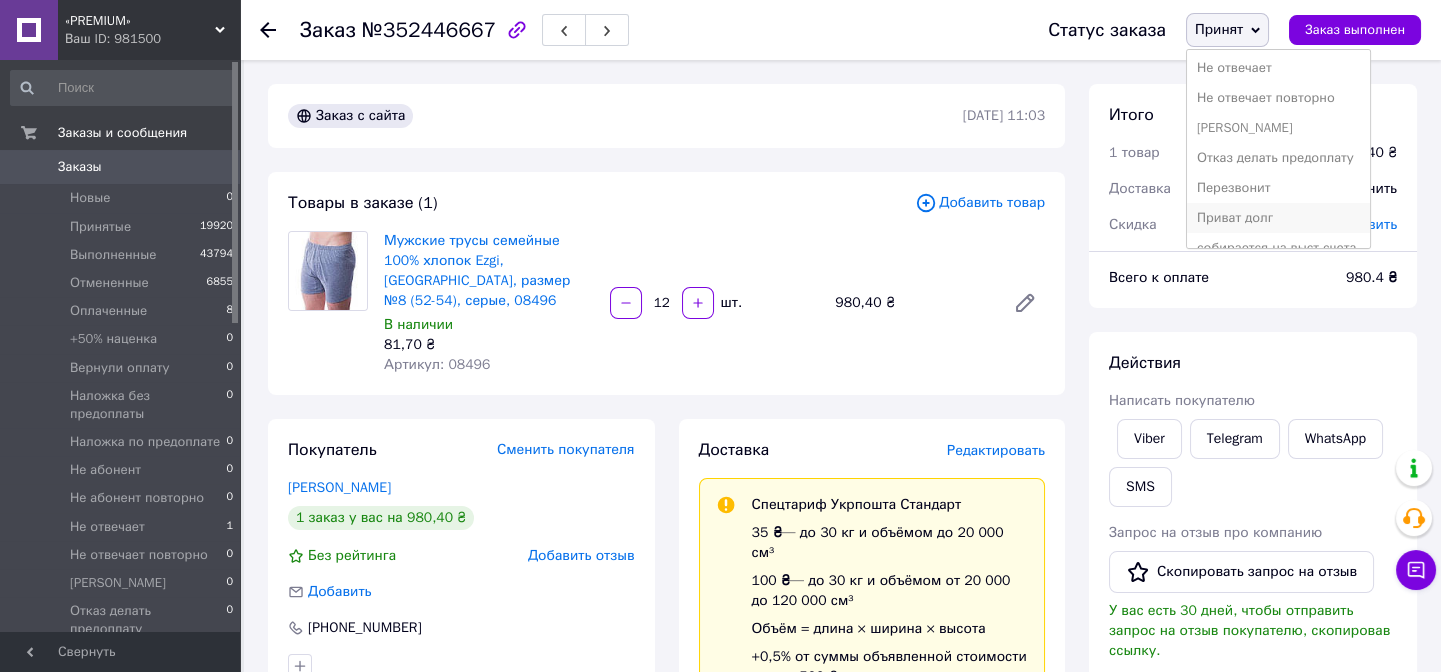 click on "Приват долг" at bounding box center [1278, 218] 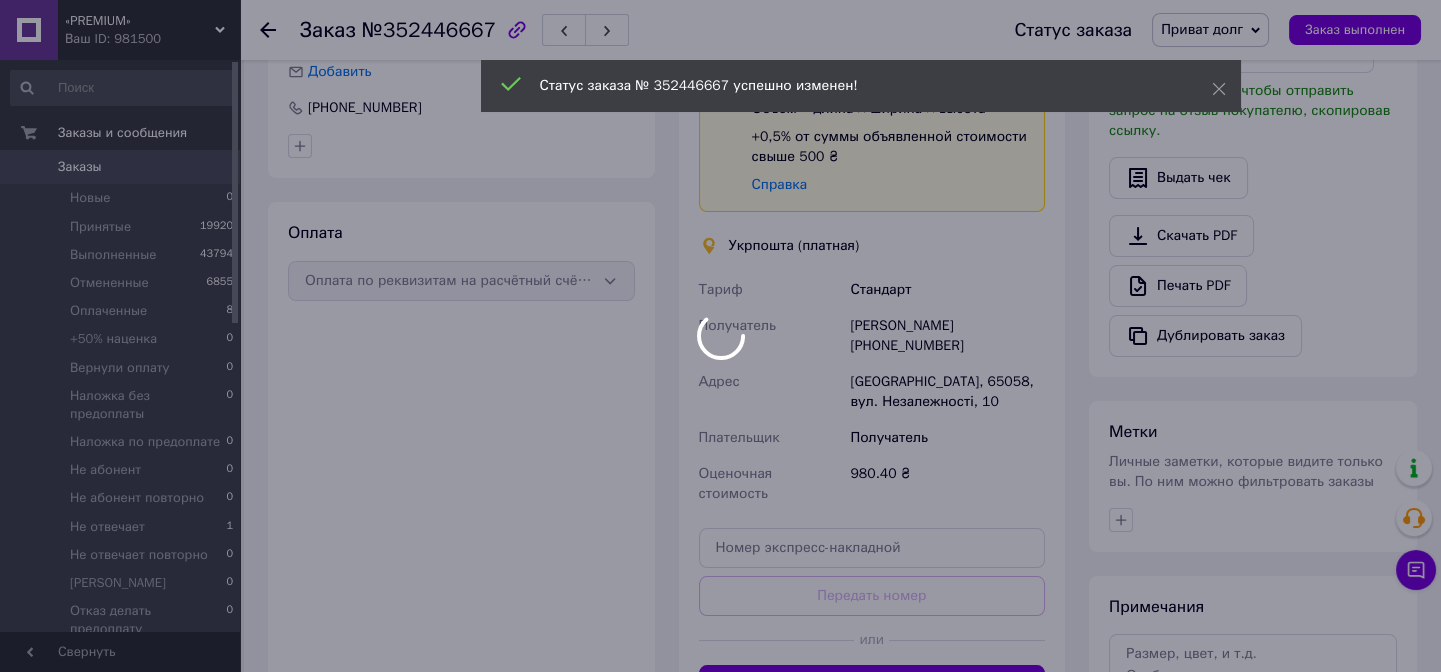scroll, scrollTop: 636, scrollLeft: 0, axis: vertical 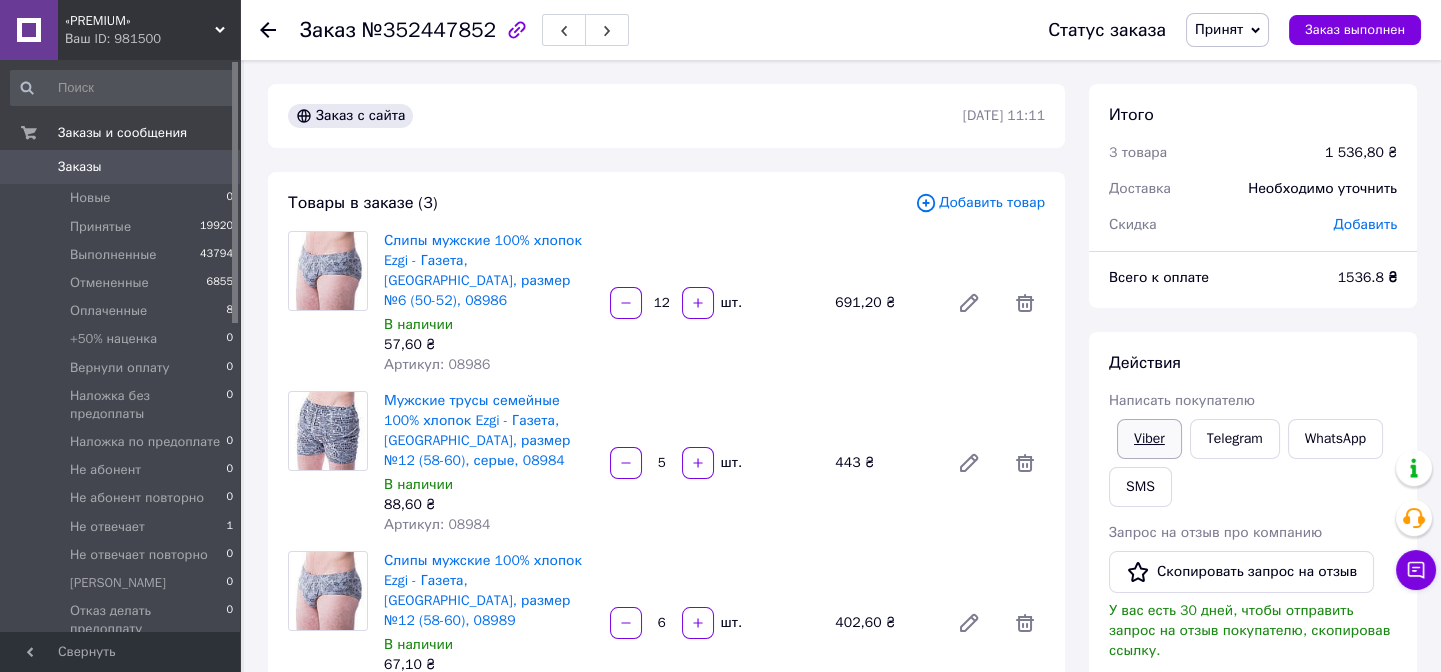 click on "Viber" at bounding box center [1149, 439] 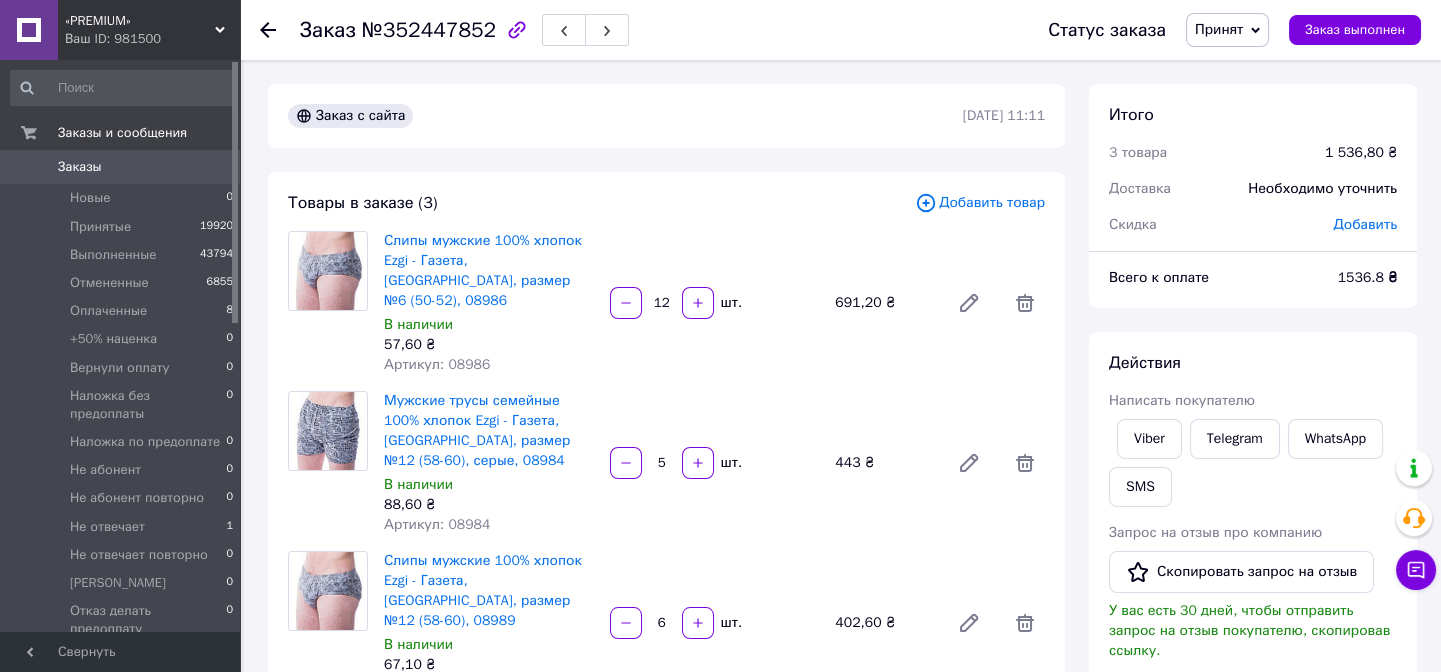 click on "Принят" at bounding box center (1227, 30) 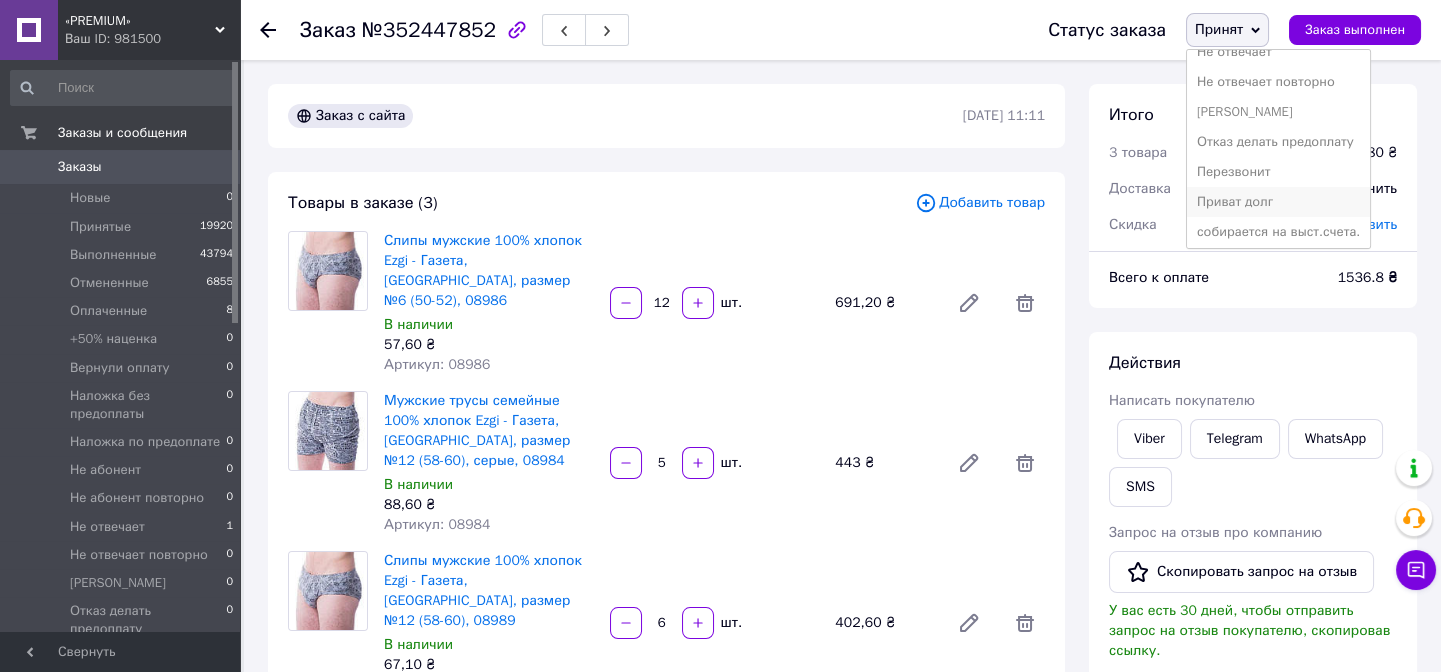 scroll, scrollTop: 291, scrollLeft: 0, axis: vertical 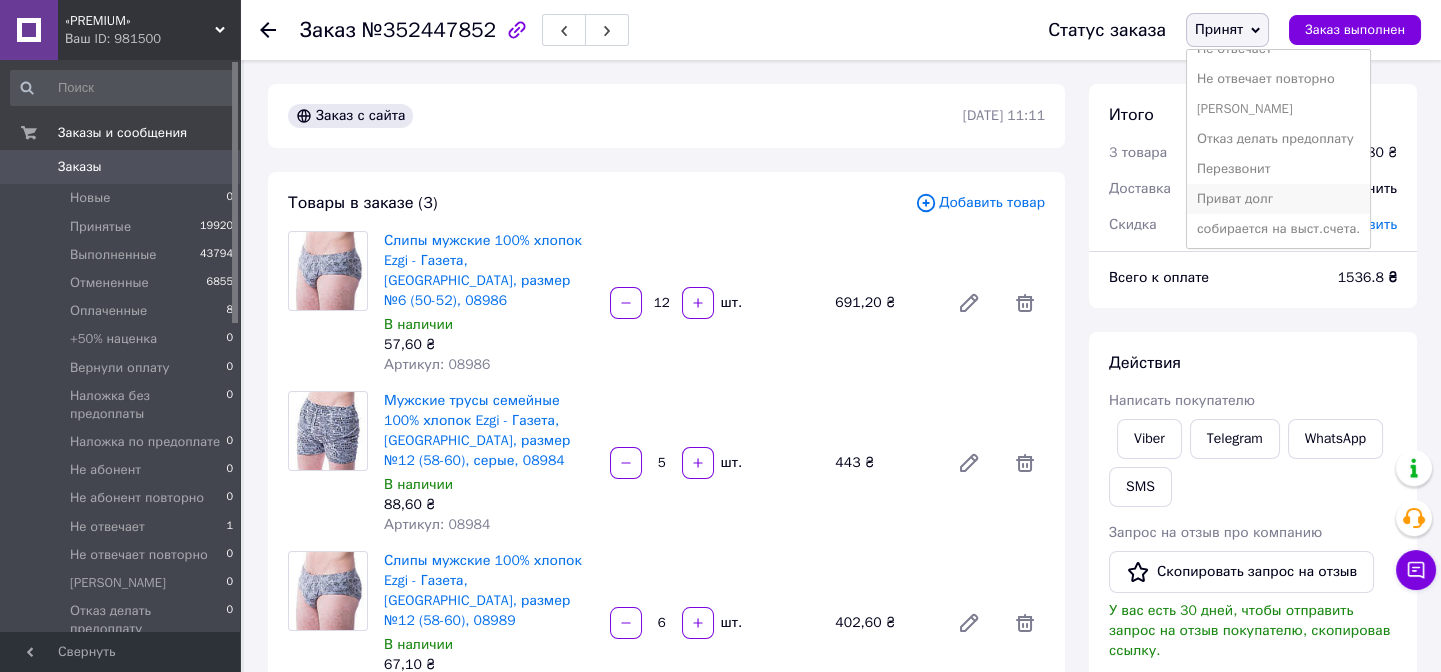 click on "Приват долг" at bounding box center [1278, 199] 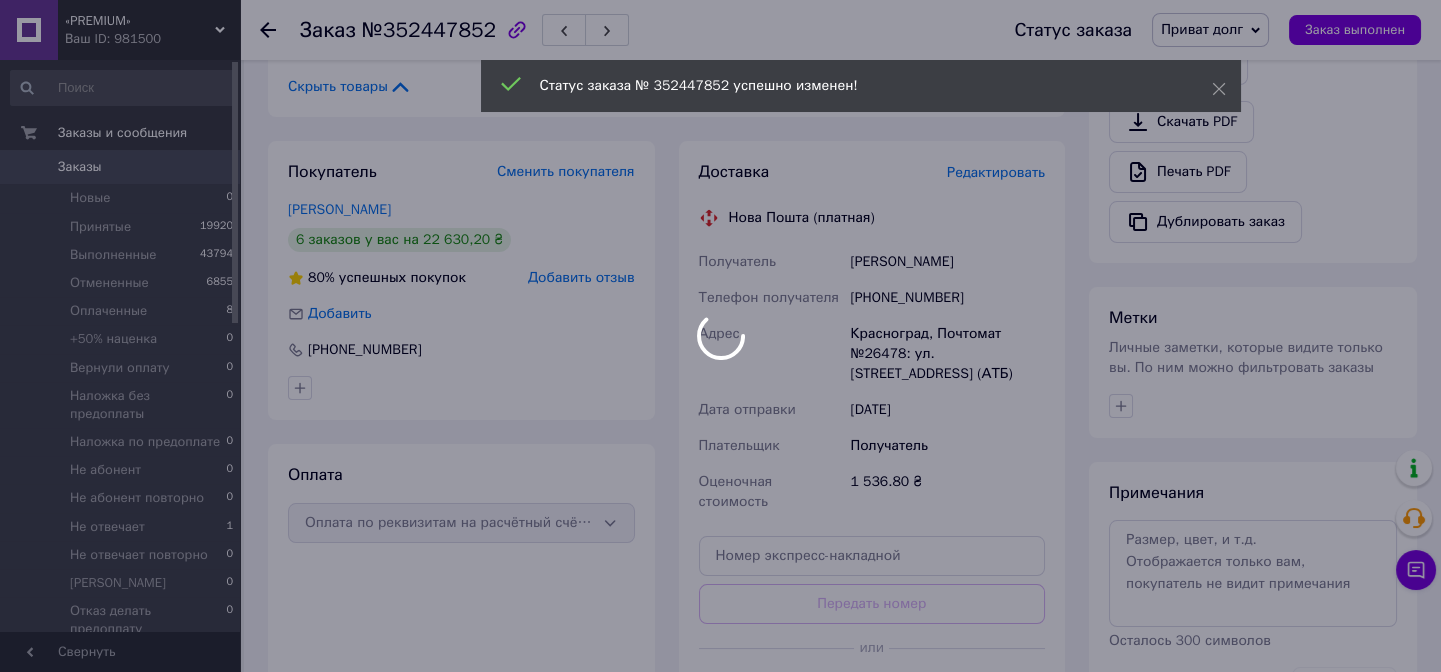 scroll, scrollTop: 636, scrollLeft: 0, axis: vertical 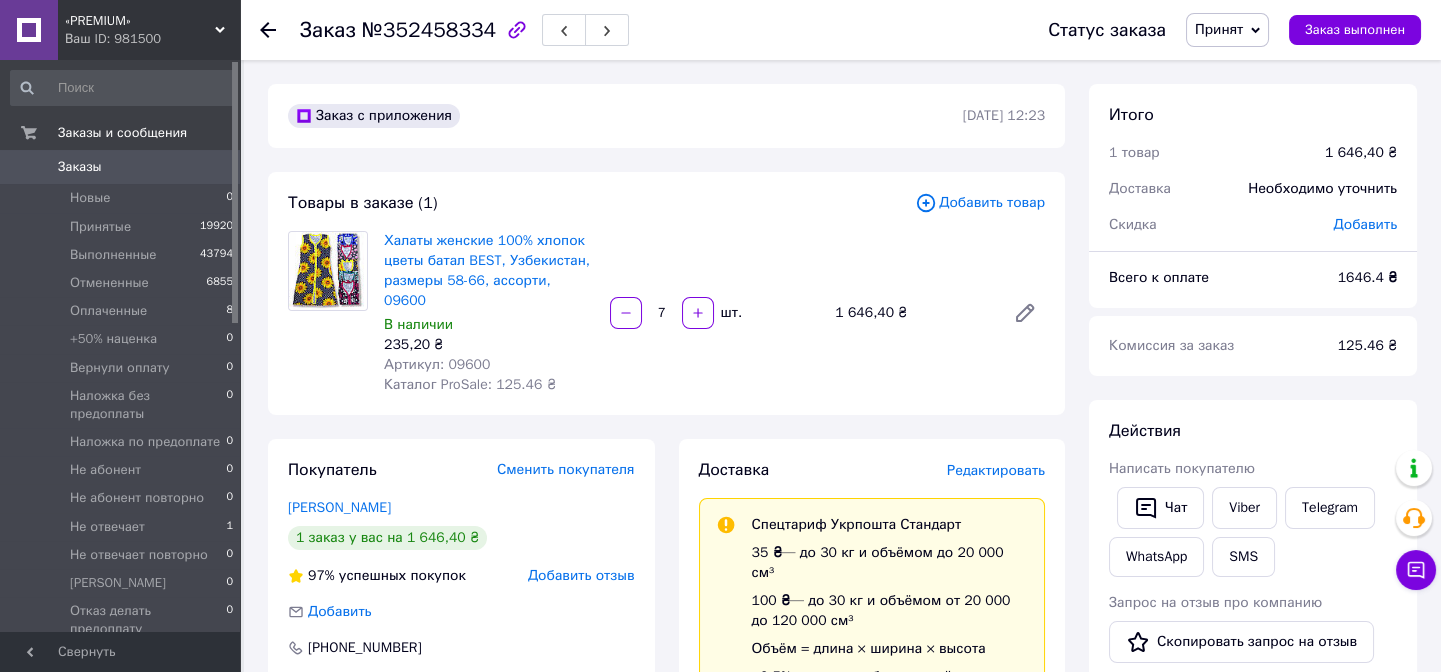 click on "7" at bounding box center [662, 313] 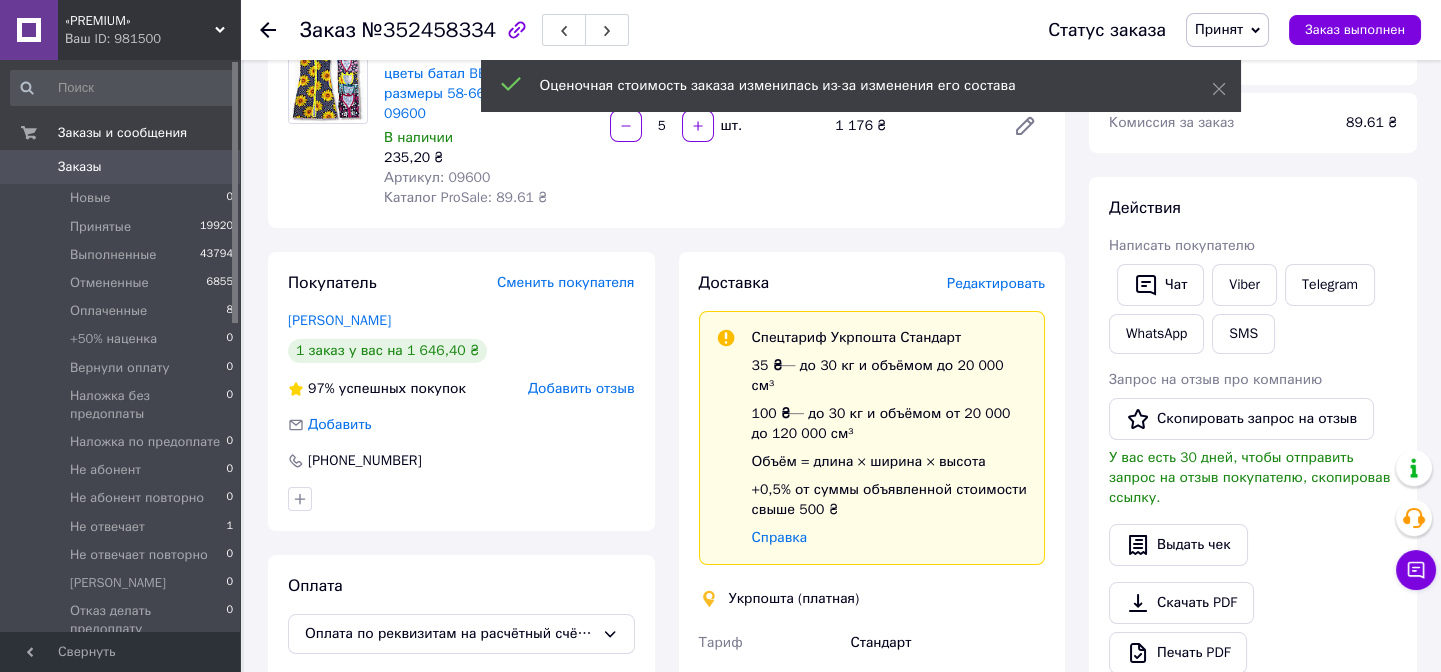 scroll, scrollTop: 90, scrollLeft: 0, axis: vertical 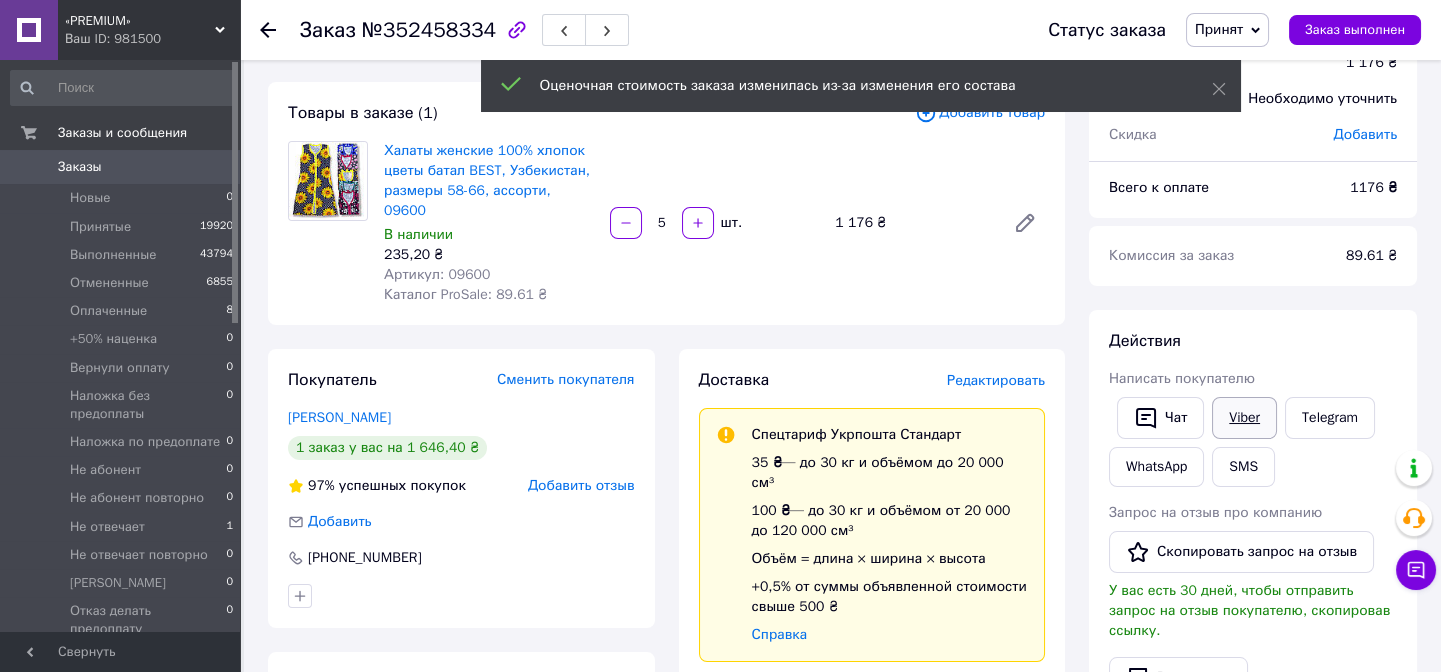 type on "5" 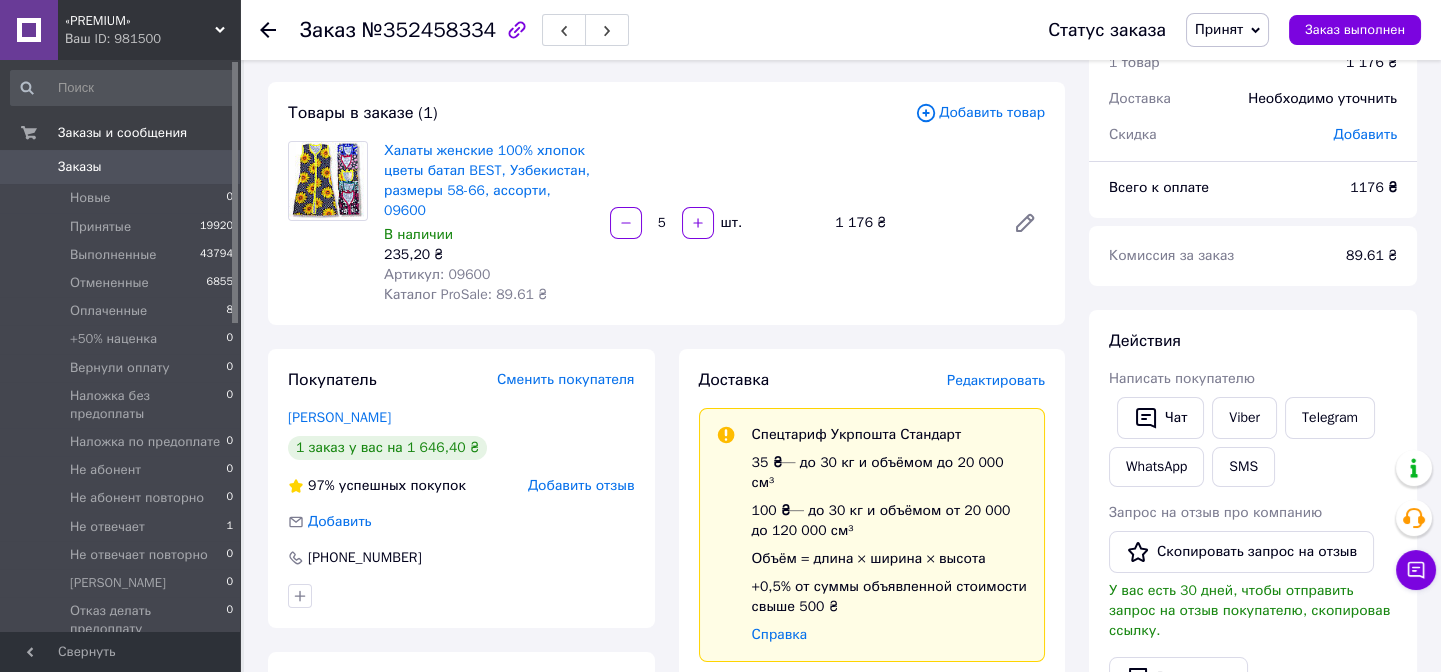 click on "Принят" at bounding box center [1219, 29] 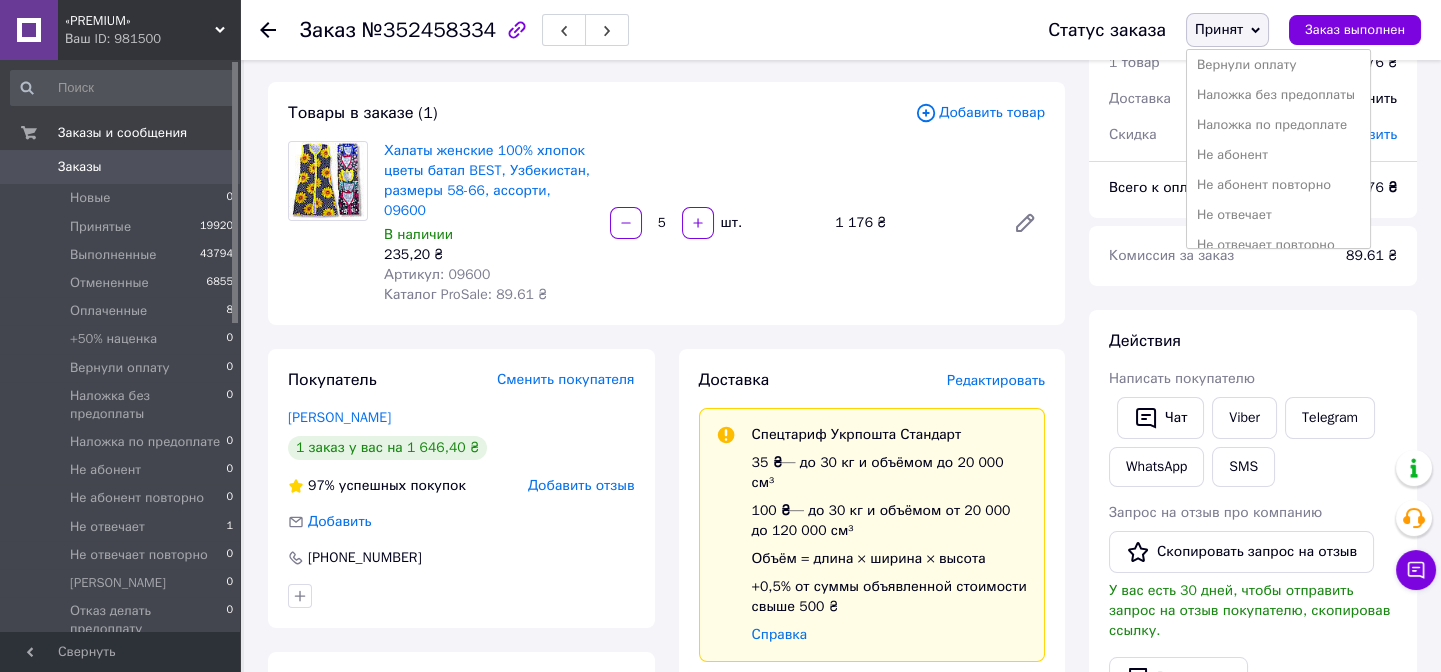 scroll, scrollTop: 291, scrollLeft: 0, axis: vertical 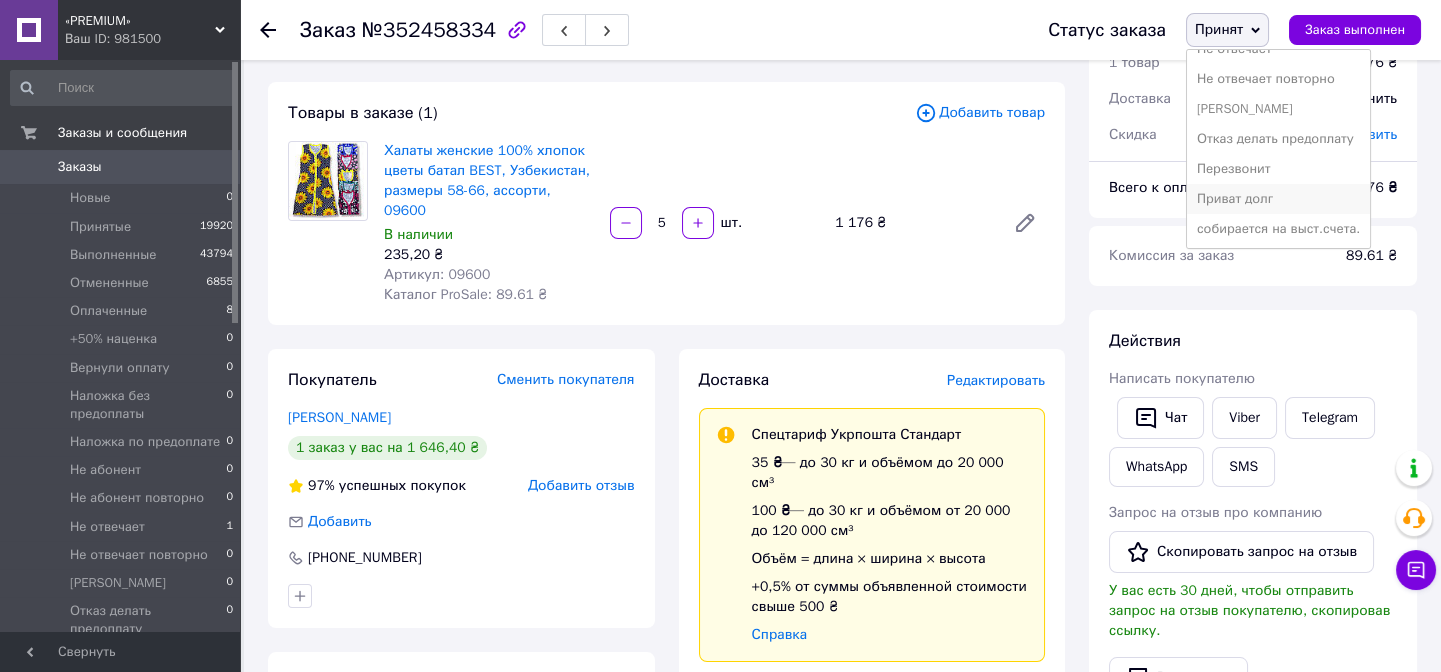 click on "Приват долг" at bounding box center [1278, 199] 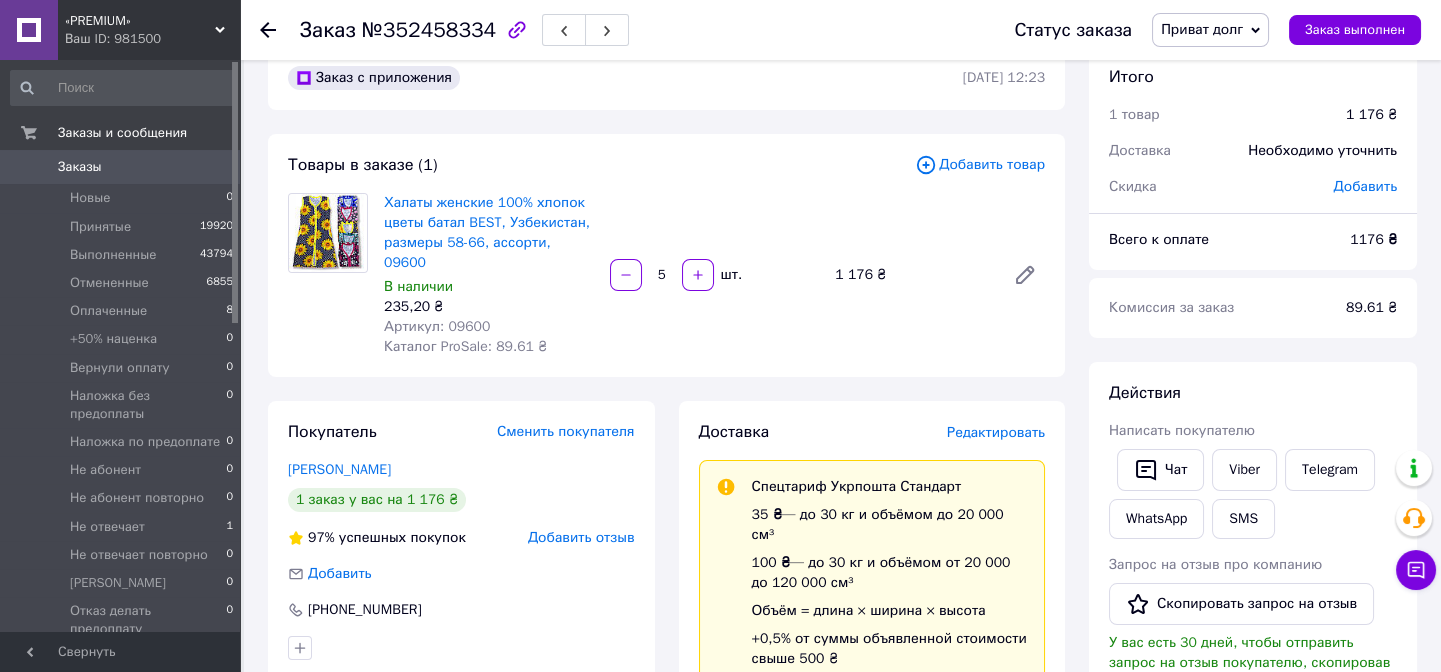 scroll, scrollTop: 0, scrollLeft: 0, axis: both 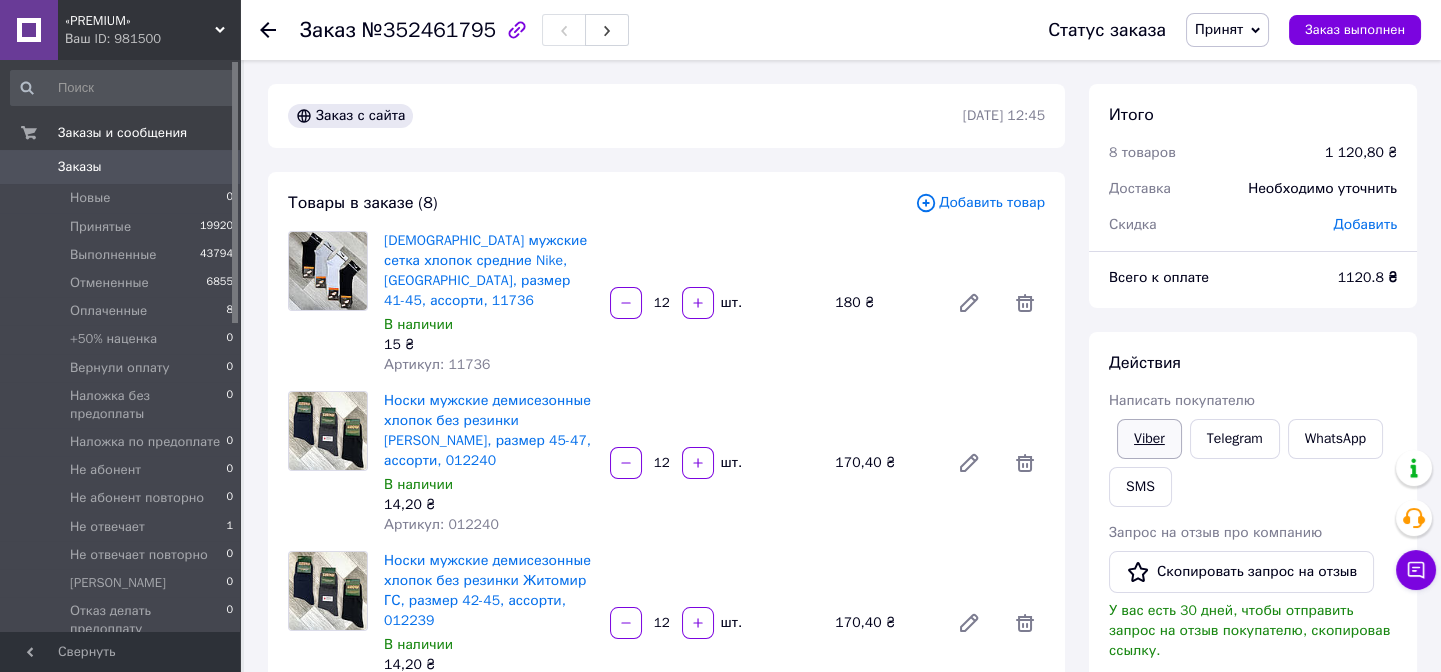 click on "Viber" at bounding box center [1149, 439] 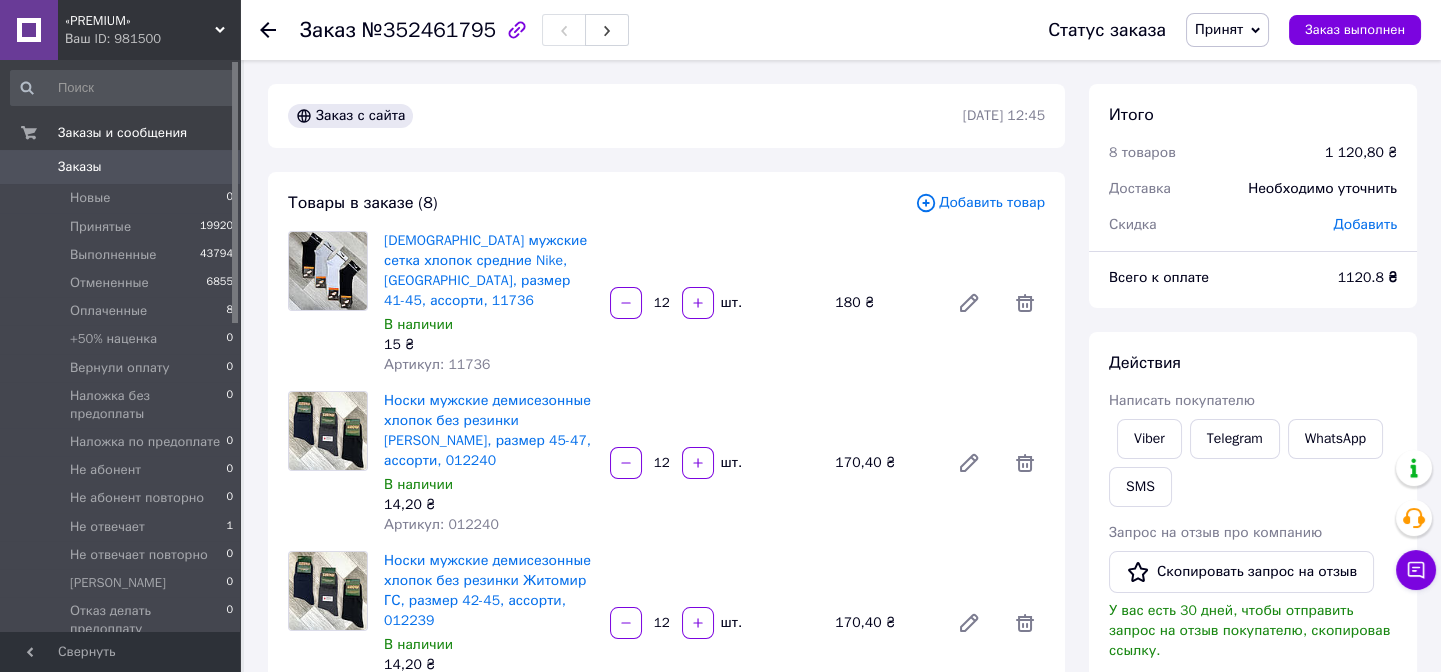 scroll, scrollTop: 545, scrollLeft: 0, axis: vertical 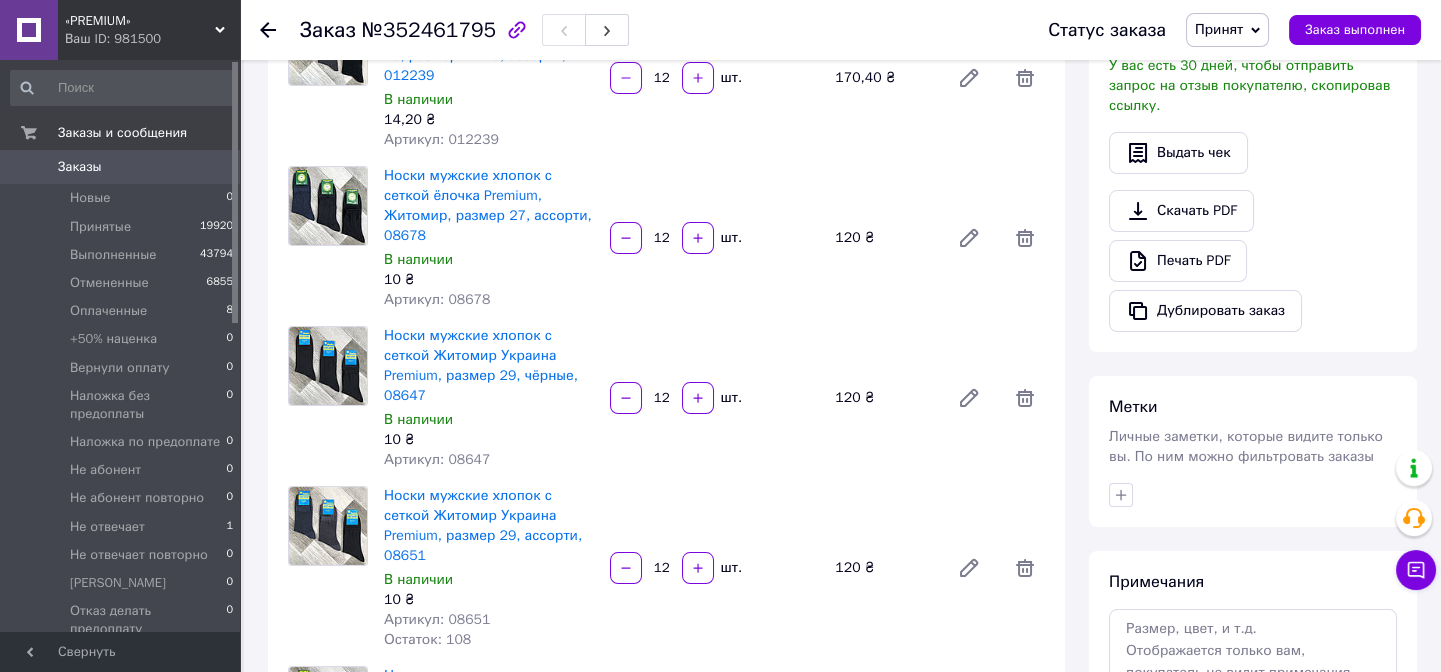 drag, startPoint x: 1246, startPoint y: 21, endPoint x: 1261, endPoint y: 95, distance: 75.50497 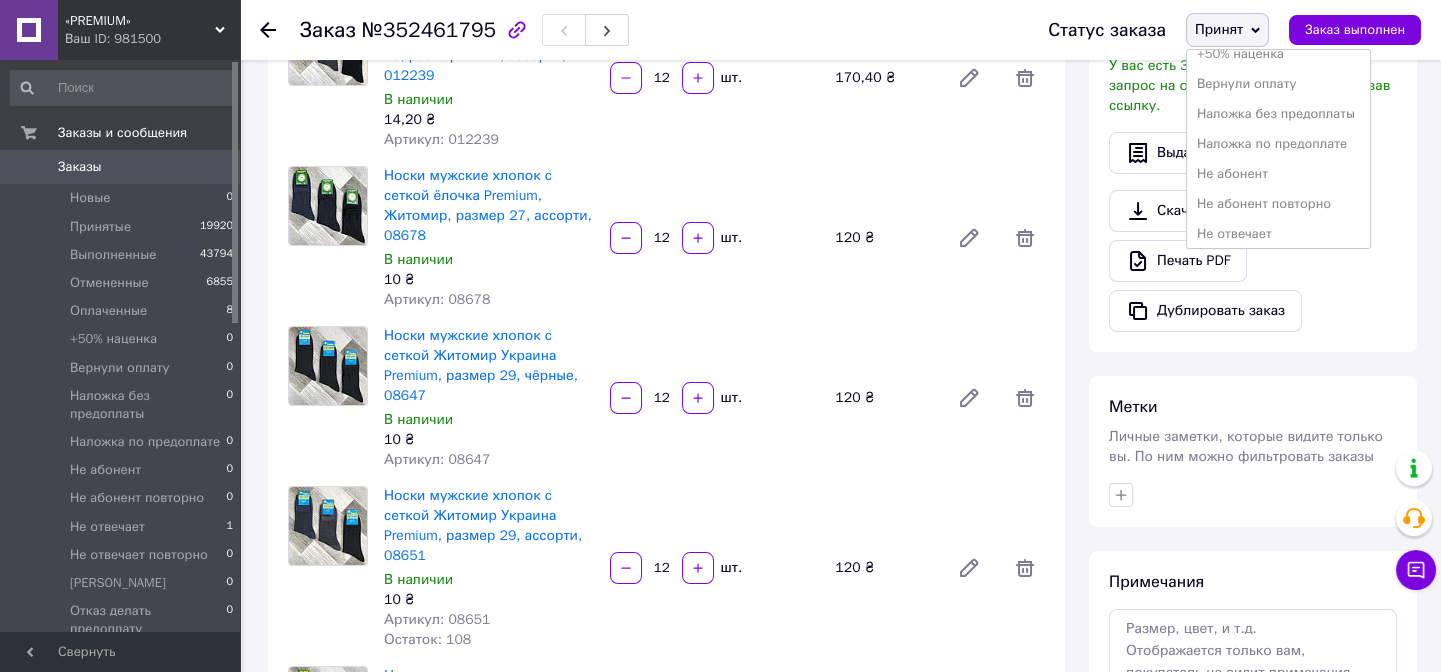 scroll, scrollTop: 291, scrollLeft: 0, axis: vertical 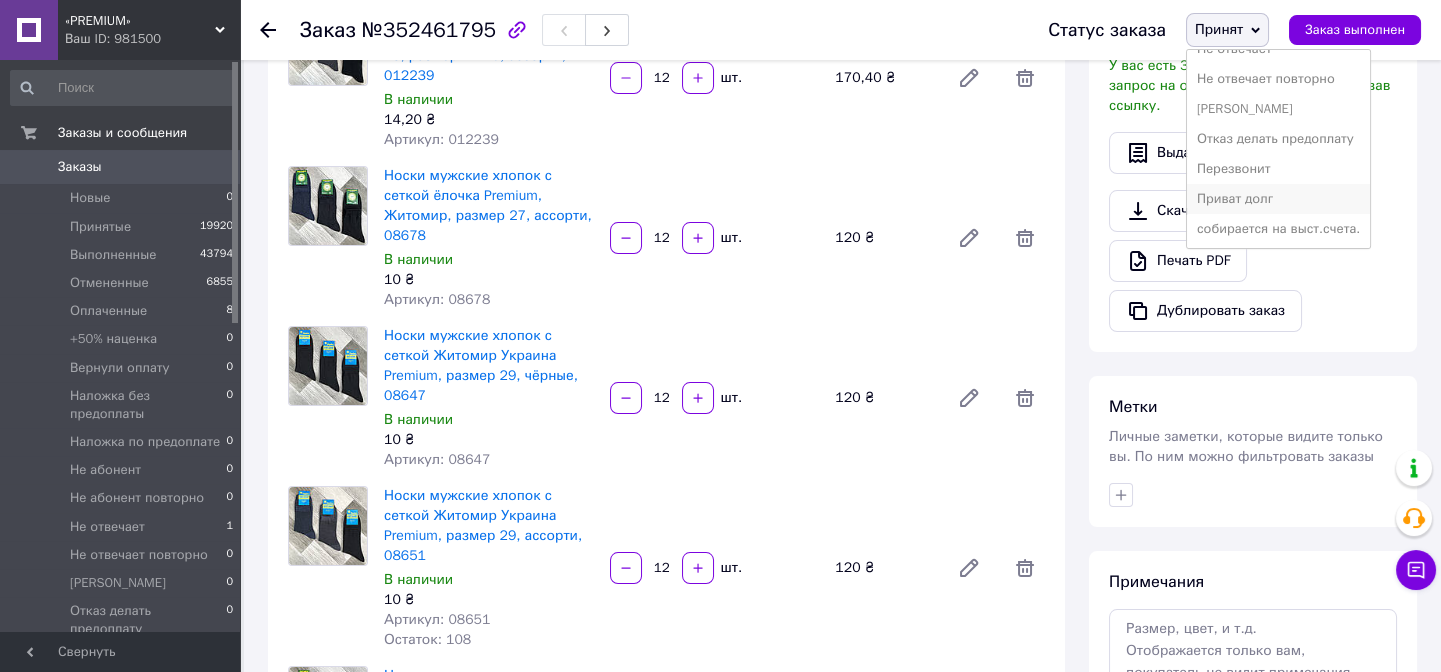click on "Приват долг" at bounding box center (1278, 199) 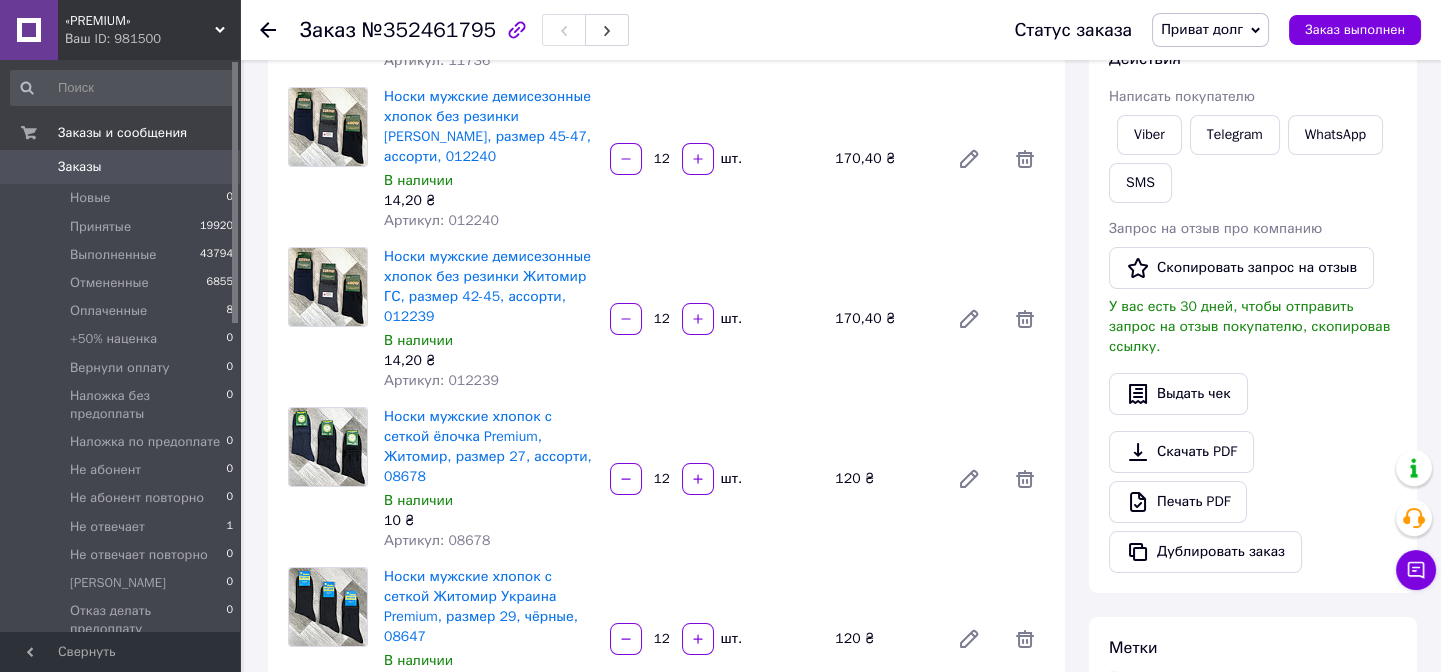 scroll, scrollTop: 0, scrollLeft: 0, axis: both 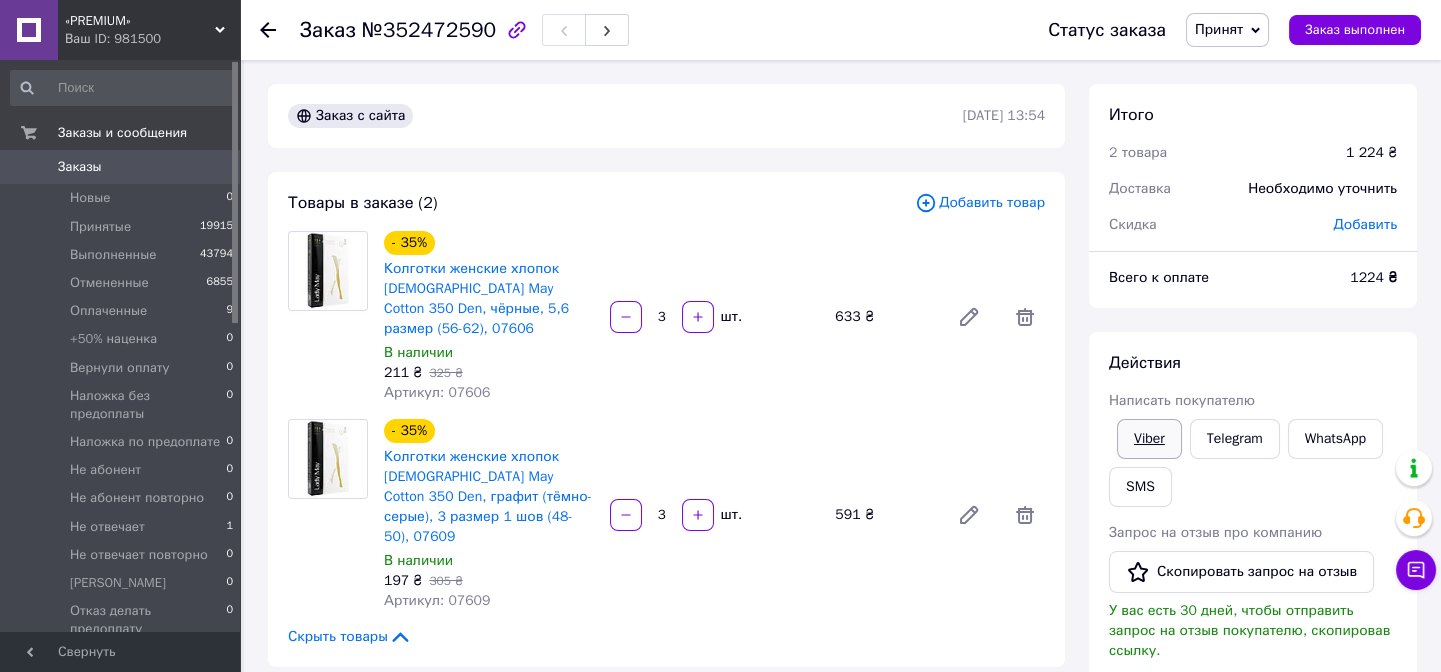 click on "Viber" at bounding box center (1149, 439) 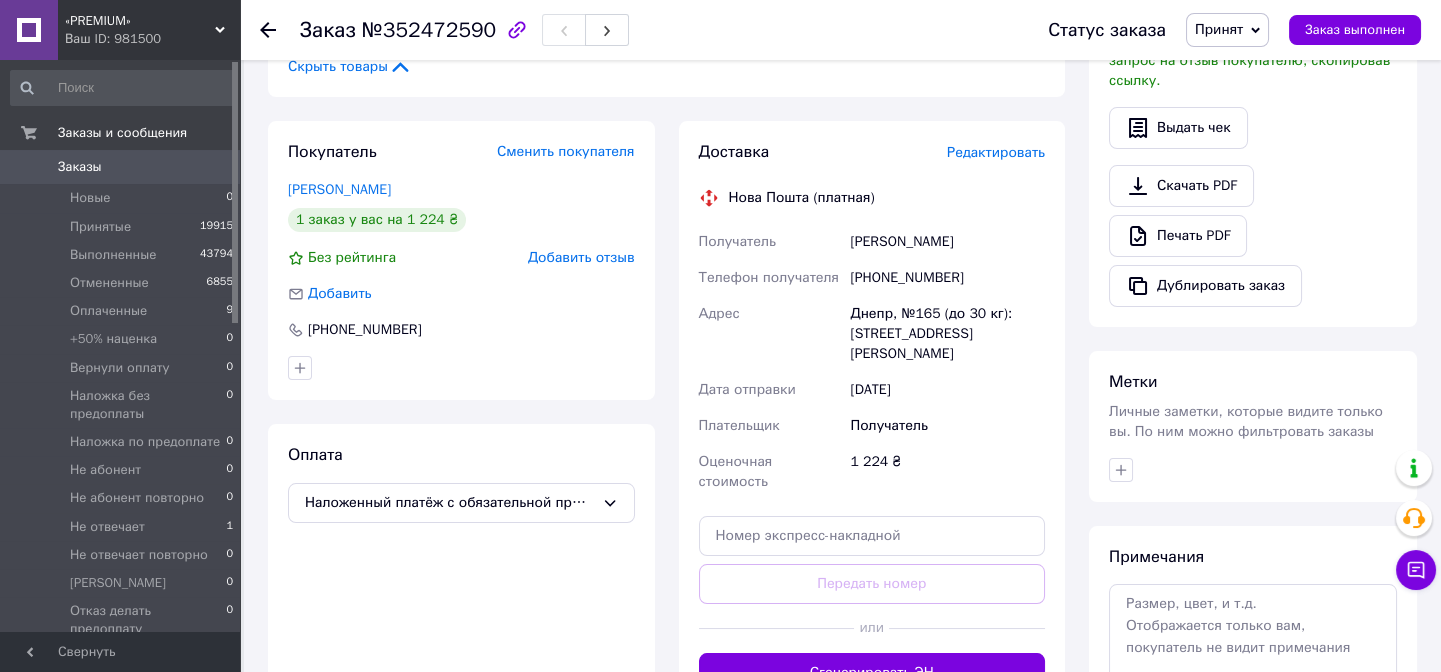 scroll, scrollTop: 545, scrollLeft: 0, axis: vertical 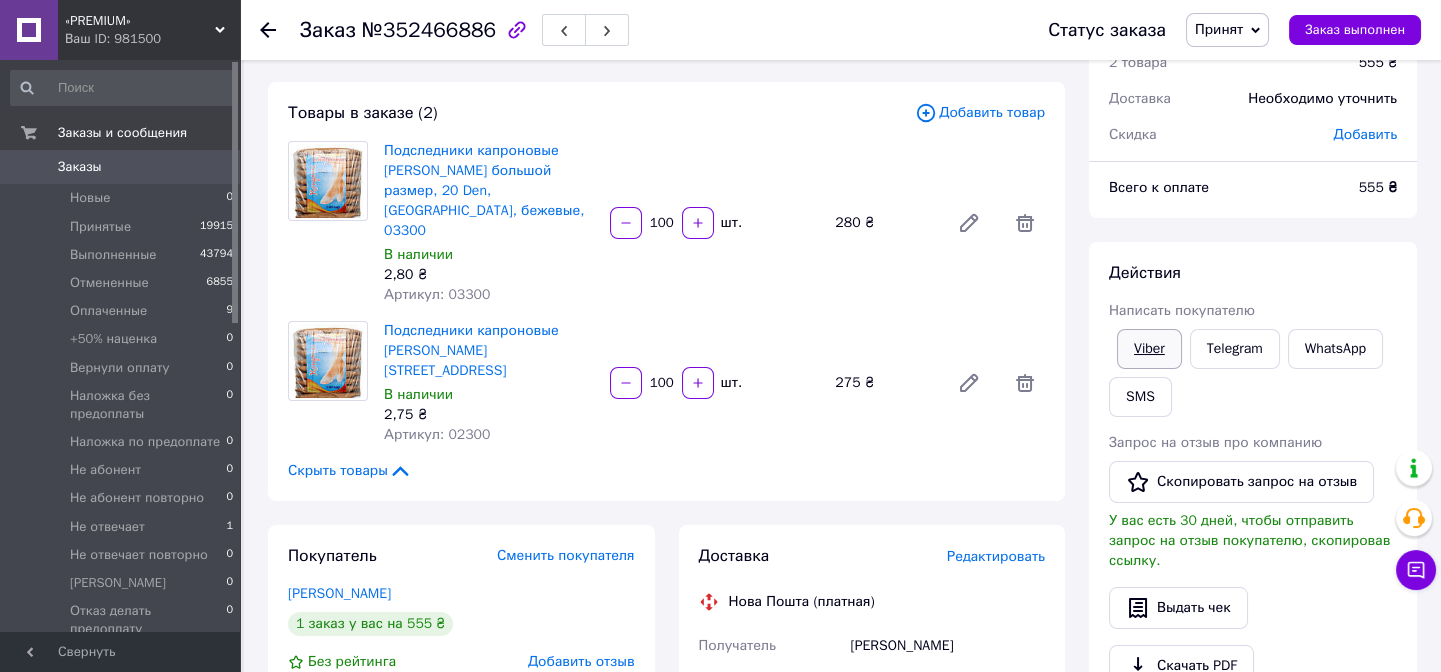 click on "Viber" at bounding box center [1149, 349] 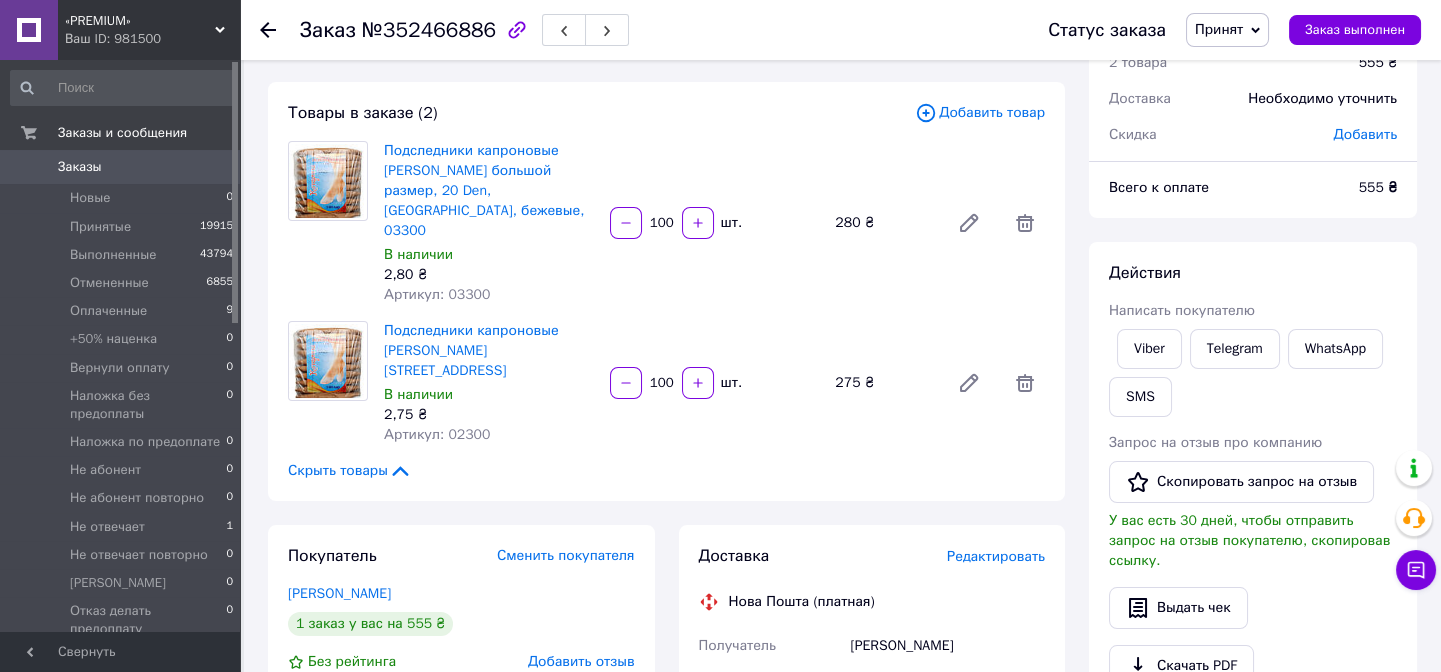 click on "Принят" at bounding box center [1227, 30] 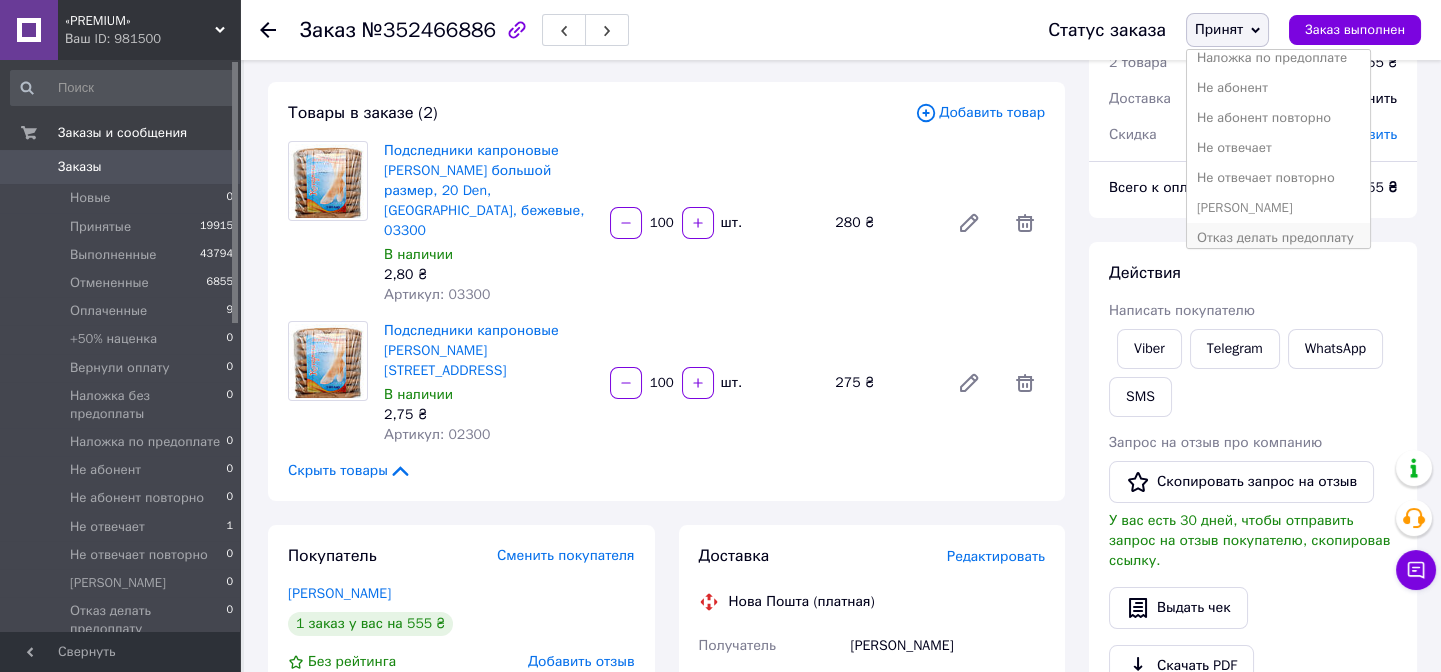 scroll, scrollTop: 272, scrollLeft: 0, axis: vertical 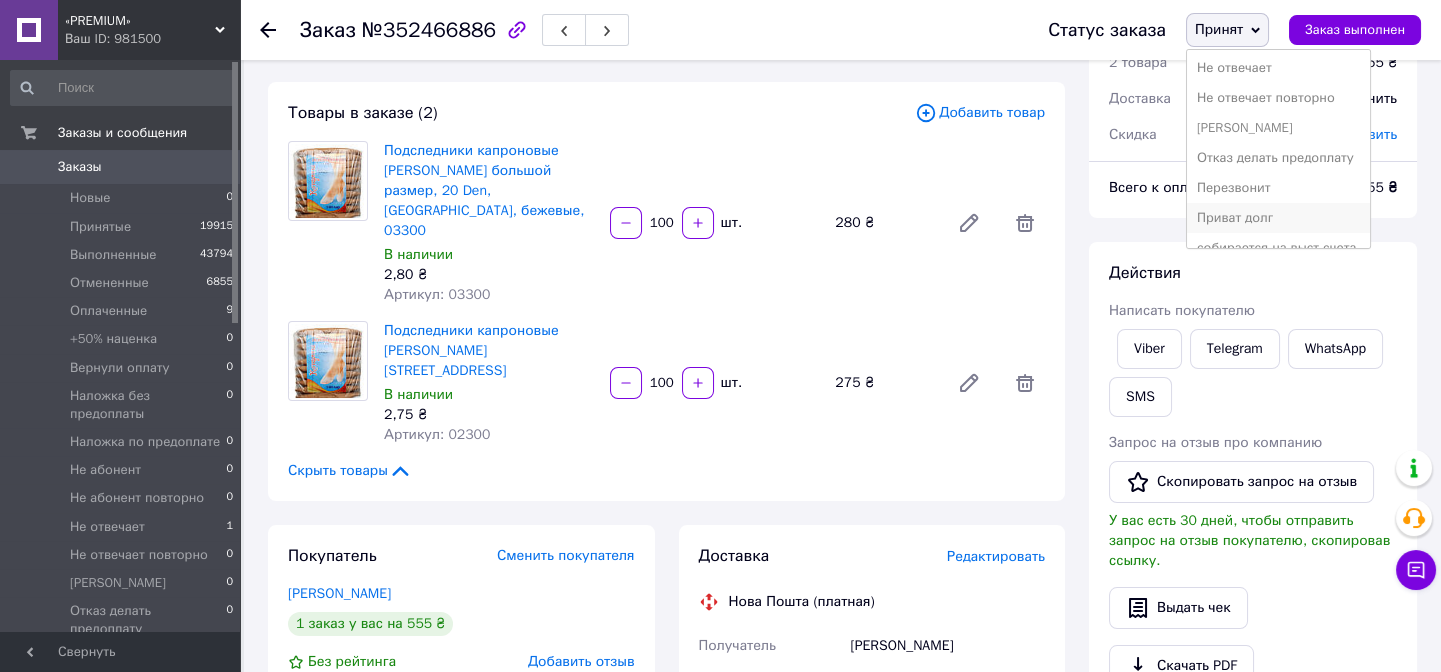 click on "Приват долг" at bounding box center (1278, 218) 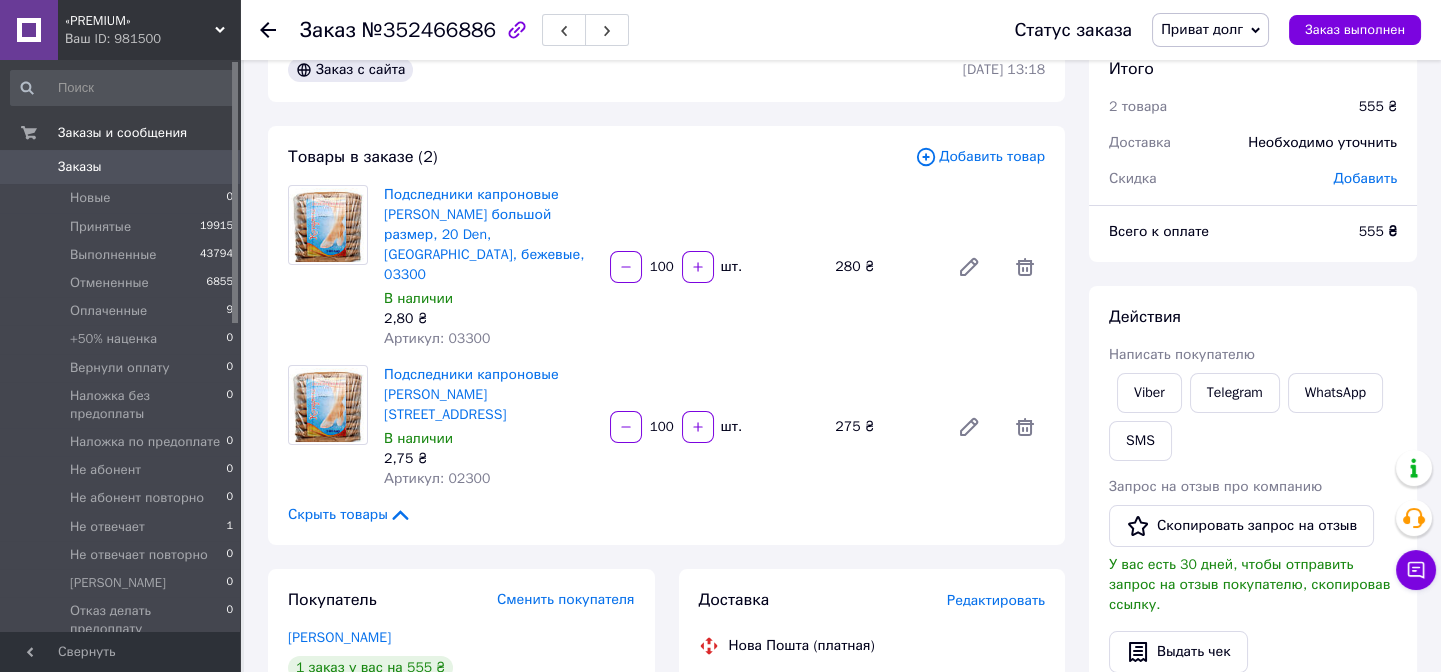 scroll, scrollTop: 0, scrollLeft: 0, axis: both 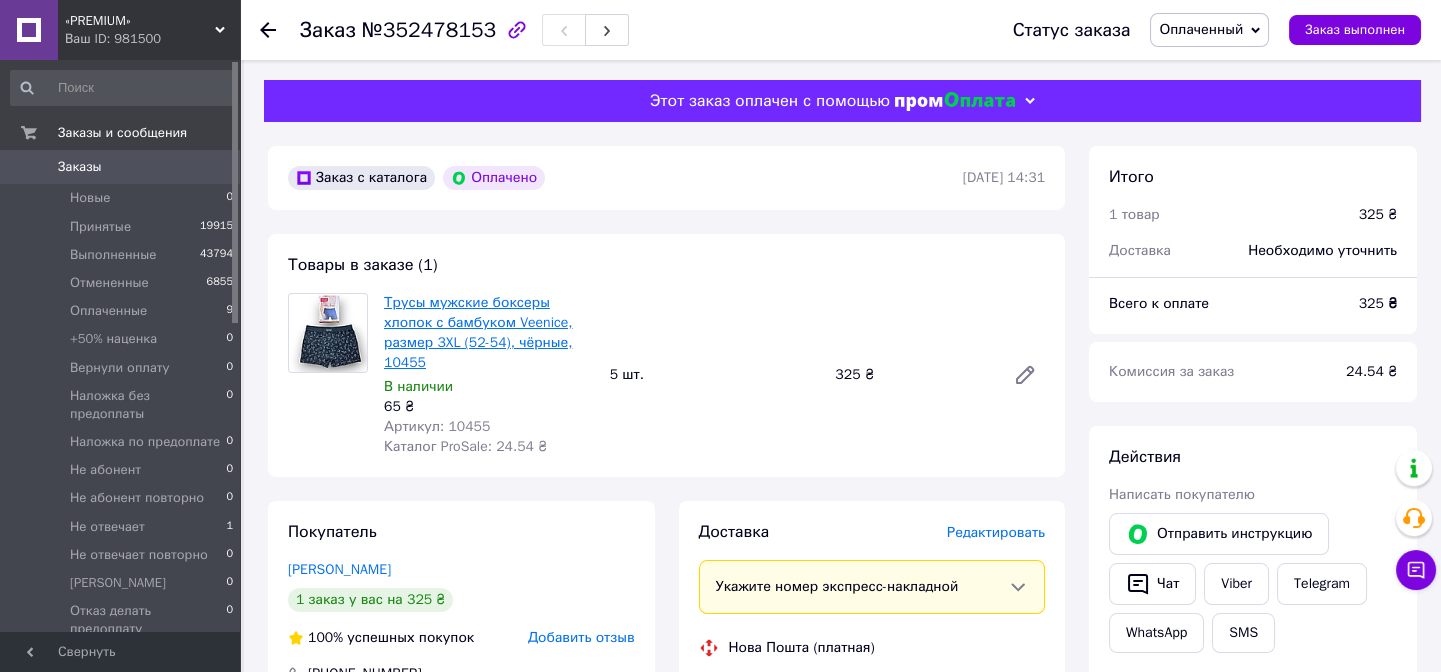 click on "Трусы мужские боксеры хлопок с бамбуком Veenice, размер 3XL (52-54), чёрные, 10455" at bounding box center (478, 332) 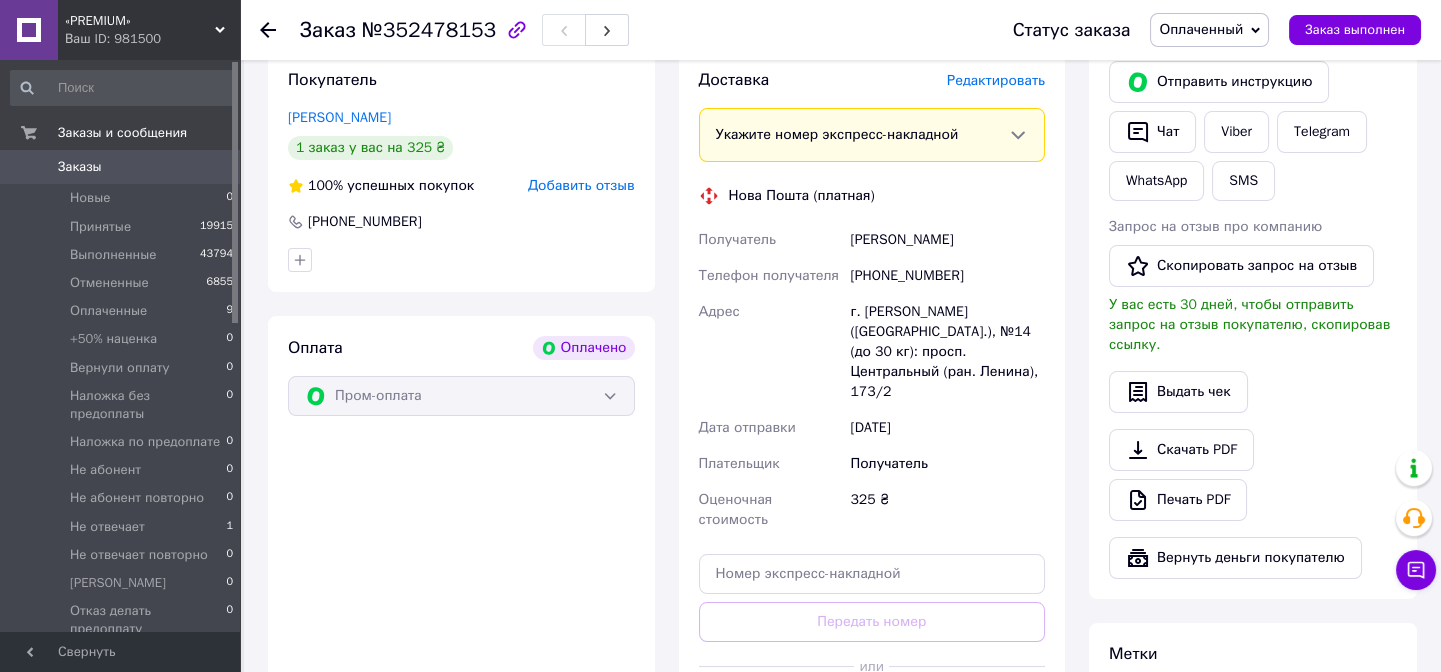 scroll, scrollTop: 454, scrollLeft: 0, axis: vertical 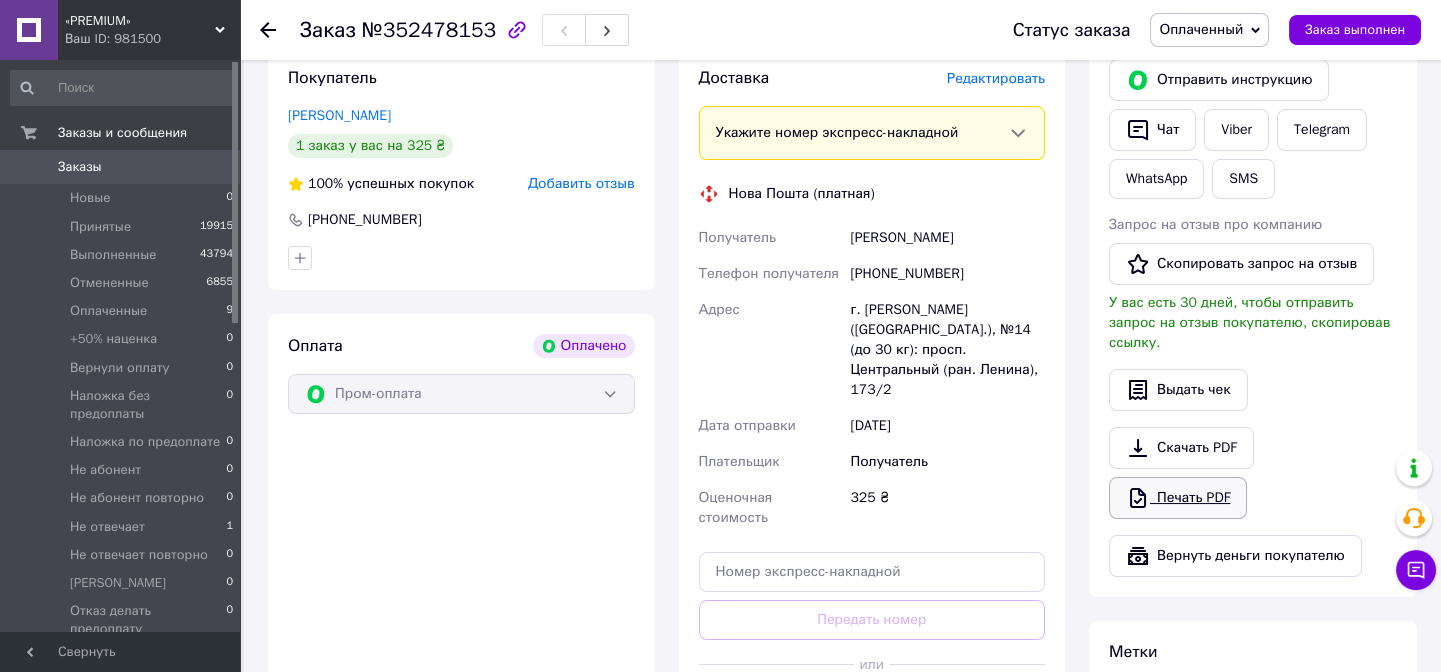 click on "Печать PDF" at bounding box center [1178, 498] 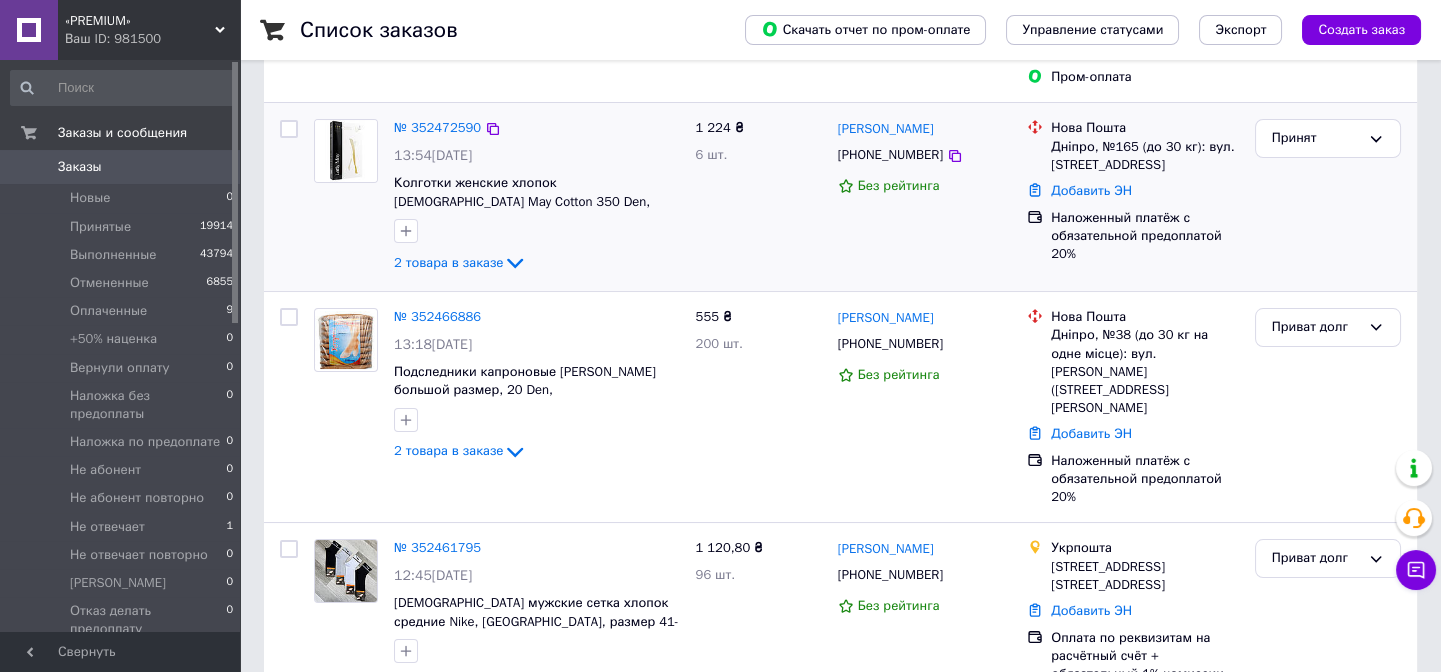 scroll, scrollTop: 363, scrollLeft: 0, axis: vertical 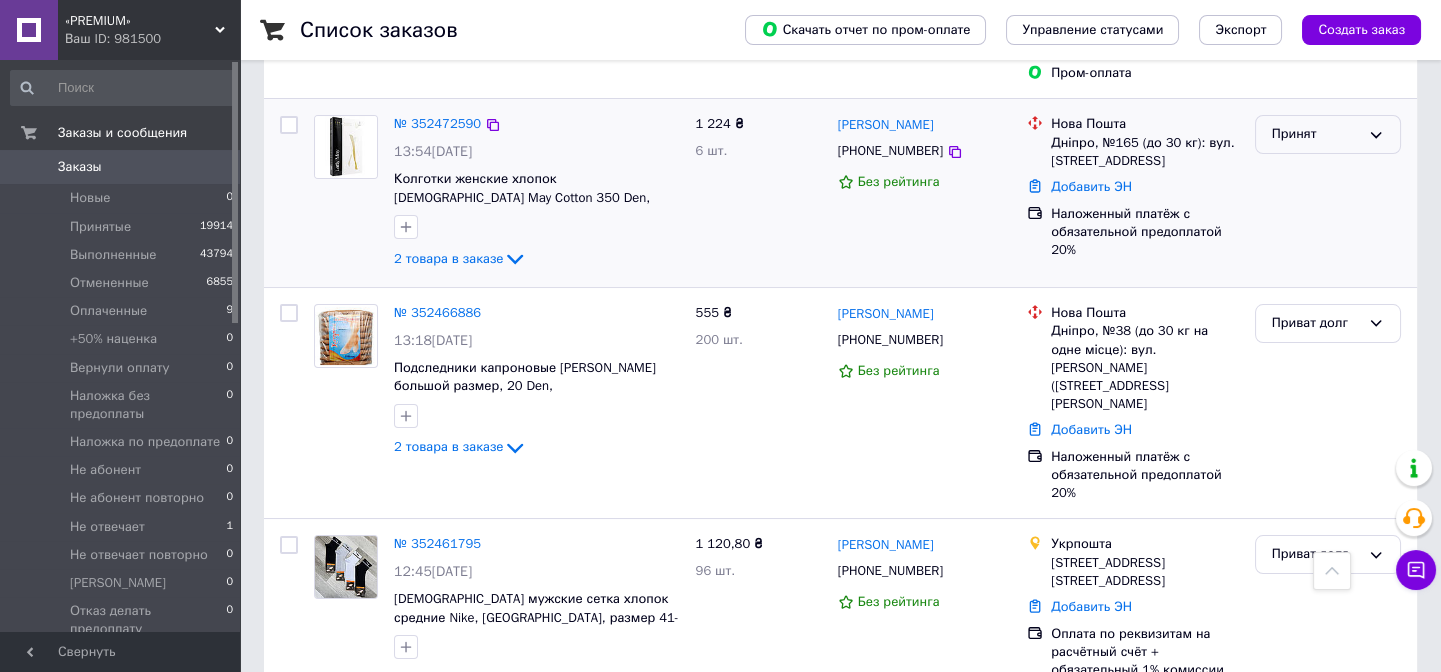 click on "Принят" at bounding box center [1316, 134] 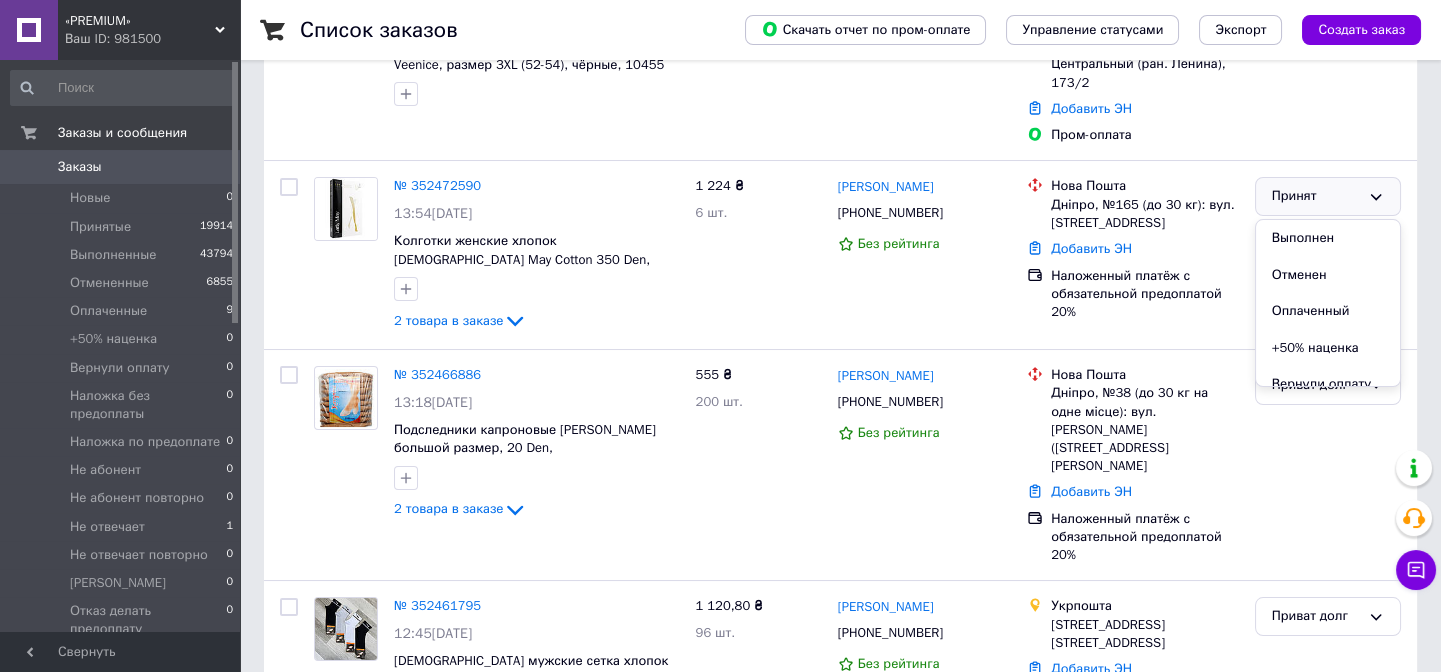 scroll, scrollTop: 272, scrollLeft: 0, axis: vertical 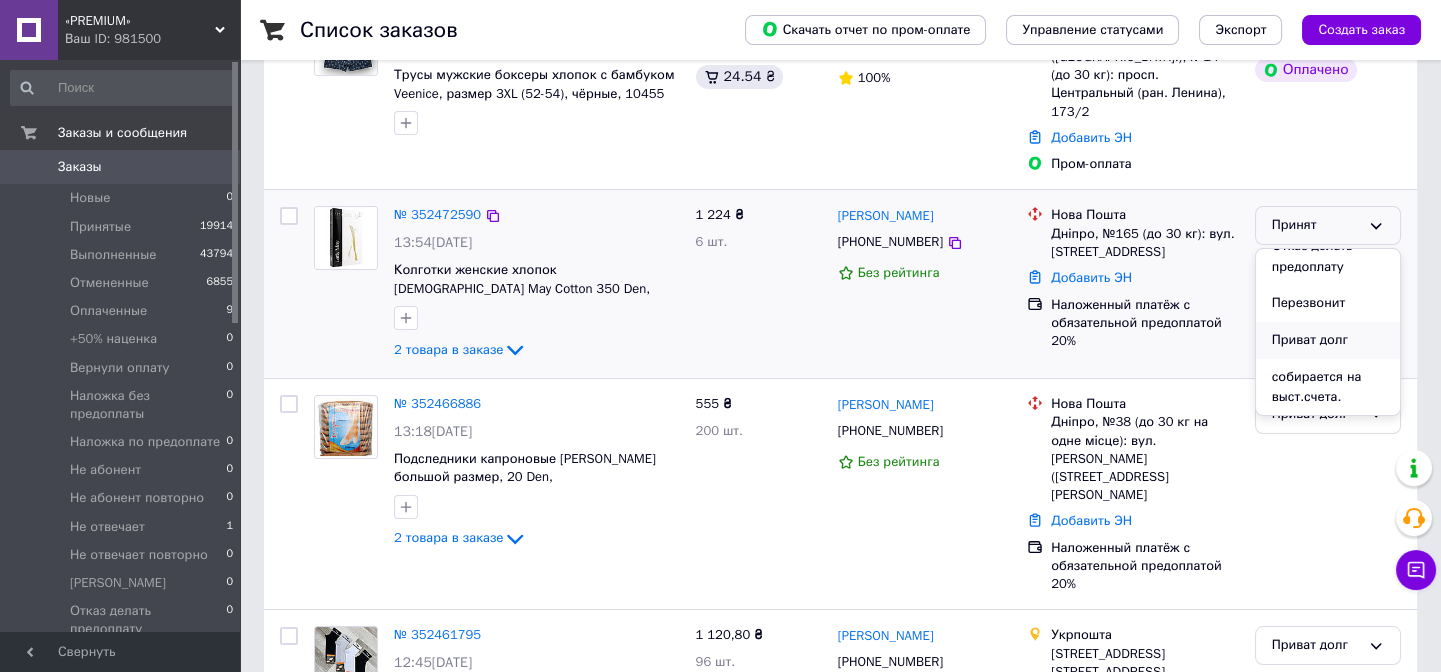 click on "Приват долг" at bounding box center (1328, 340) 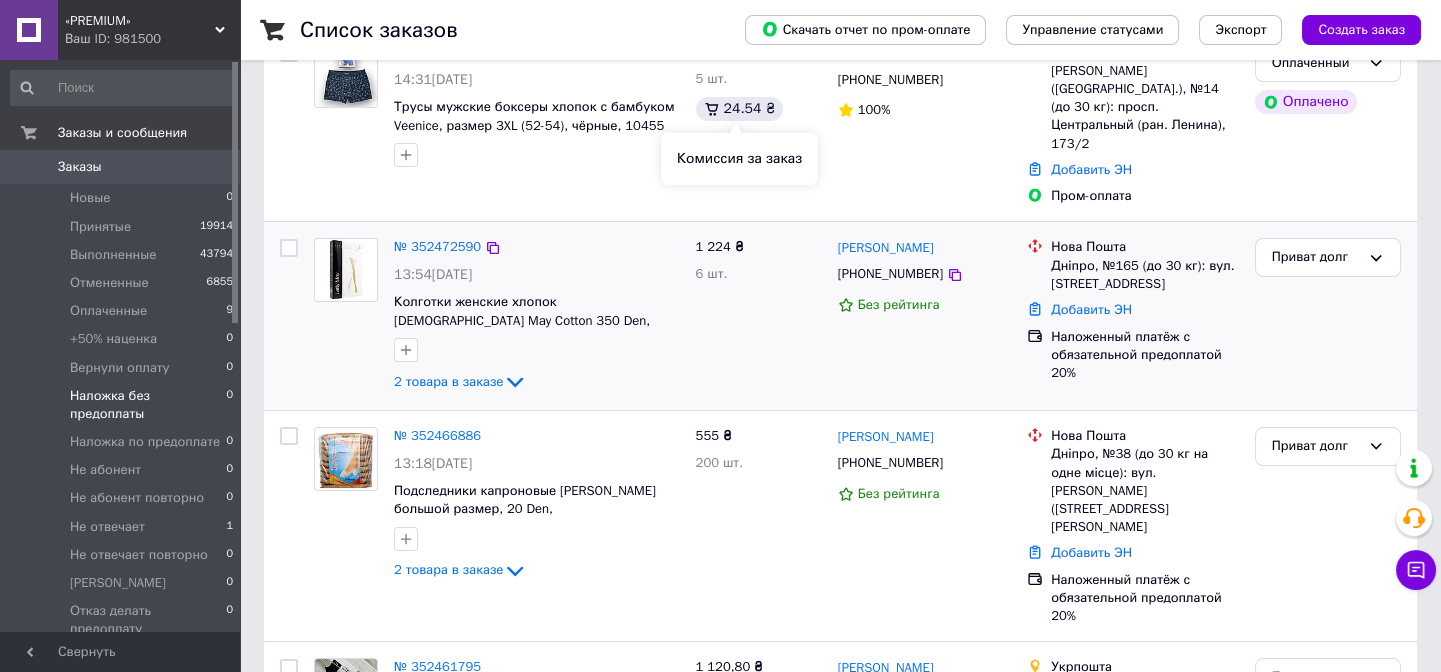 scroll, scrollTop: 272, scrollLeft: 0, axis: vertical 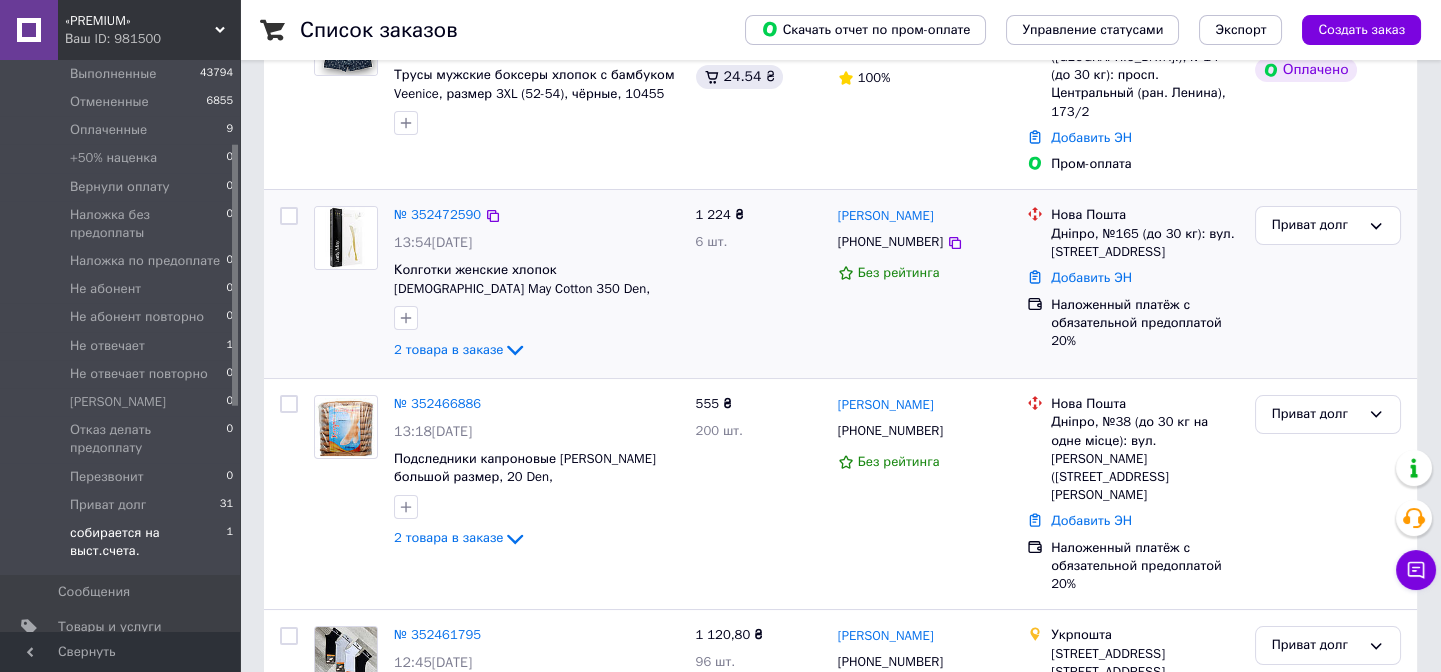 click on "собирается на выст.счета." at bounding box center [148, 542] 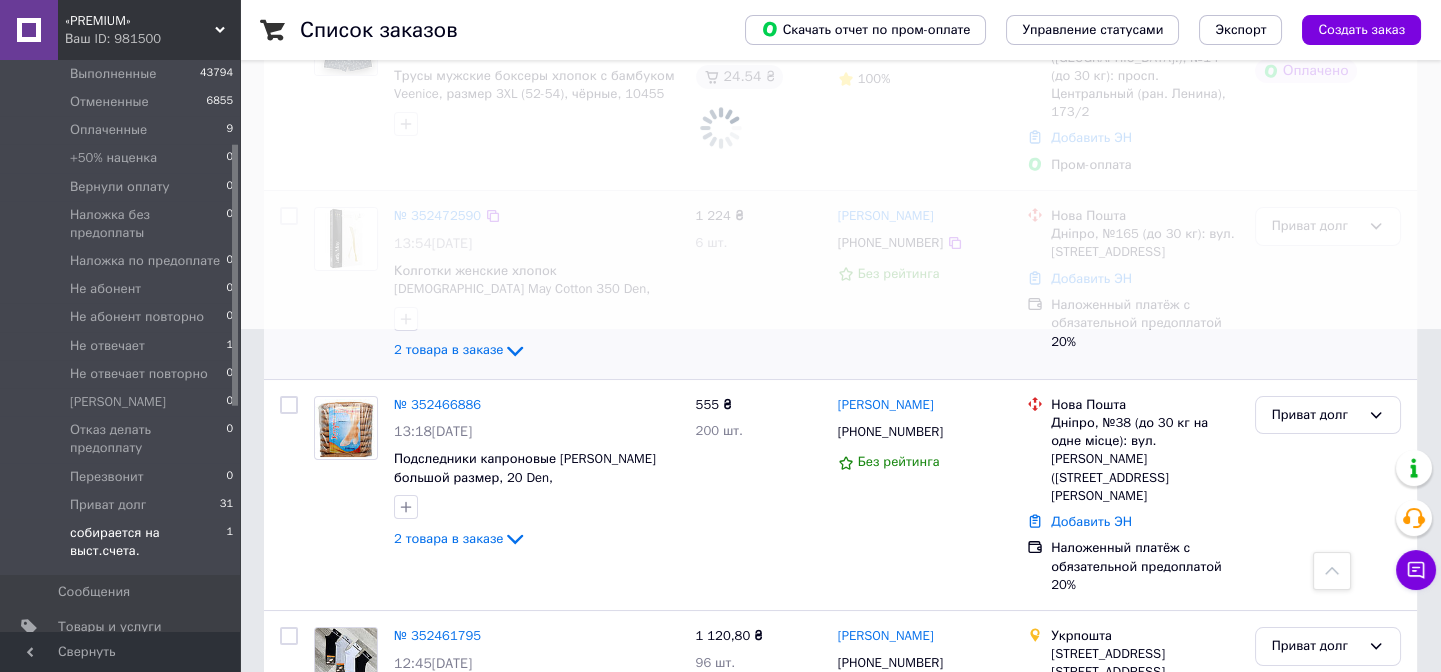 scroll, scrollTop: 0, scrollLeft: 0, axis: both 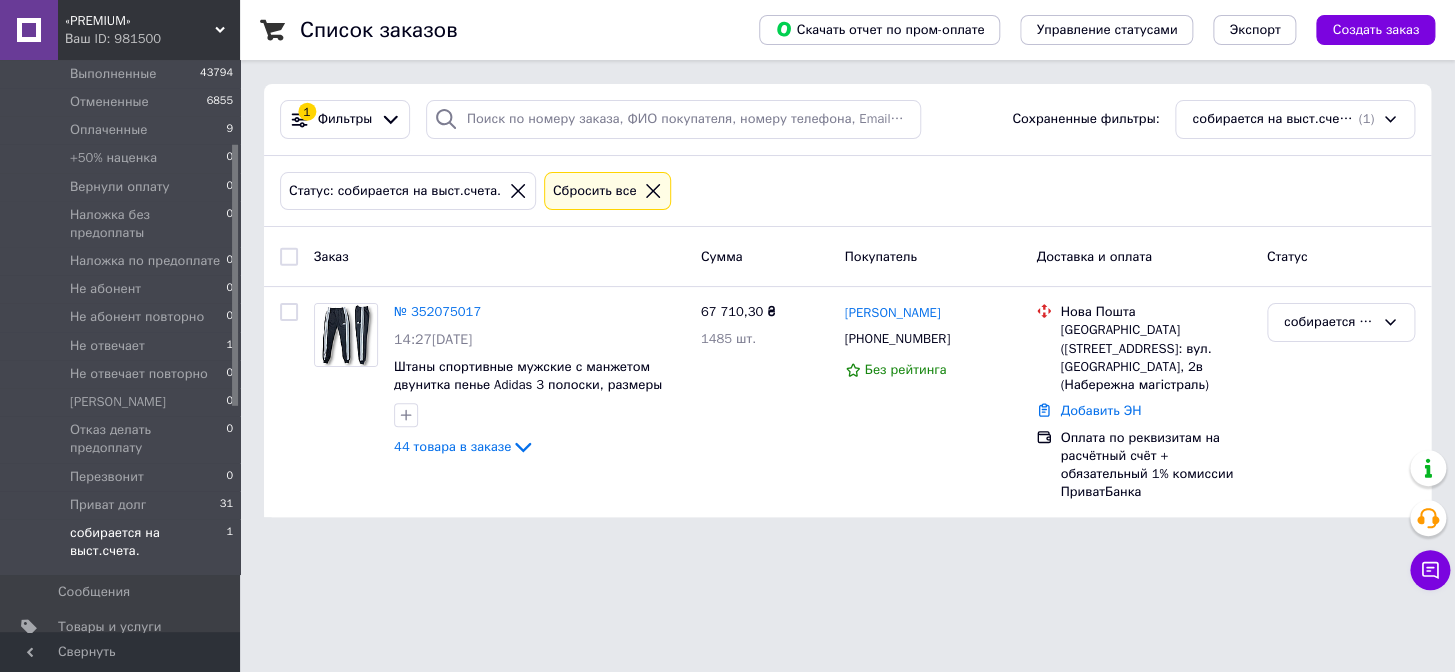 click 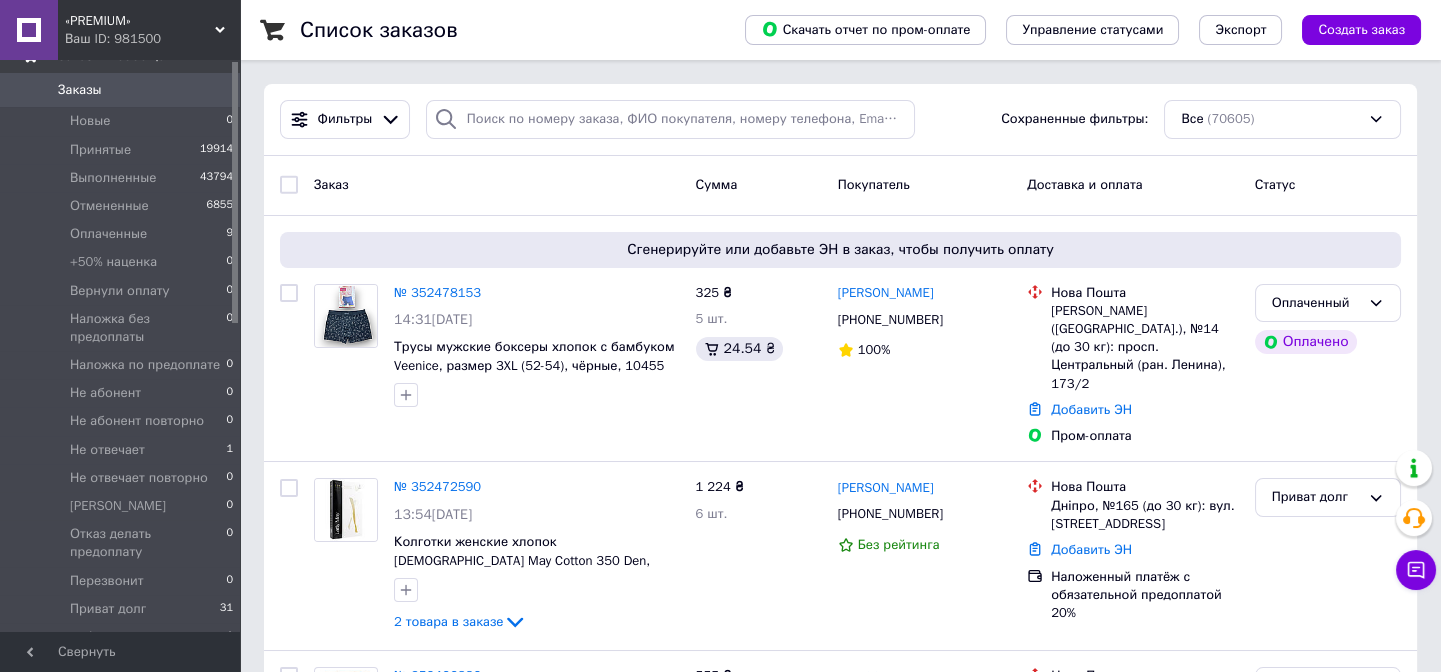 scroll, scrollTop: 0, scrollLeft: 0, axis: both 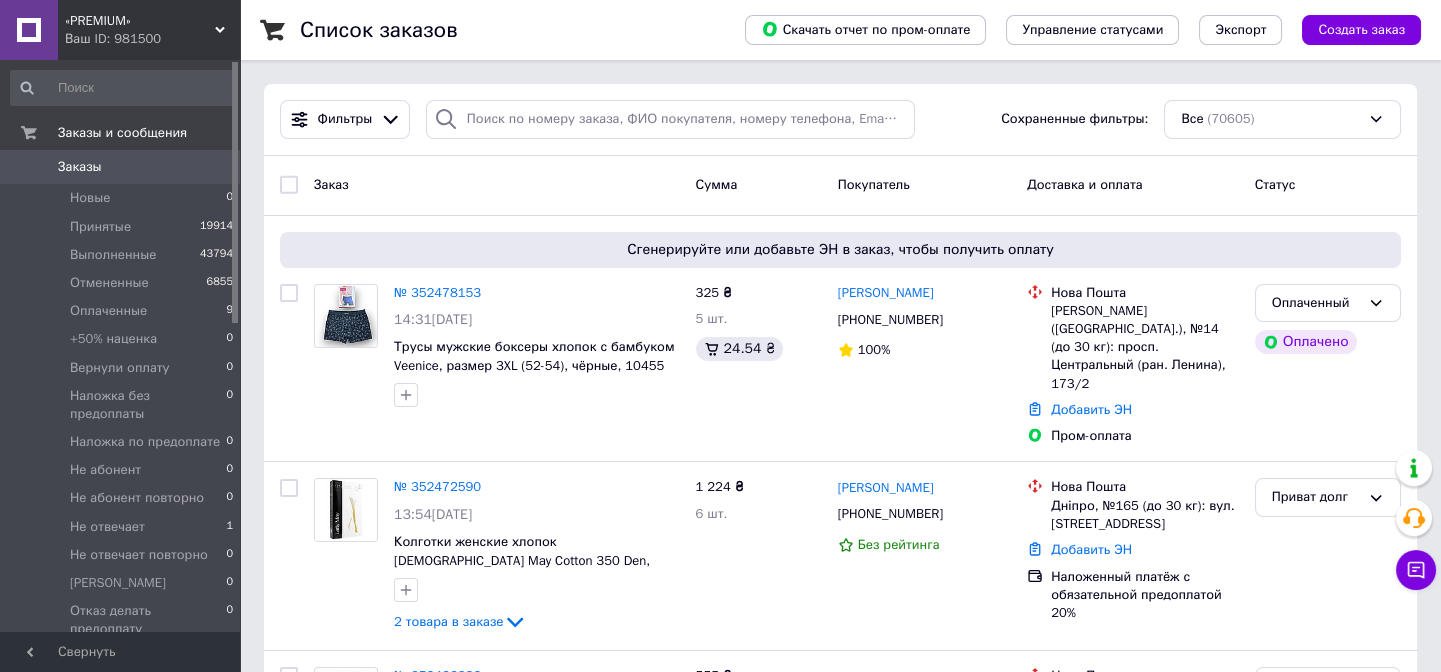 click on "Заказы" at bounding box center [121, 167] 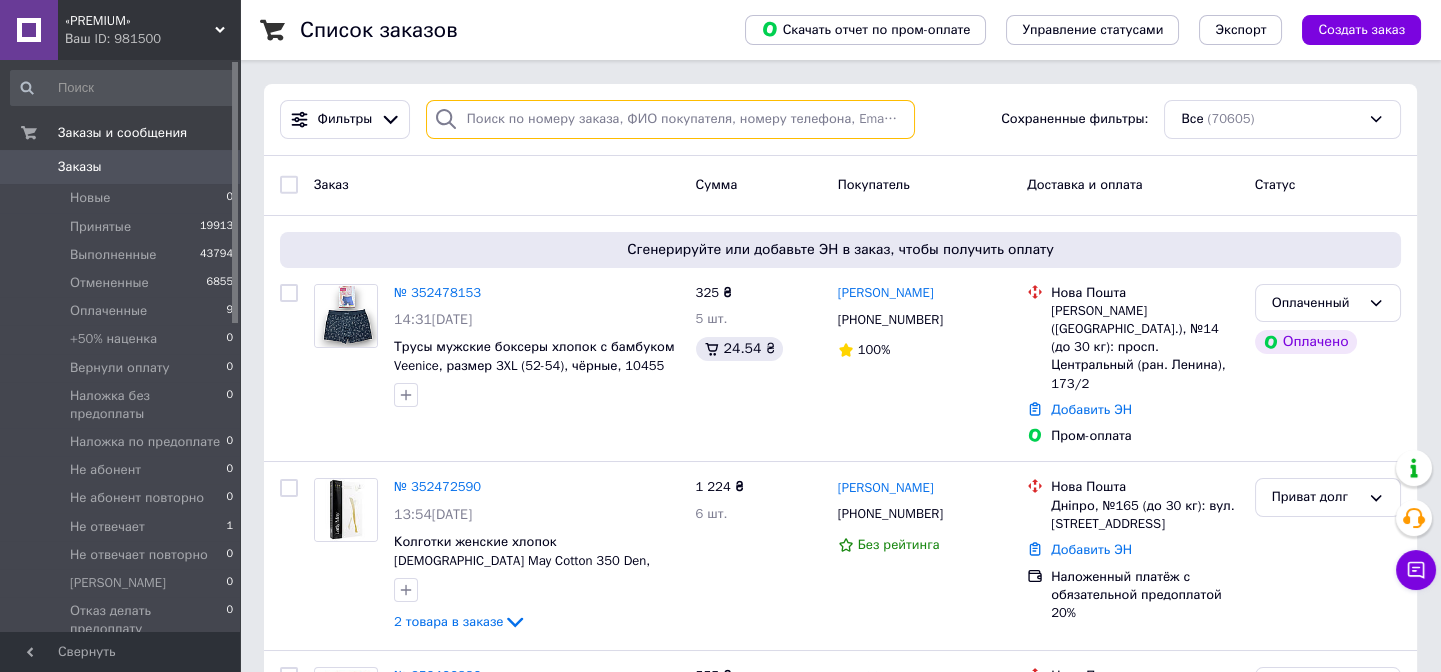 click at bounding box center [670, 119] 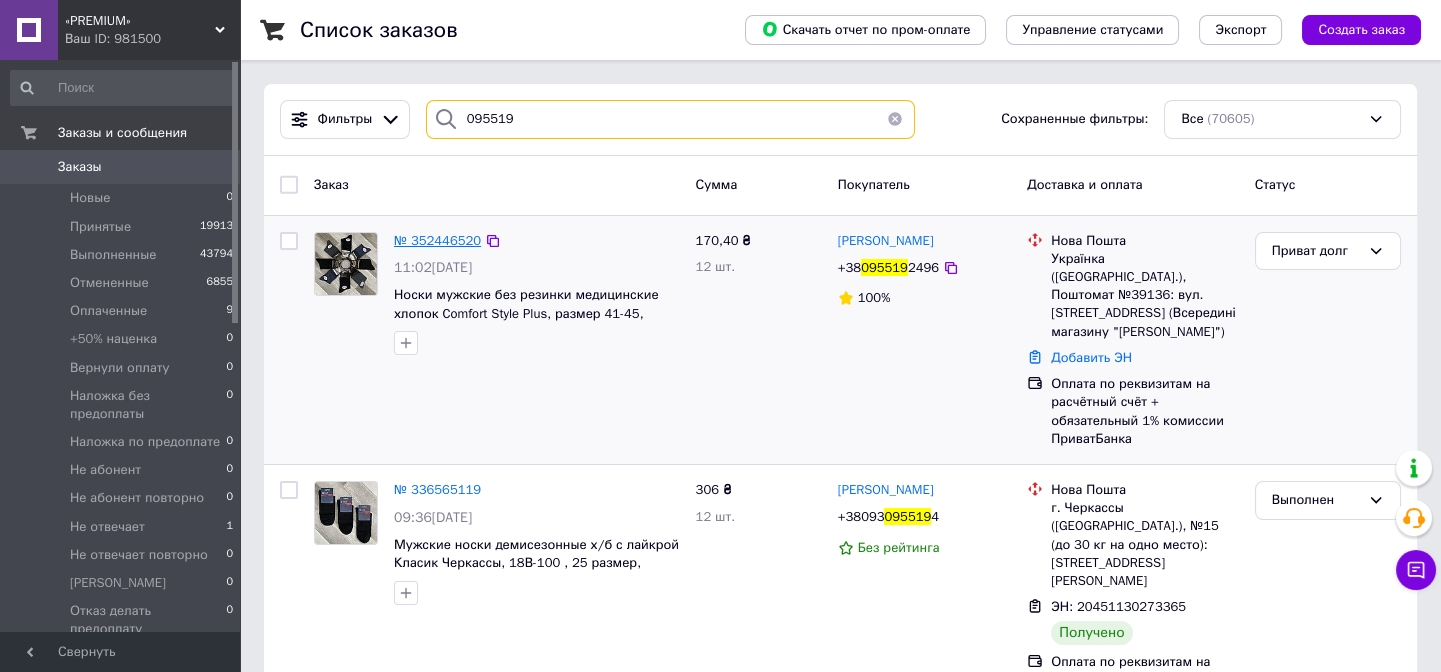 type on "095519" 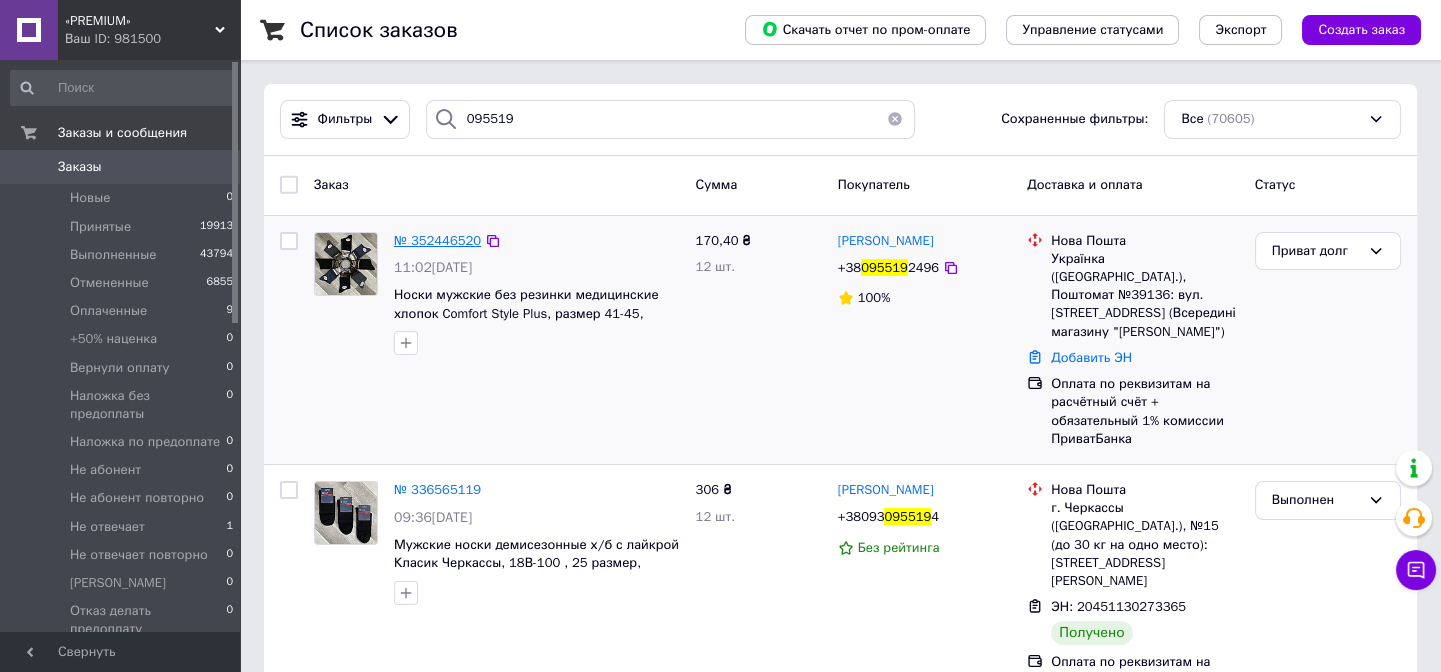 click on "№ 352446520" at bounding box center (437, 240) 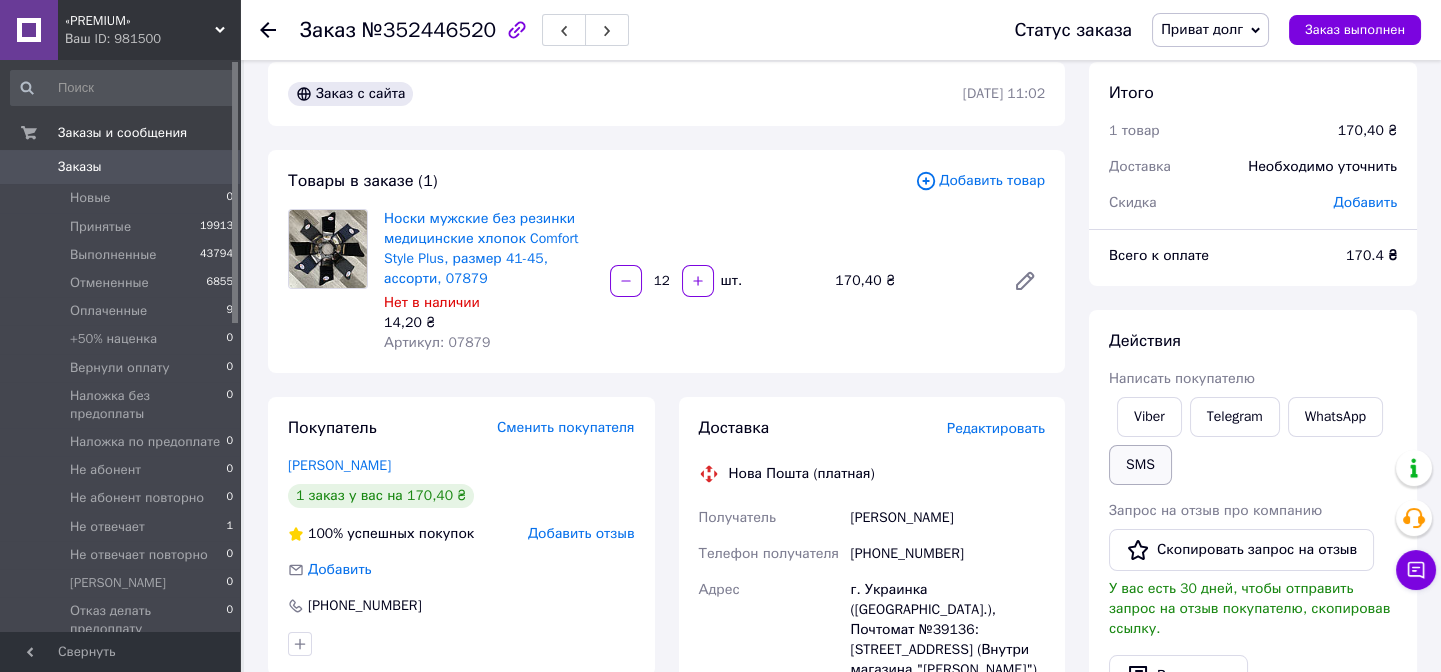 scroll, scrollTop: 272, scrollLeft: 0, axis: vertical 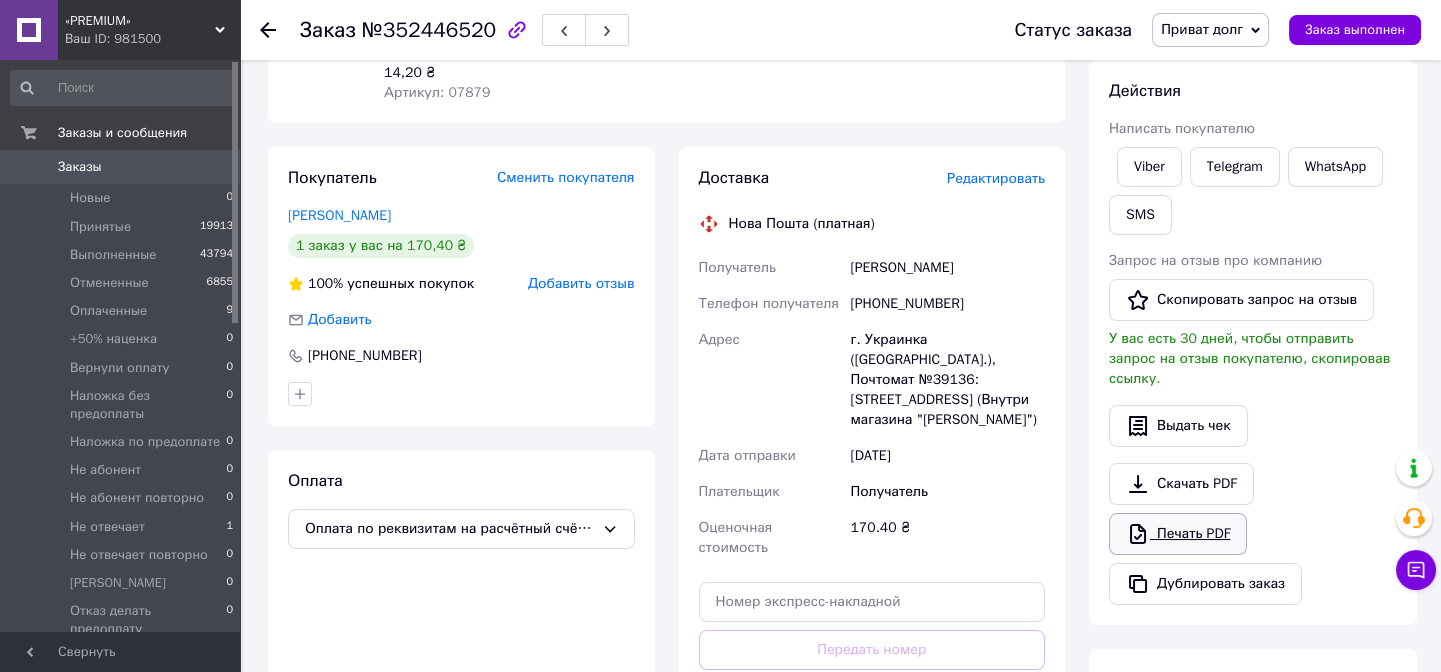 click on "Печать PDF" at bounding box center (1178, 534) 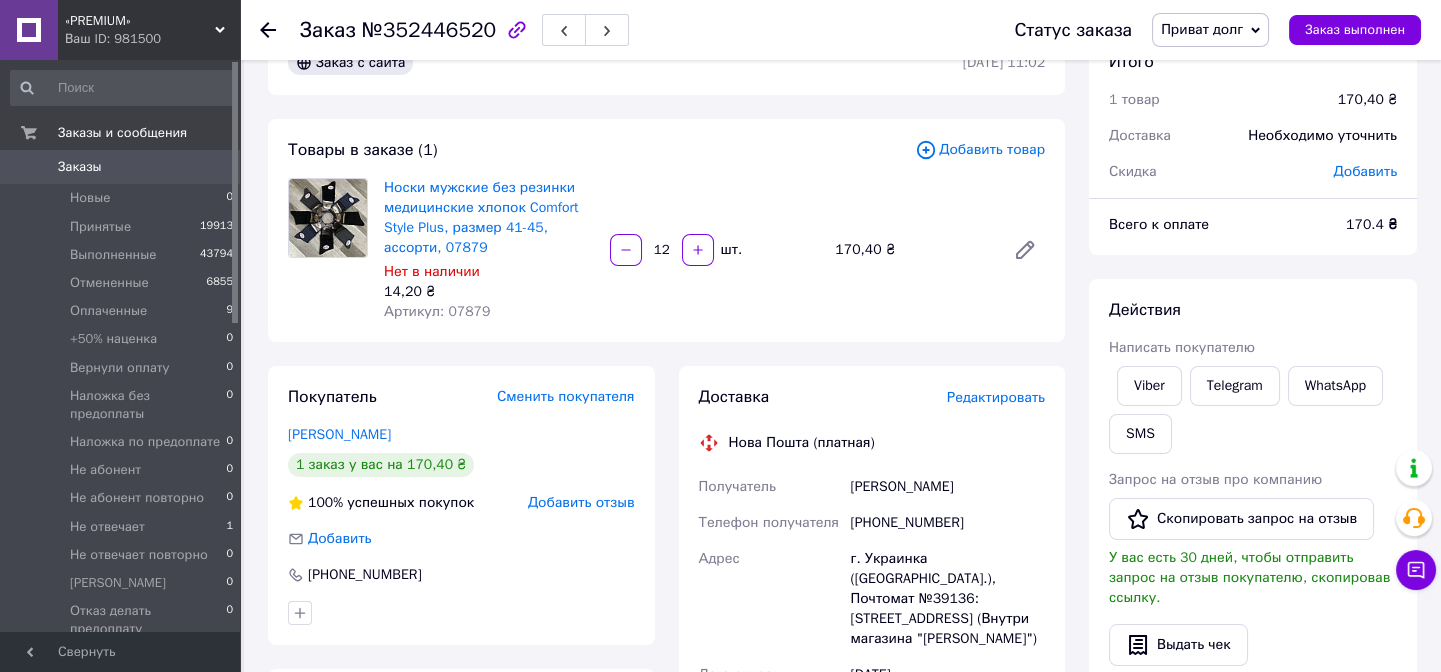 scroll, scrollTop: 0, scrollLeft: 0, axis: both 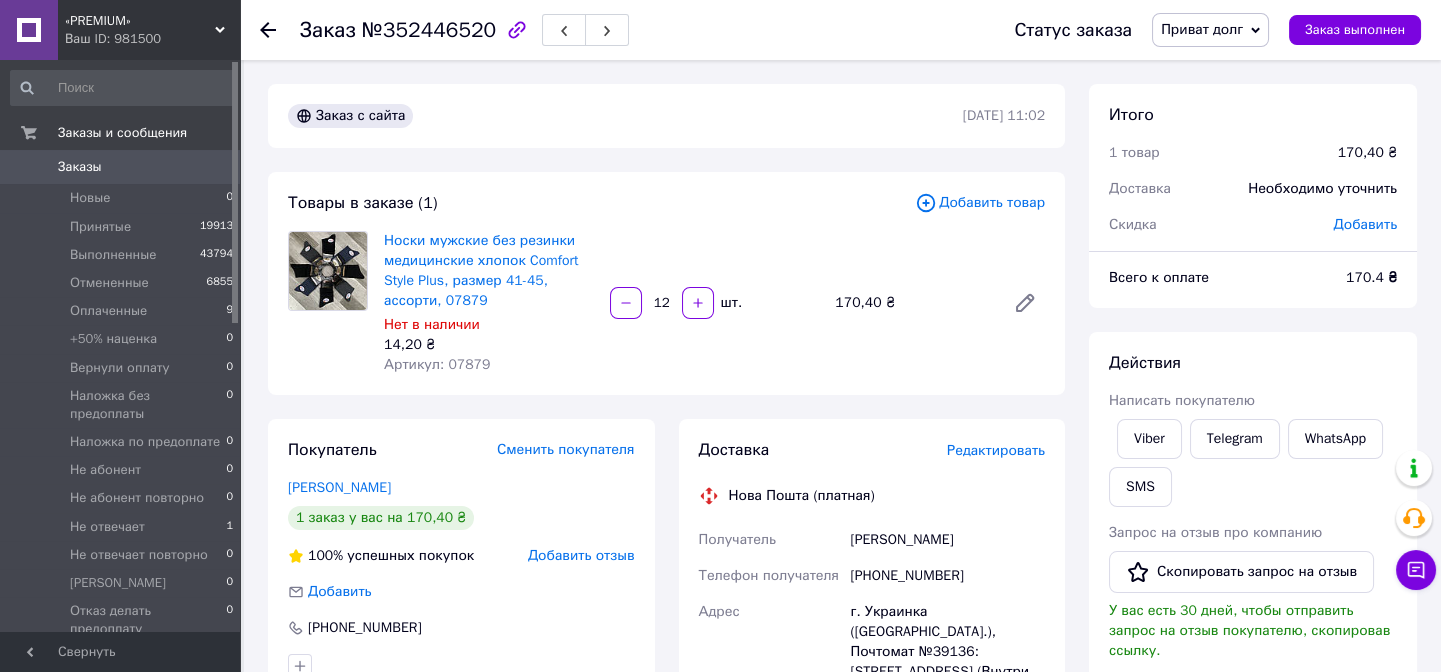 click 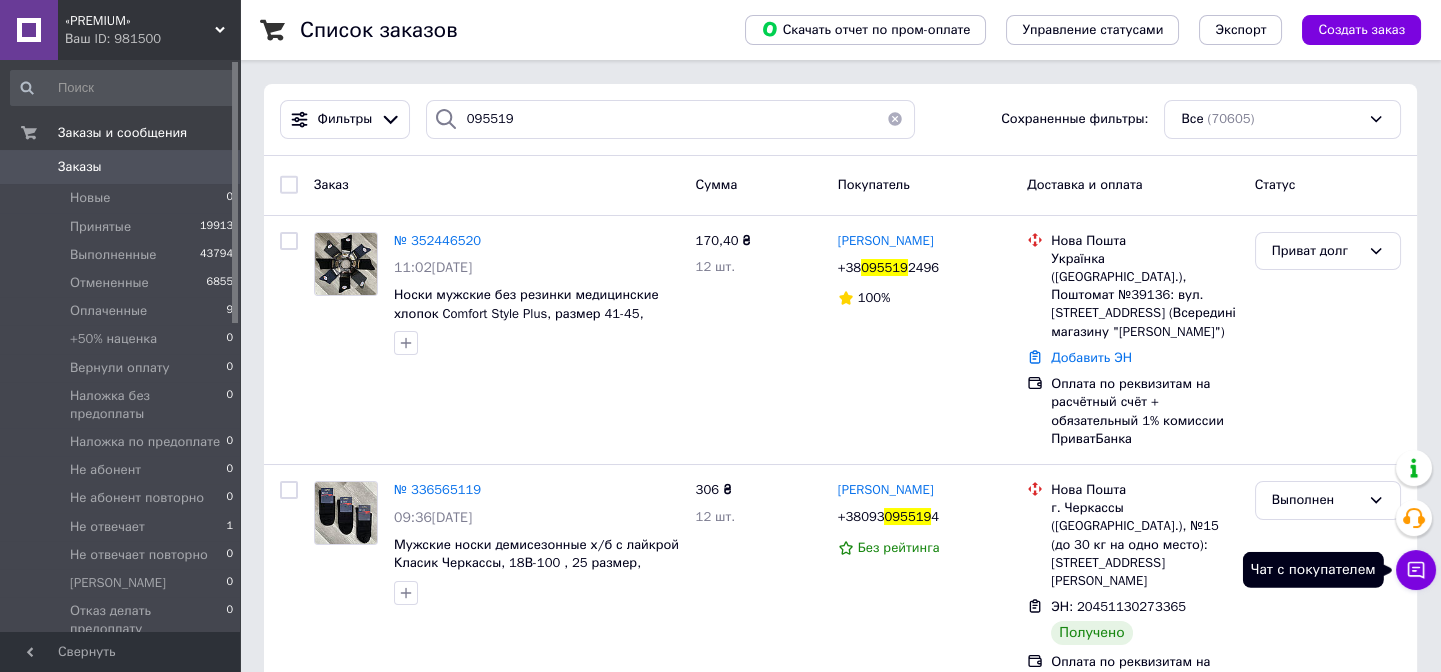 click 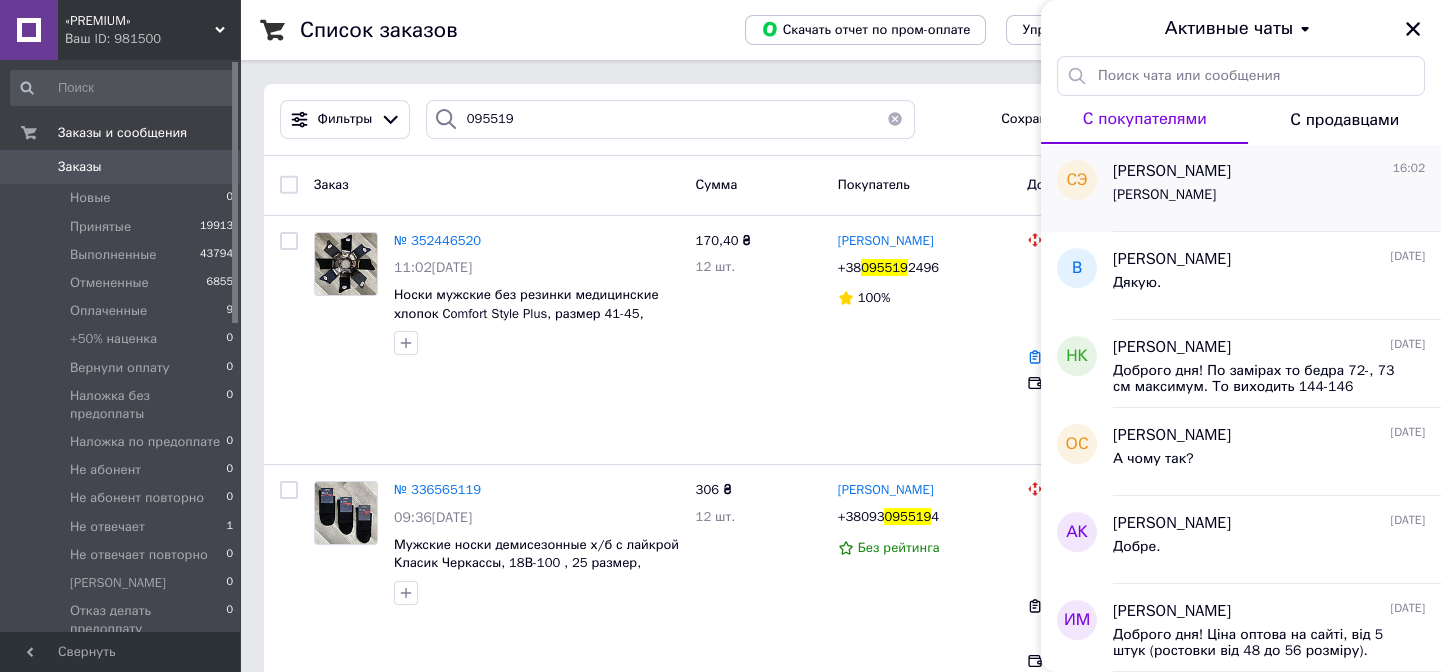 click on "[PERSON_NAME]" at bounding box center [1269, 199] 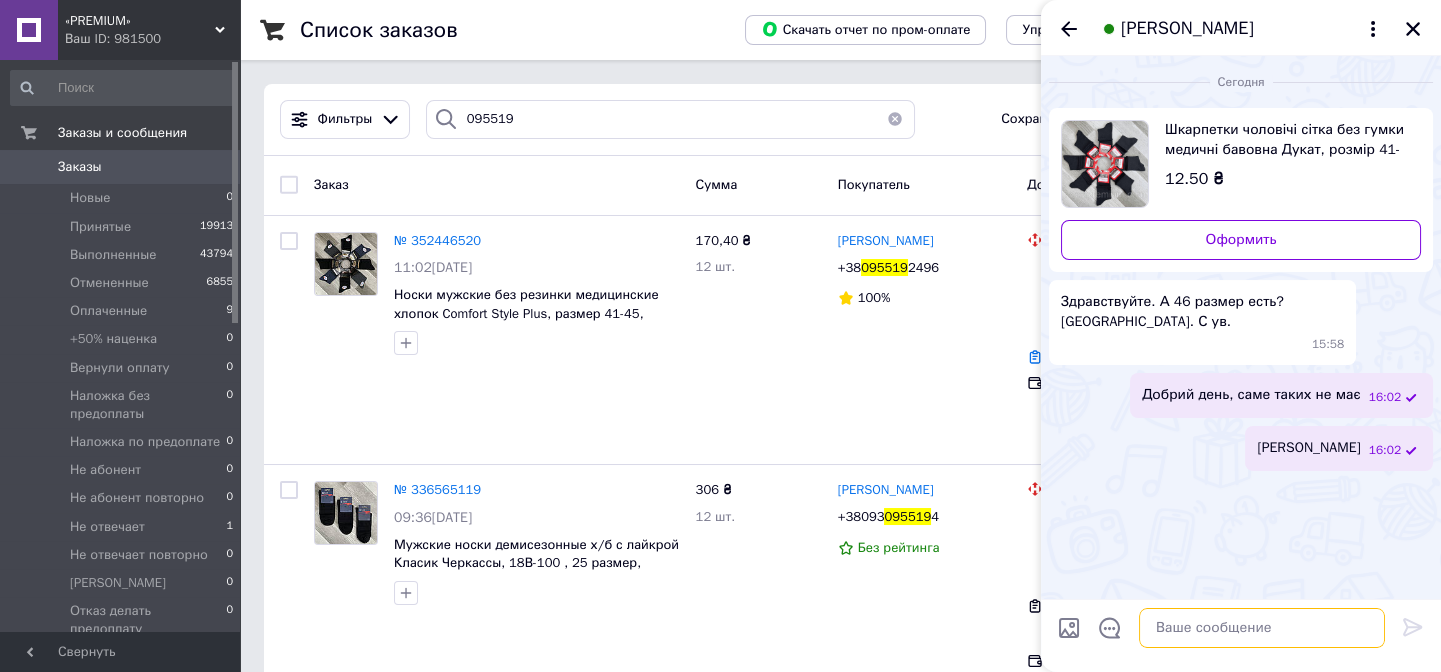 paste on "[URL][DOMAIN_NAME]" 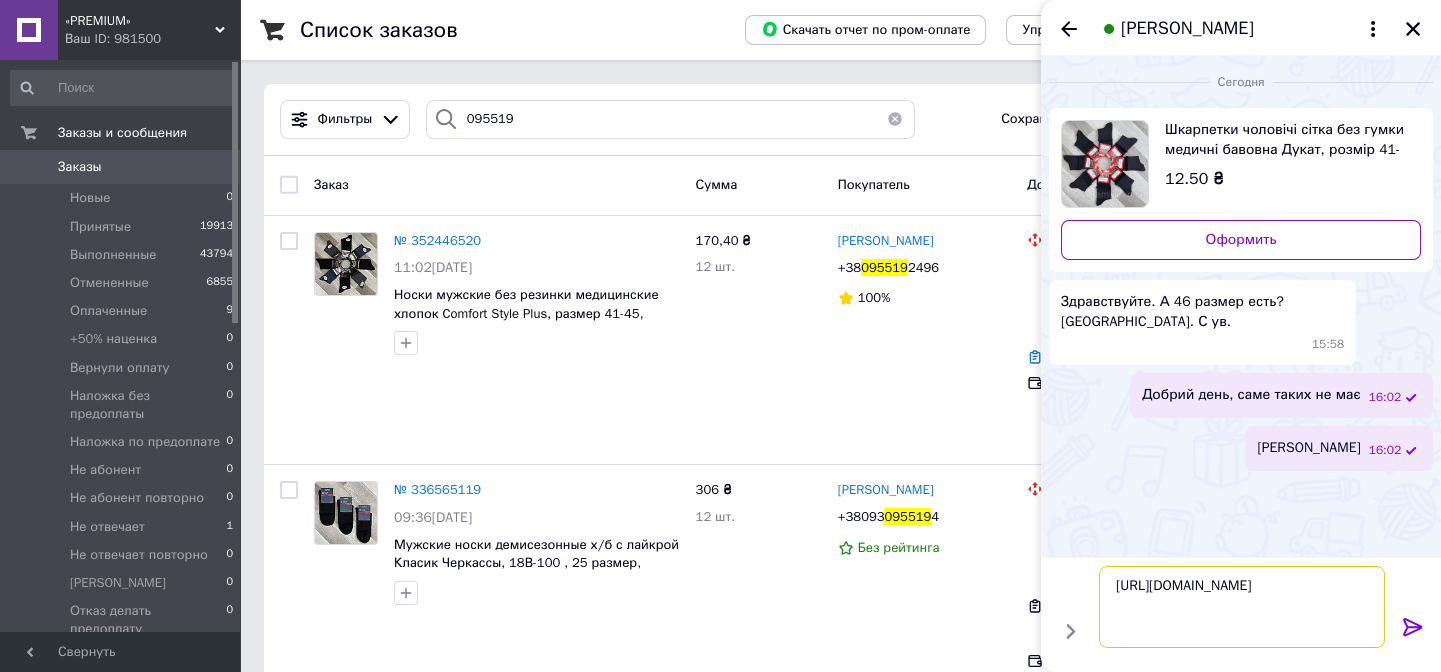 type on "[URL][DOMAIN_NAME]" 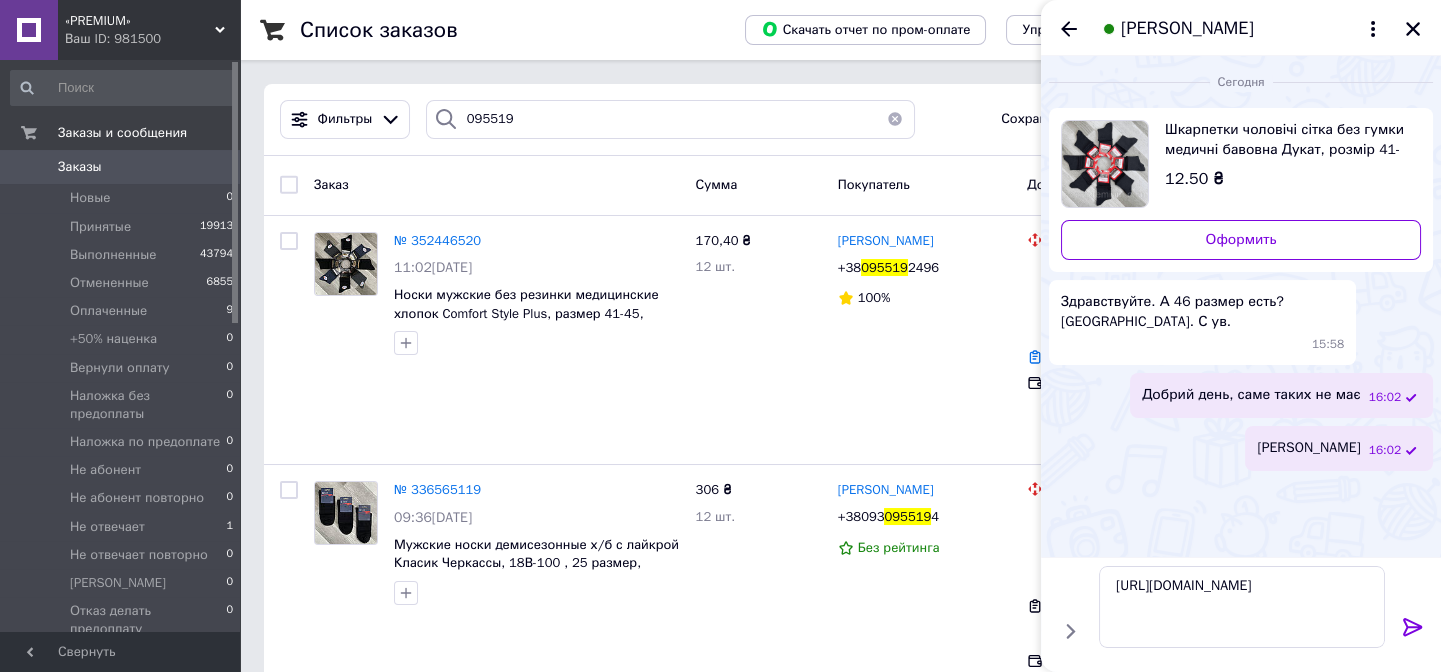 click 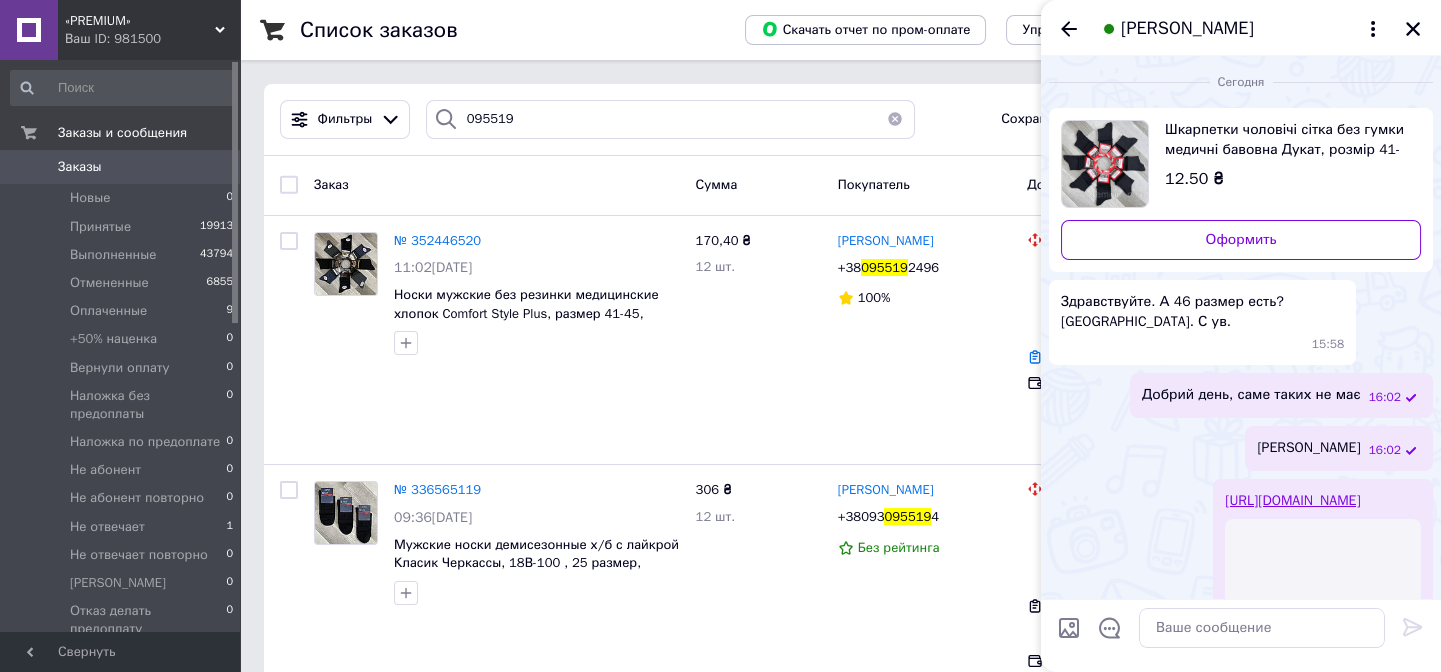 click on "[PERSON_NAME]" at bounding box center [1308, 448] 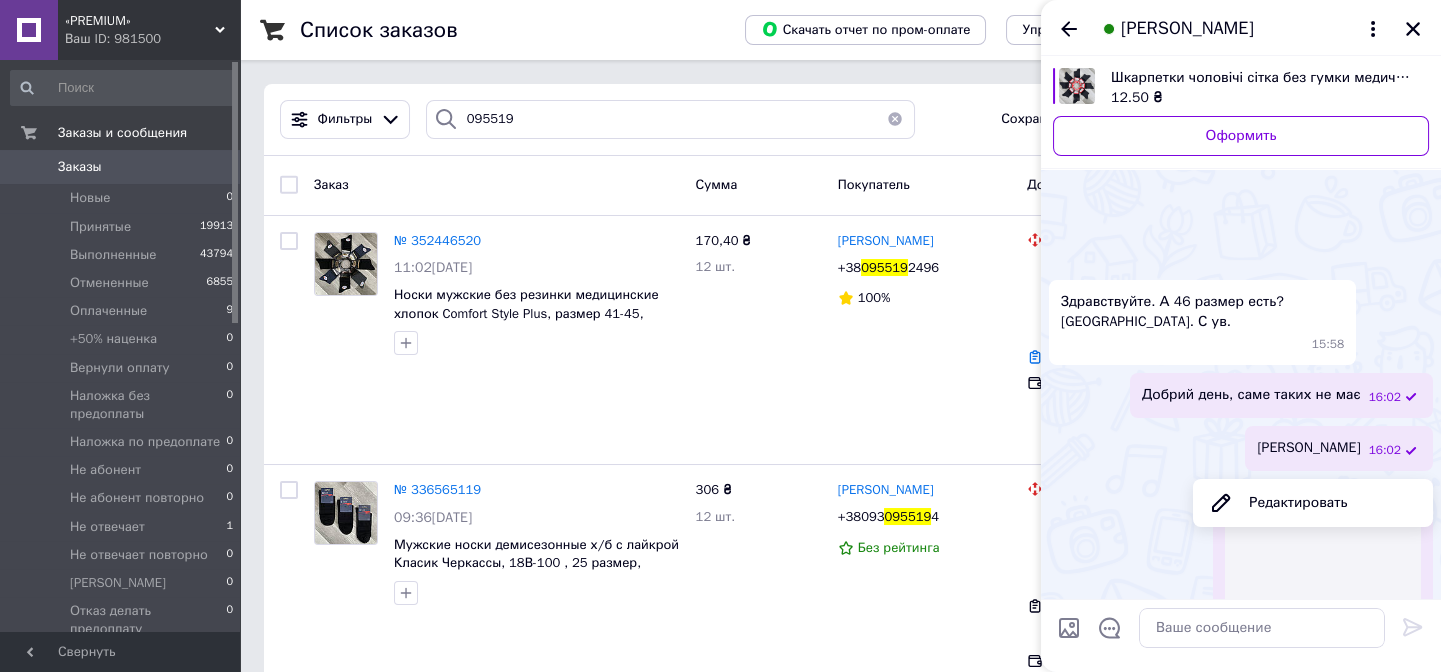 scroll, scrollTop: 221, scrollLeft: 0, axis: vertical 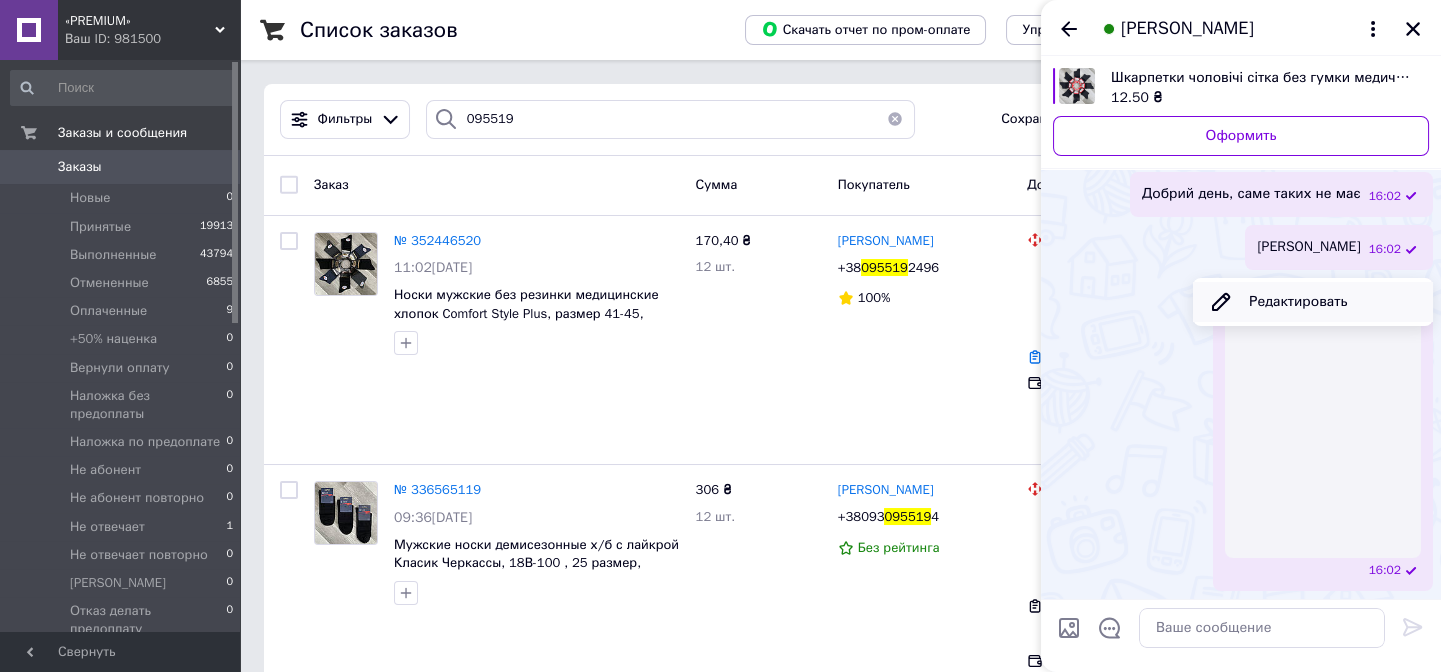 click on "Редактировать" at bounding box center [1313, 302] 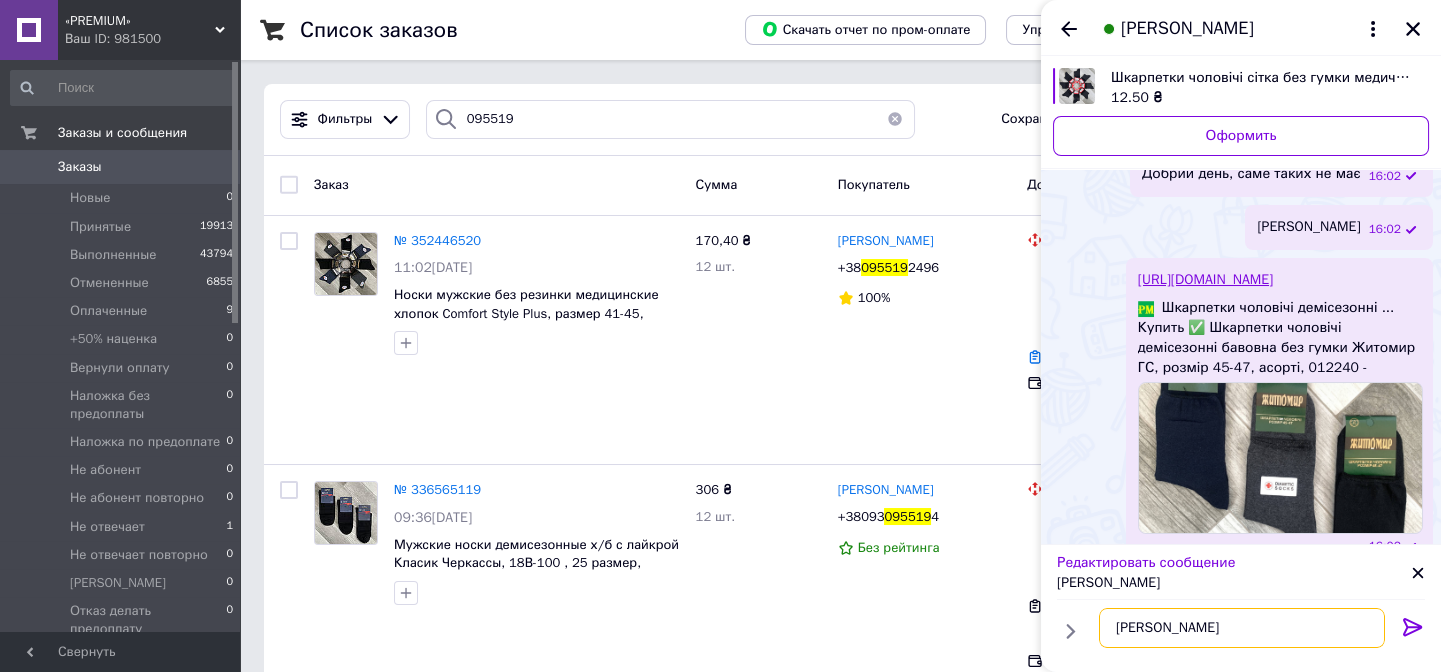 click on "[PERSON_NAME]" at bounding box center (1242, 628) 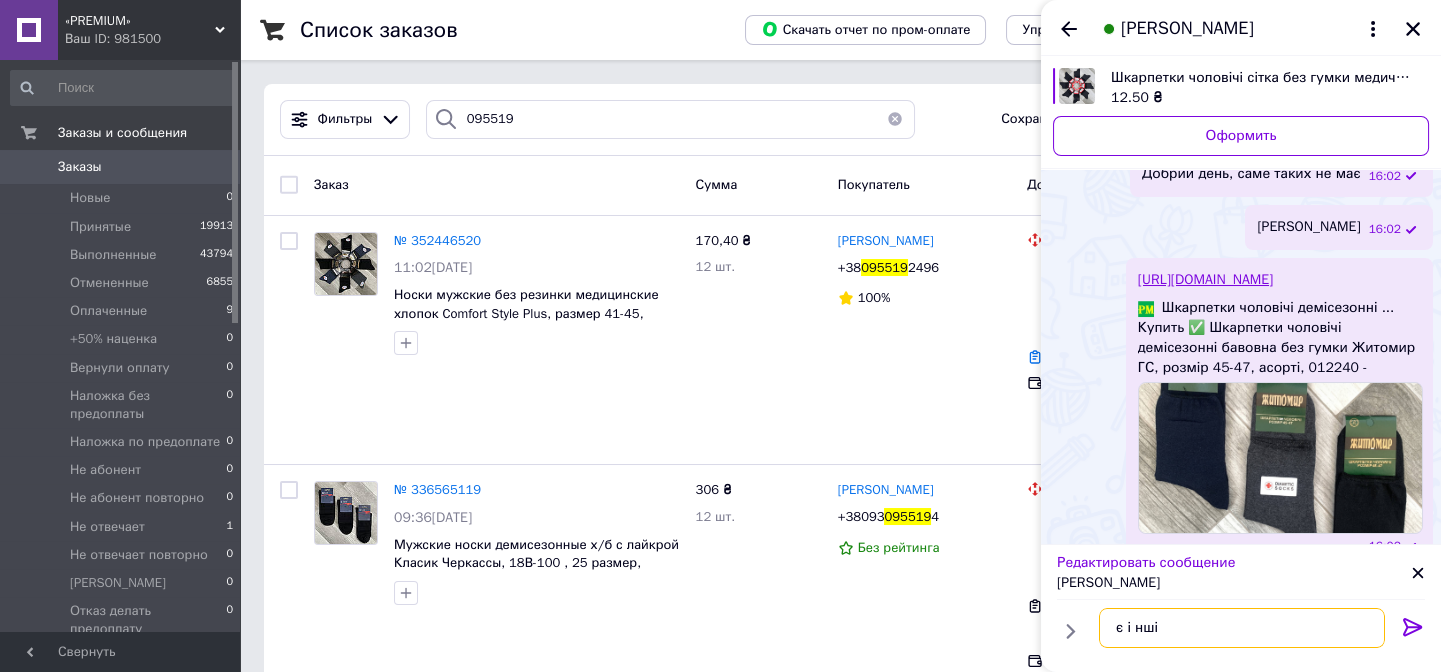 type on "є інші" 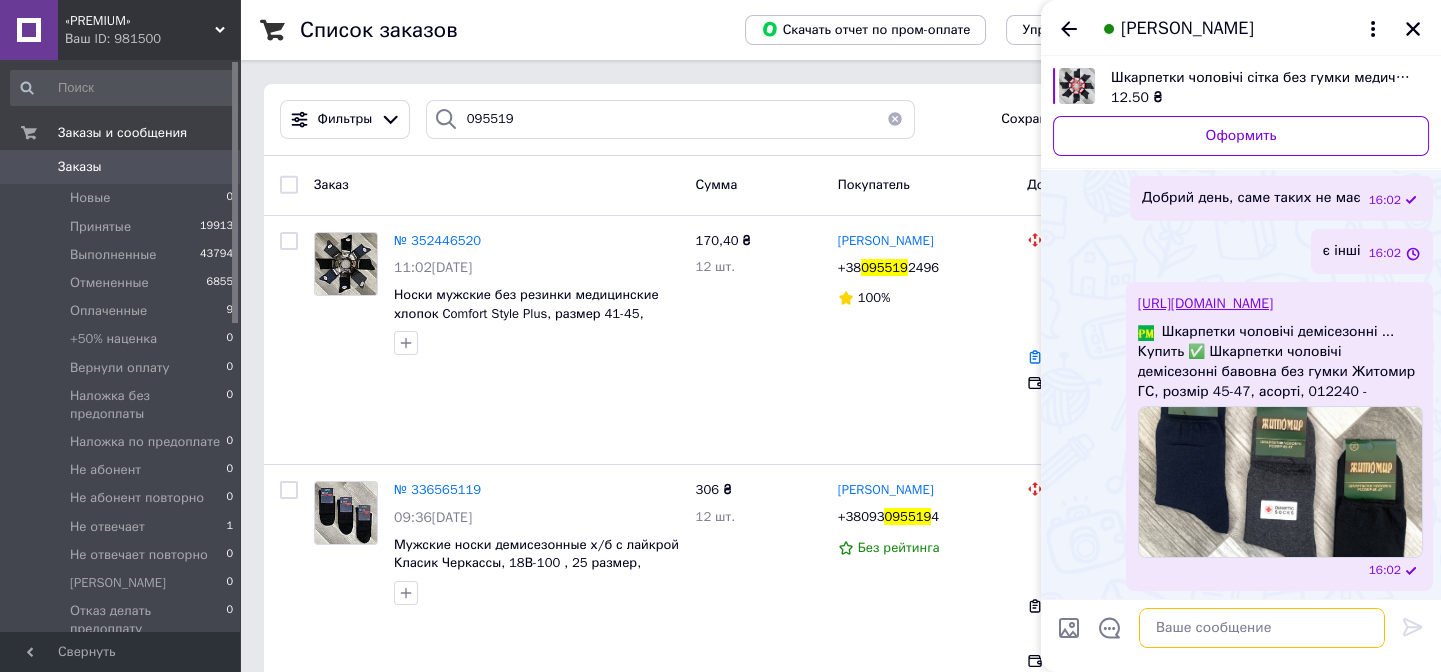 scroll, scrollTop: 166, scrollLeft: 0, axis: vertical 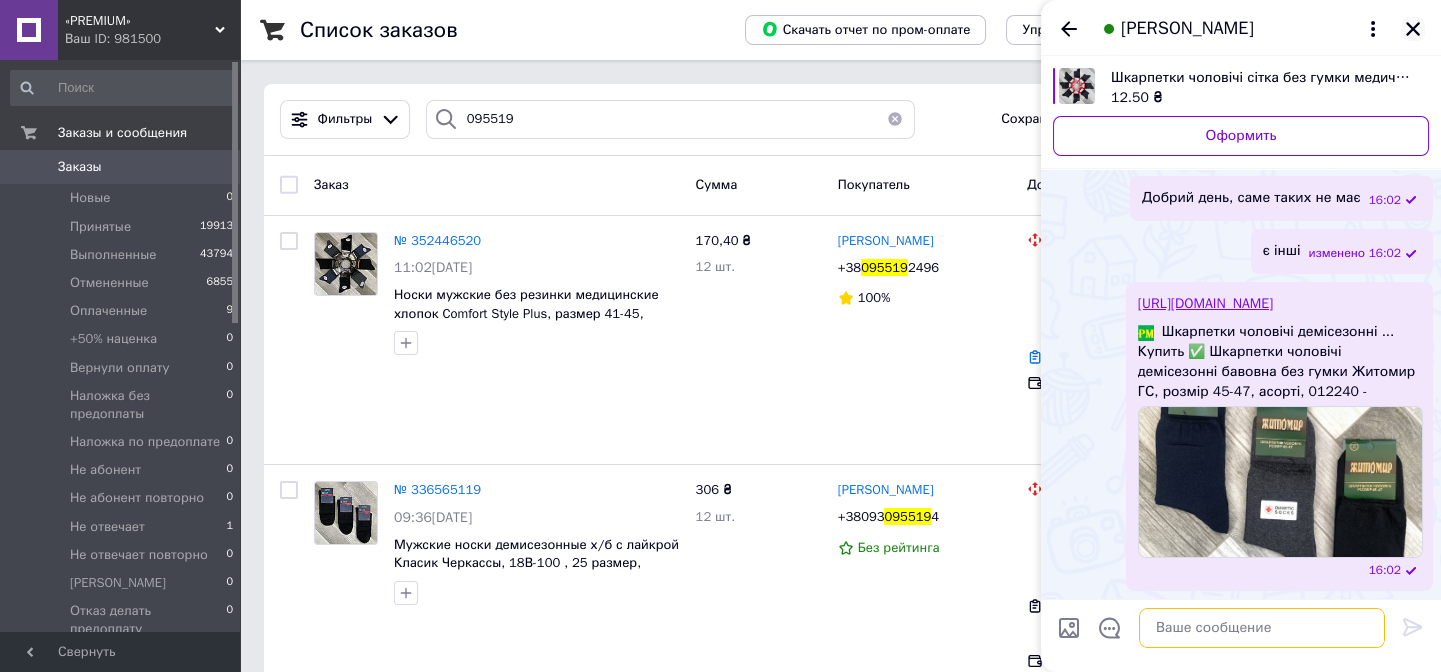type 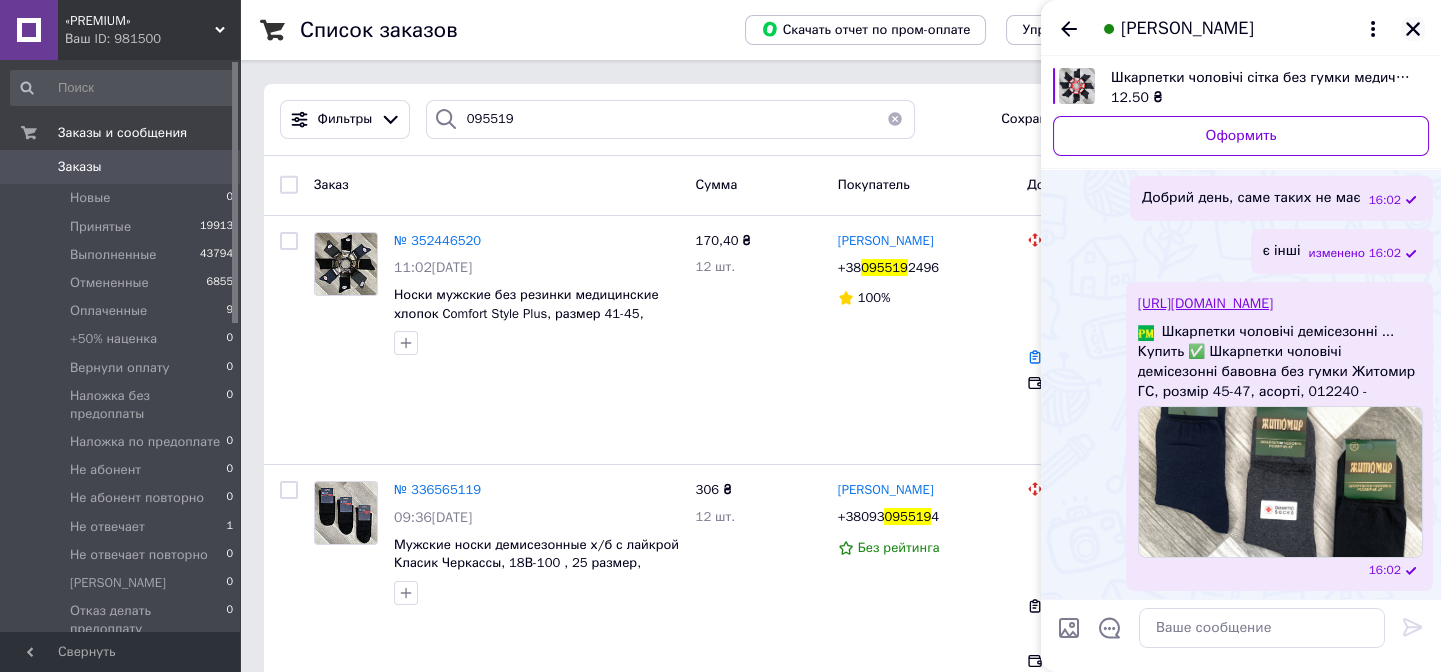 click 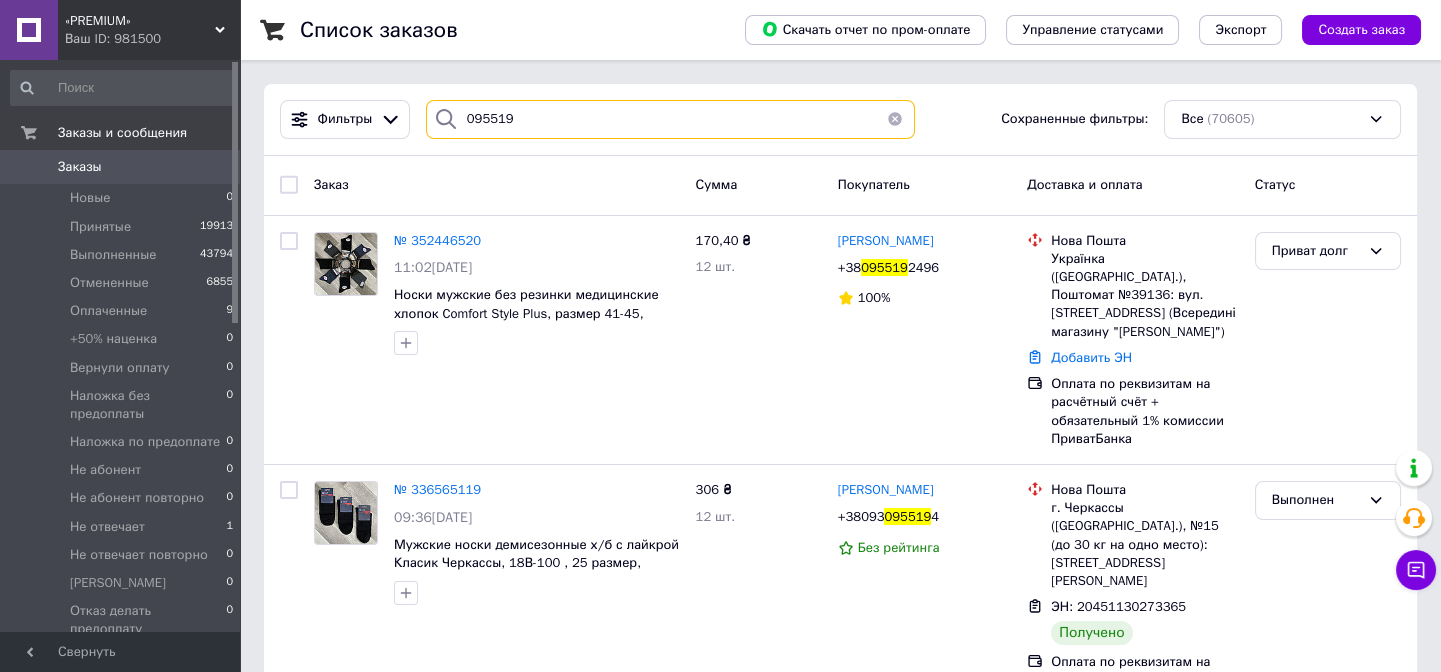 click on "095519" at bounding box center (670, 119) 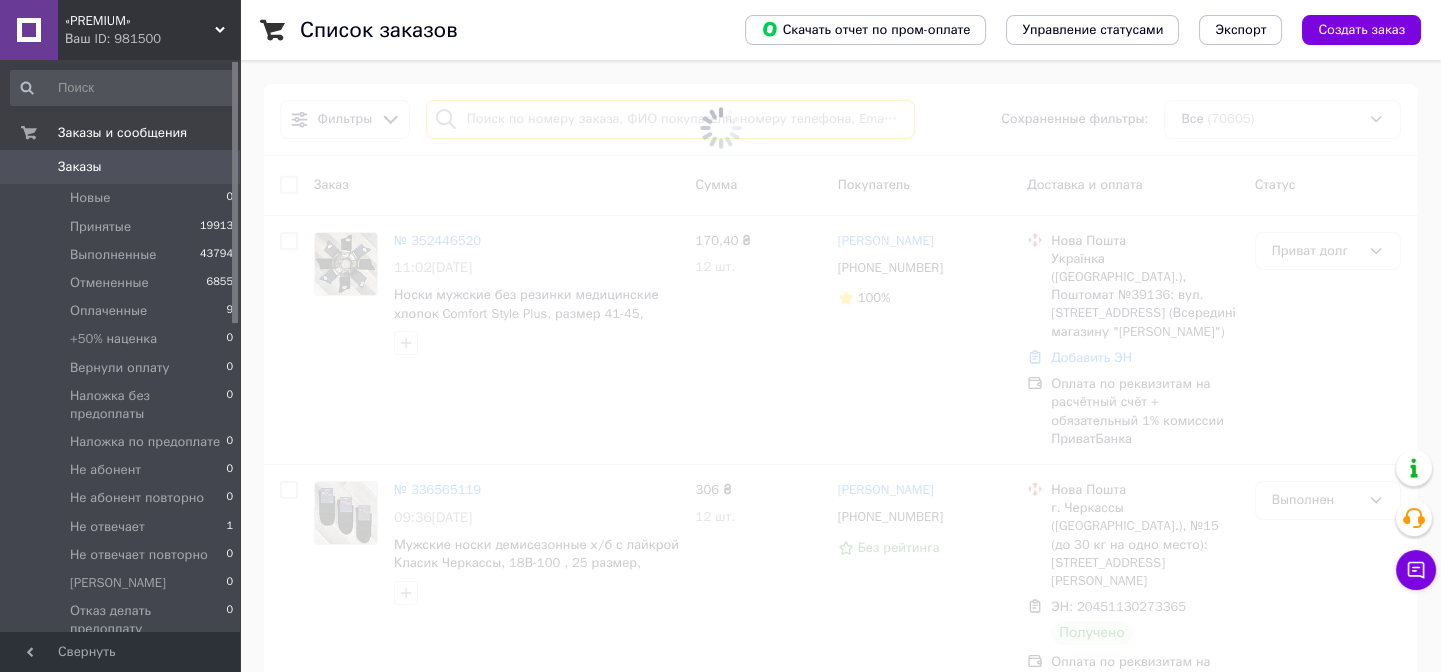 type 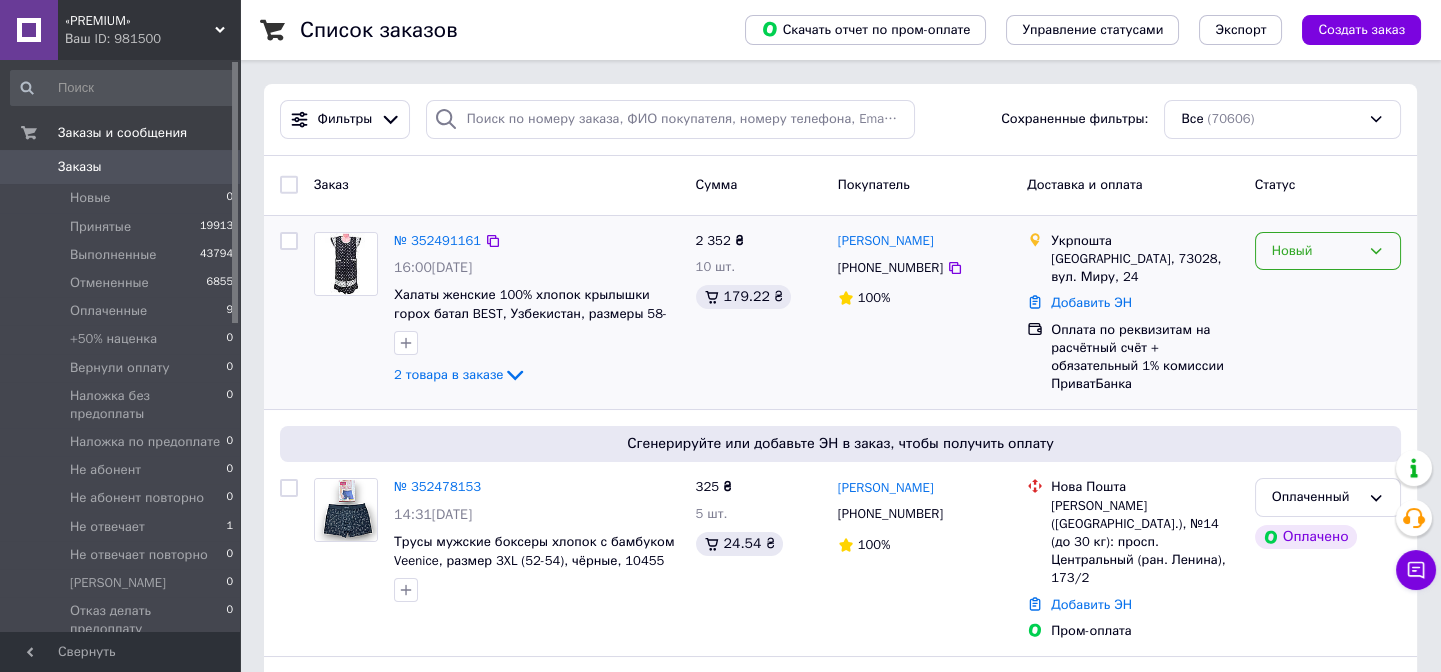 click on "Новый" at bounding box center (1316, 251) 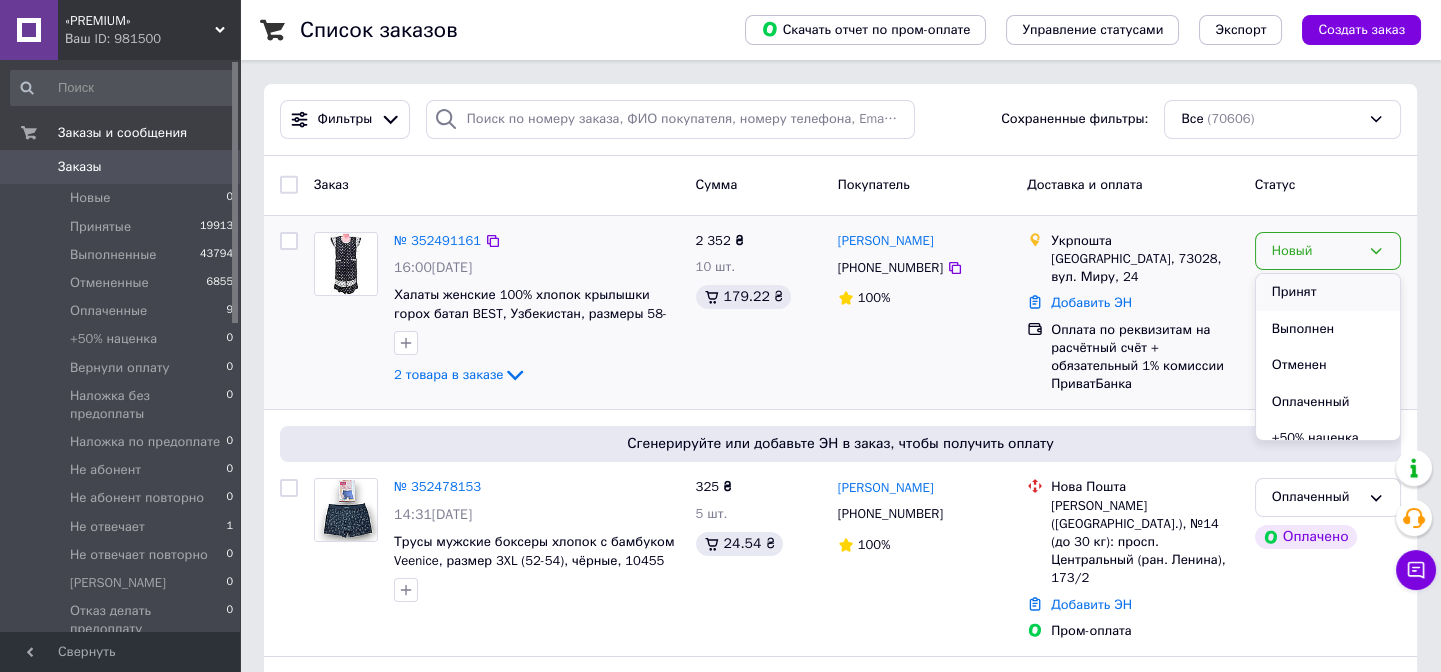 click on "Принят" at bounding box center (1328, 292) 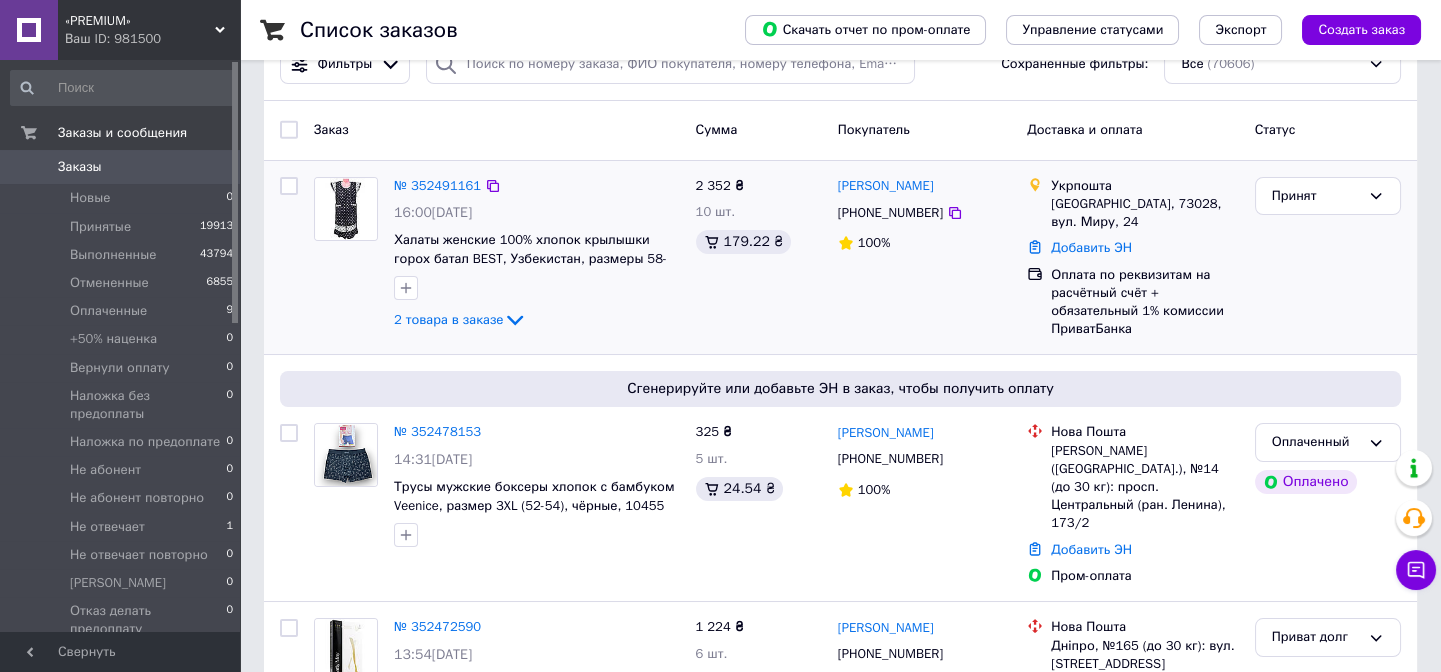 scroll, scrollTop: 90, scrollLeft: 0, axis: vertical 